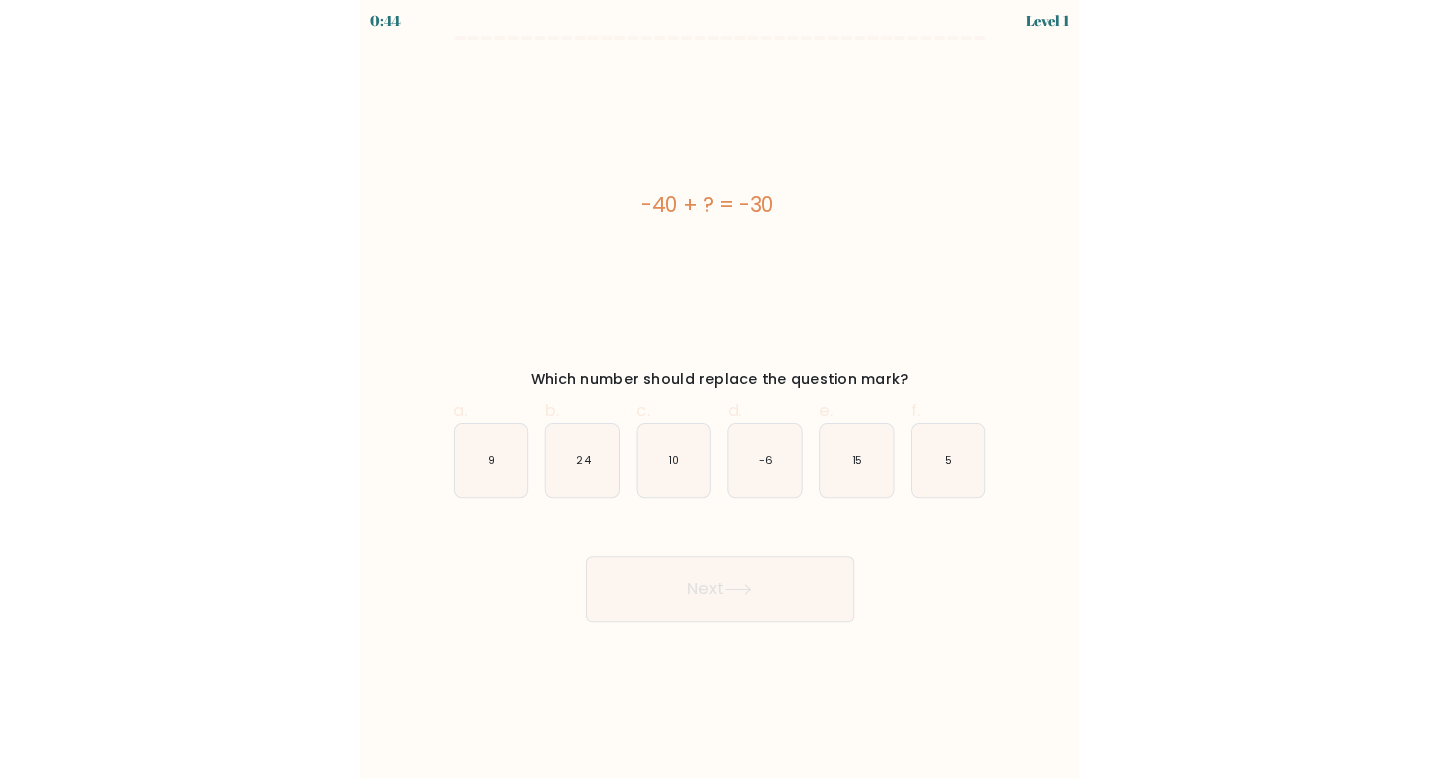scroll, scrollTop: 0, scrollLeft: 0, axis: both 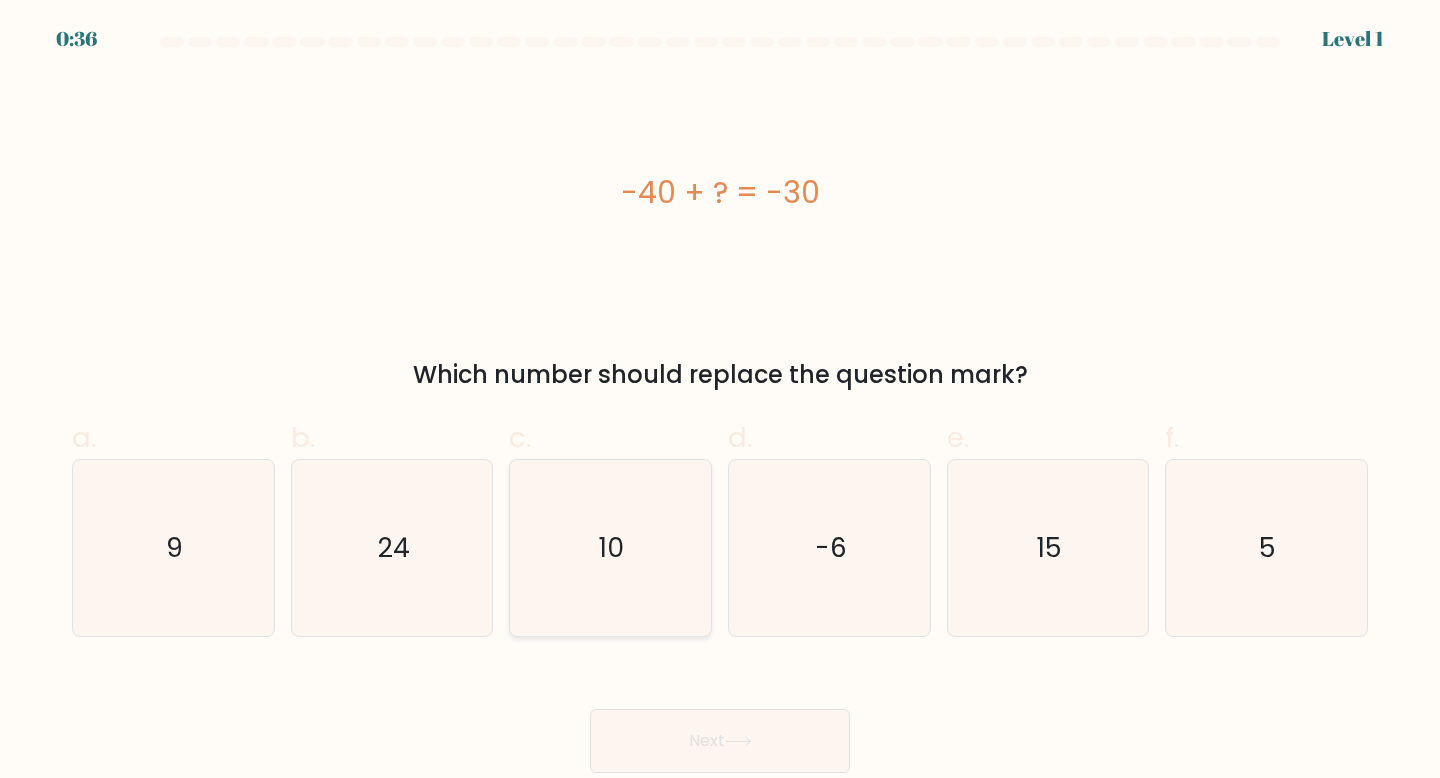 click on "10" at bounding box center [610, 548] 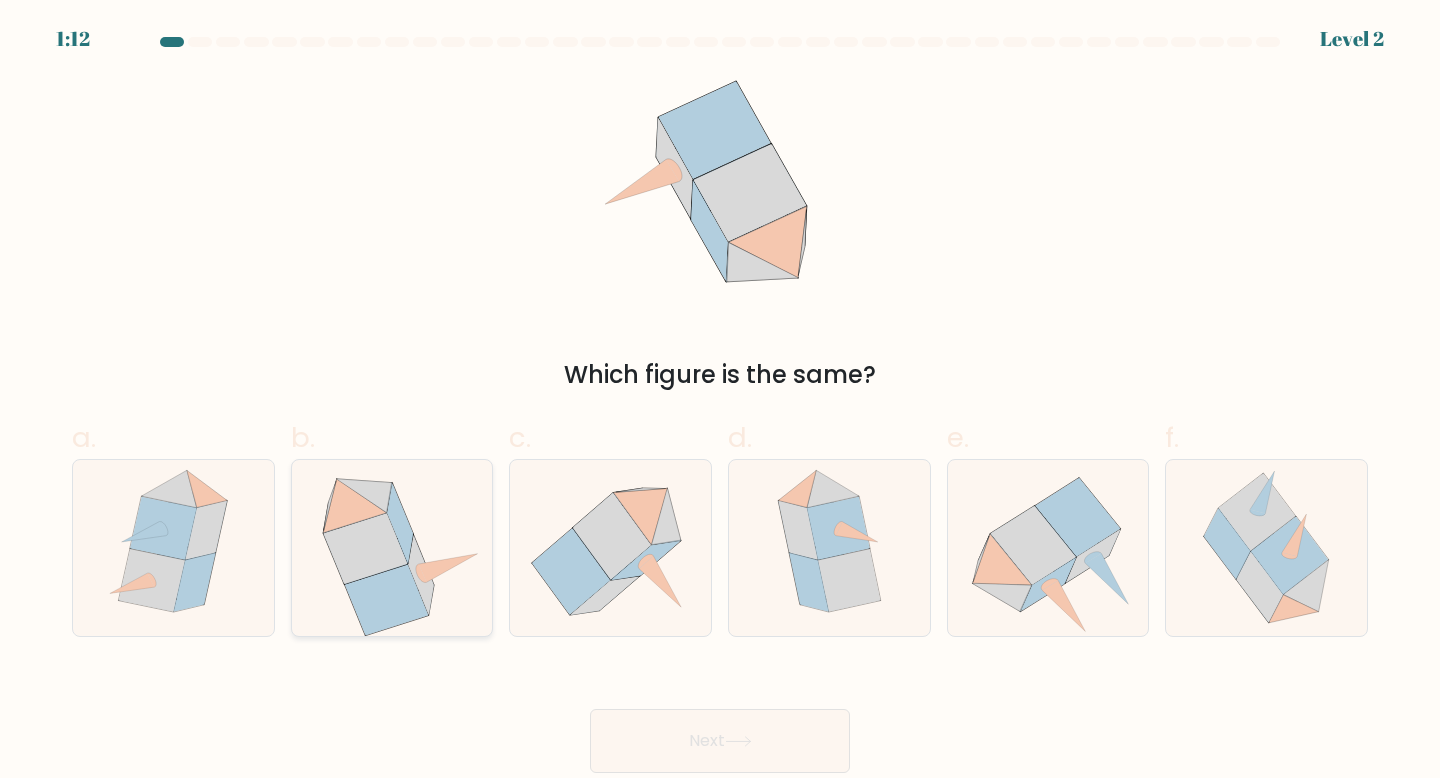 click at bounding box center [448, 568] 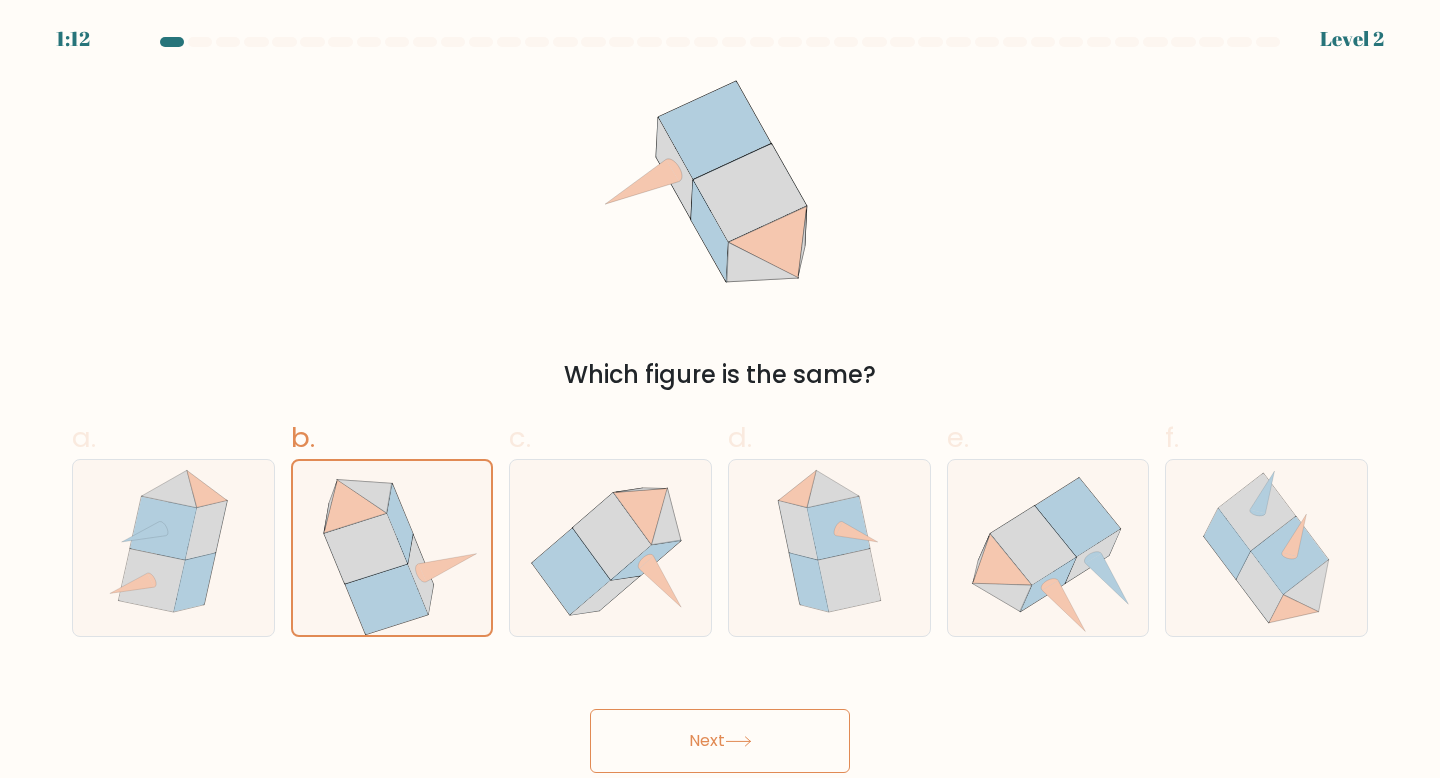 click on "Next" at bounding box center (720, 741) 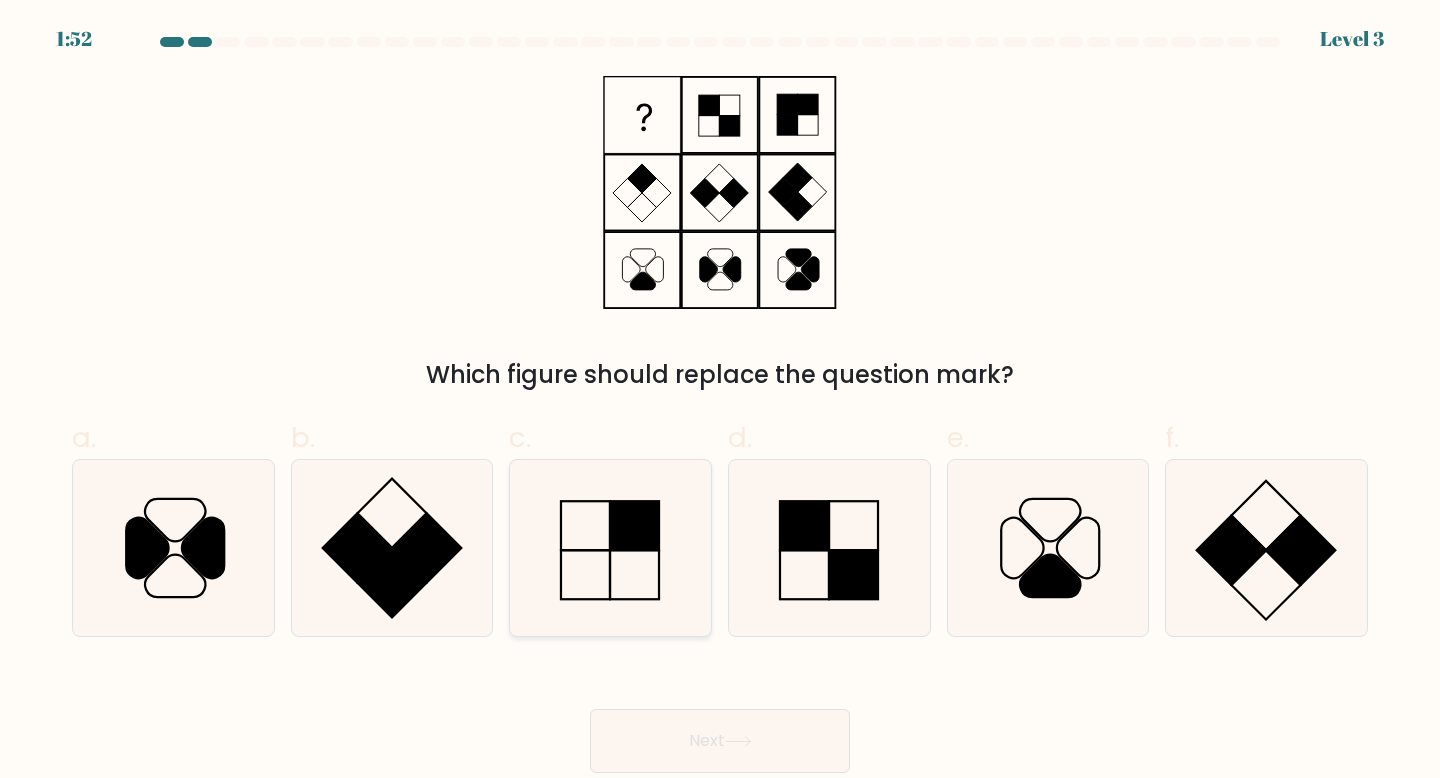 click at bounding box center (635, 574) 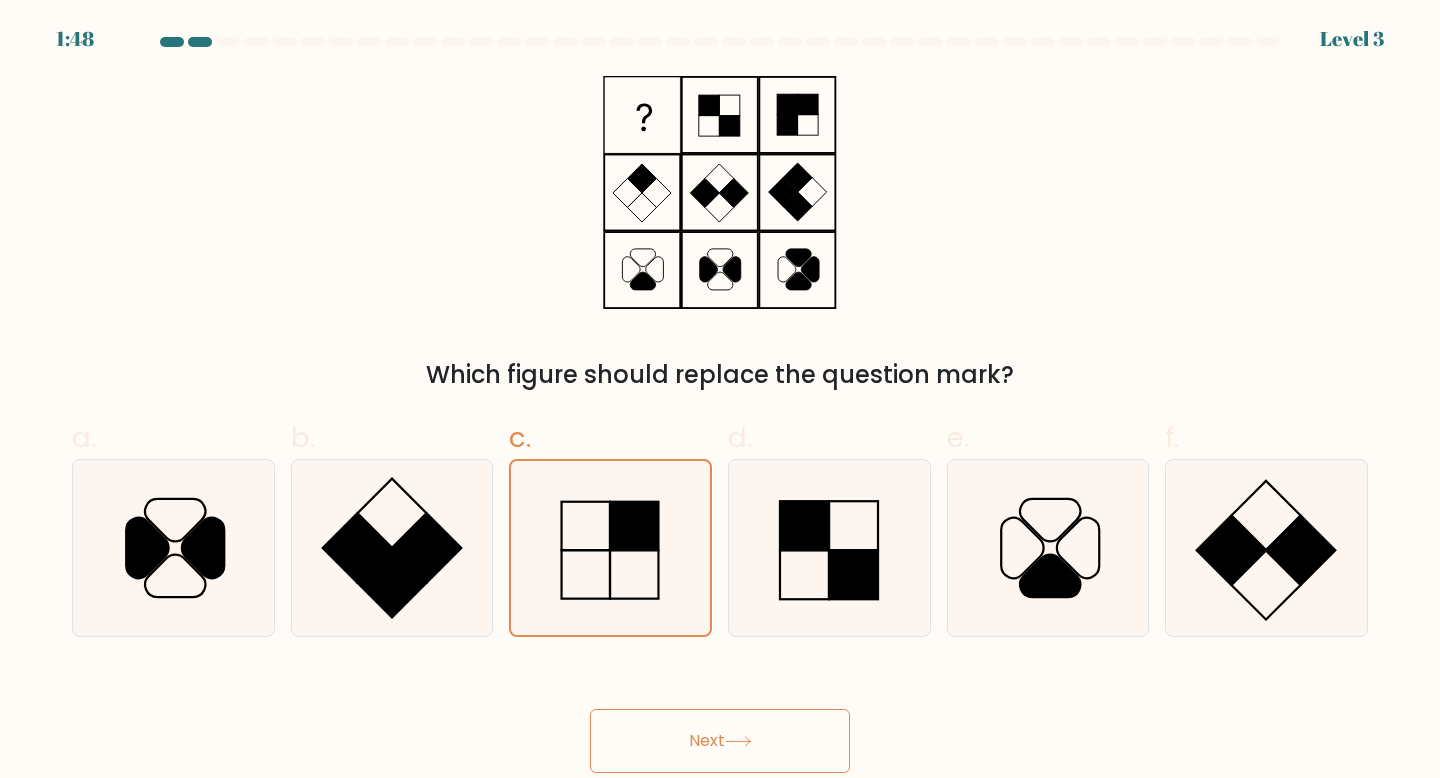 click on "Next" at bounding box center [720, 741] 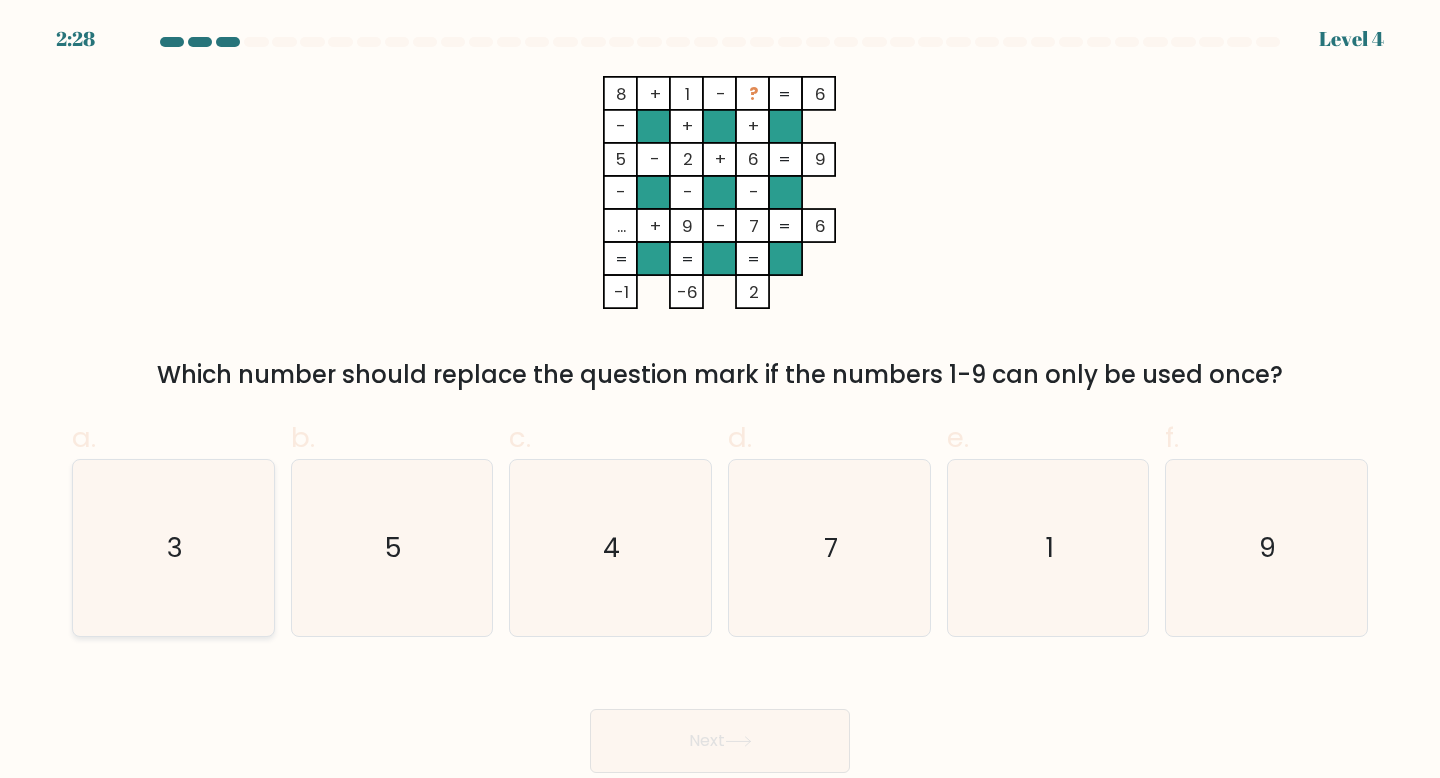 click on "3" at bounding box center (175, 547) 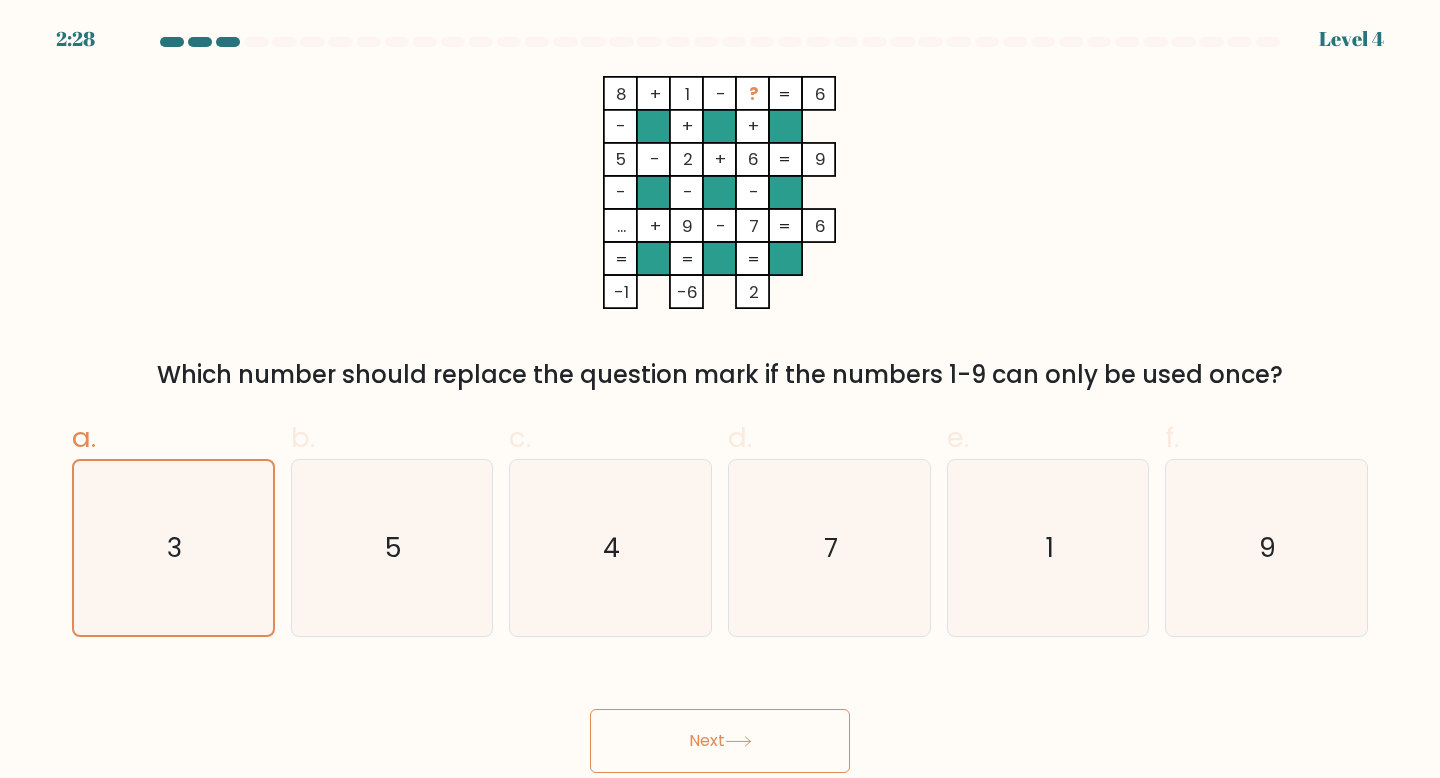 click on "Next" at bounding box center (720, 741) 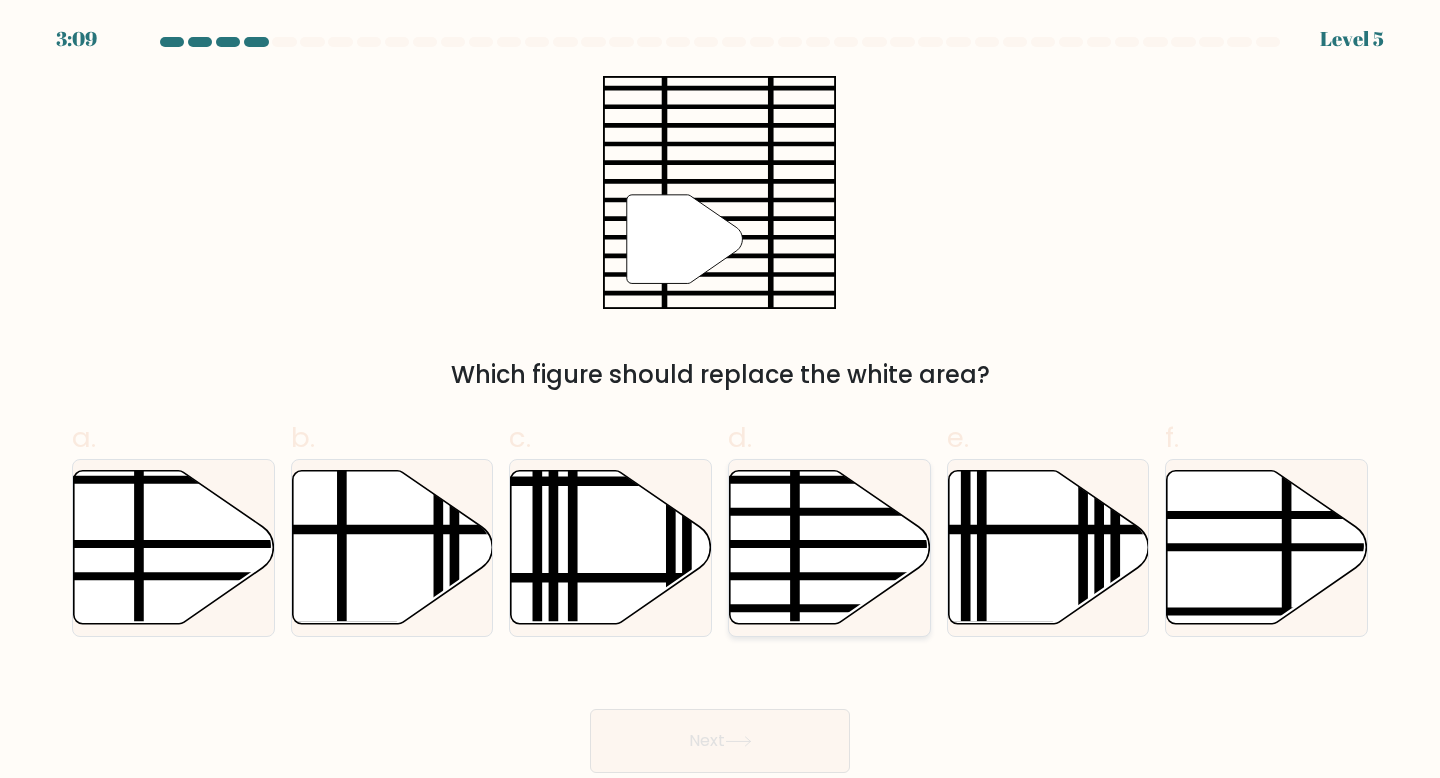 click at bounding box center [830, 547] 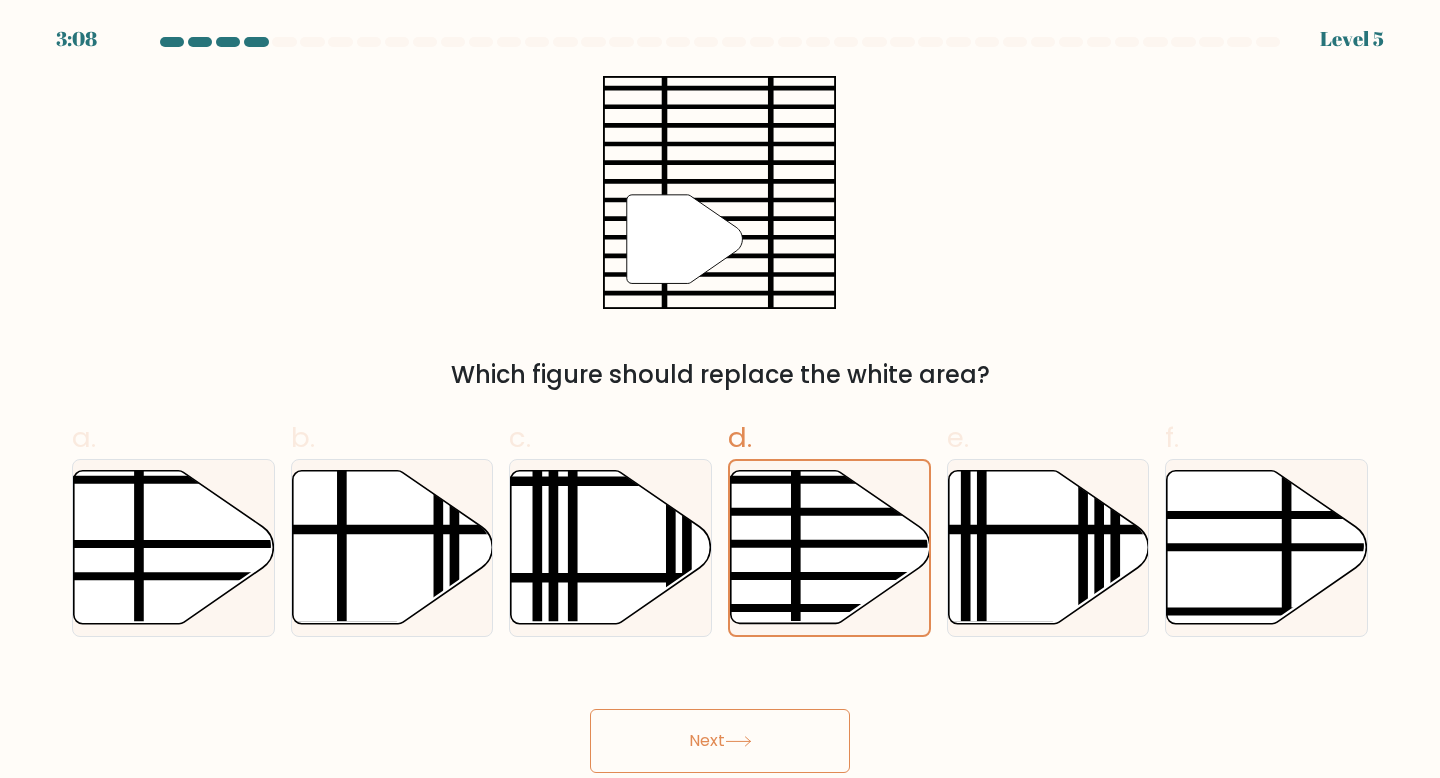 click on "Next" at bounding box center [720, 741] 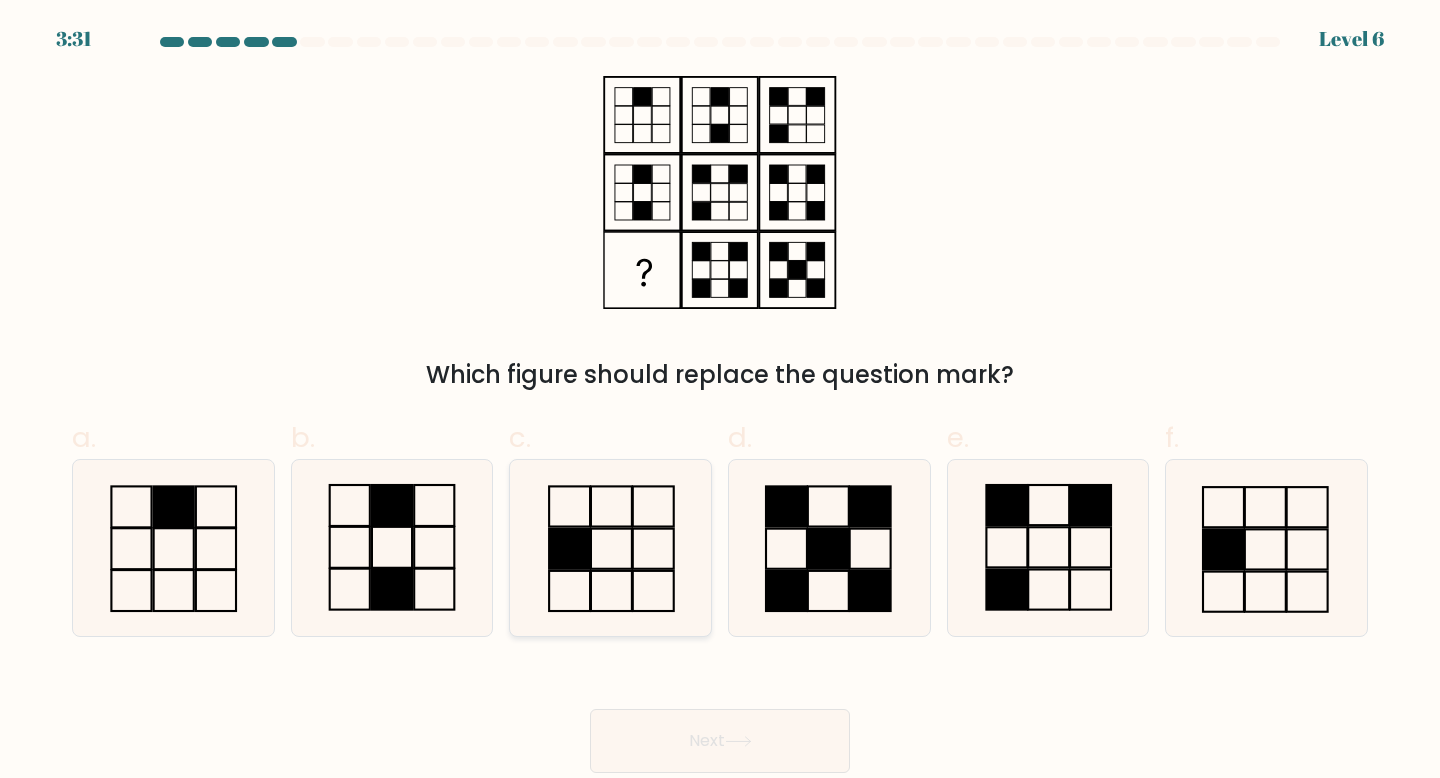 click at bounding box center [610, 548] 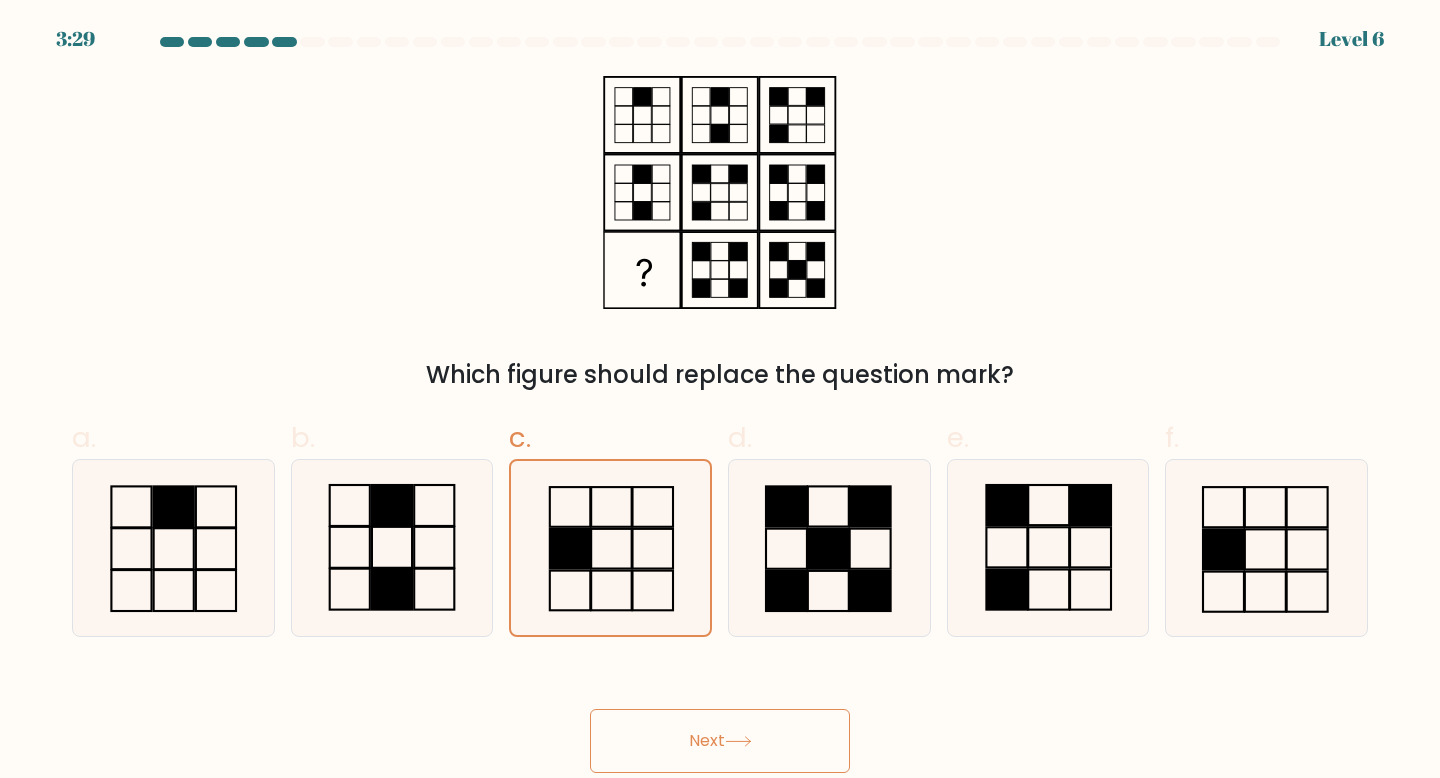 click on "Next" at bounding box center (720, 741) 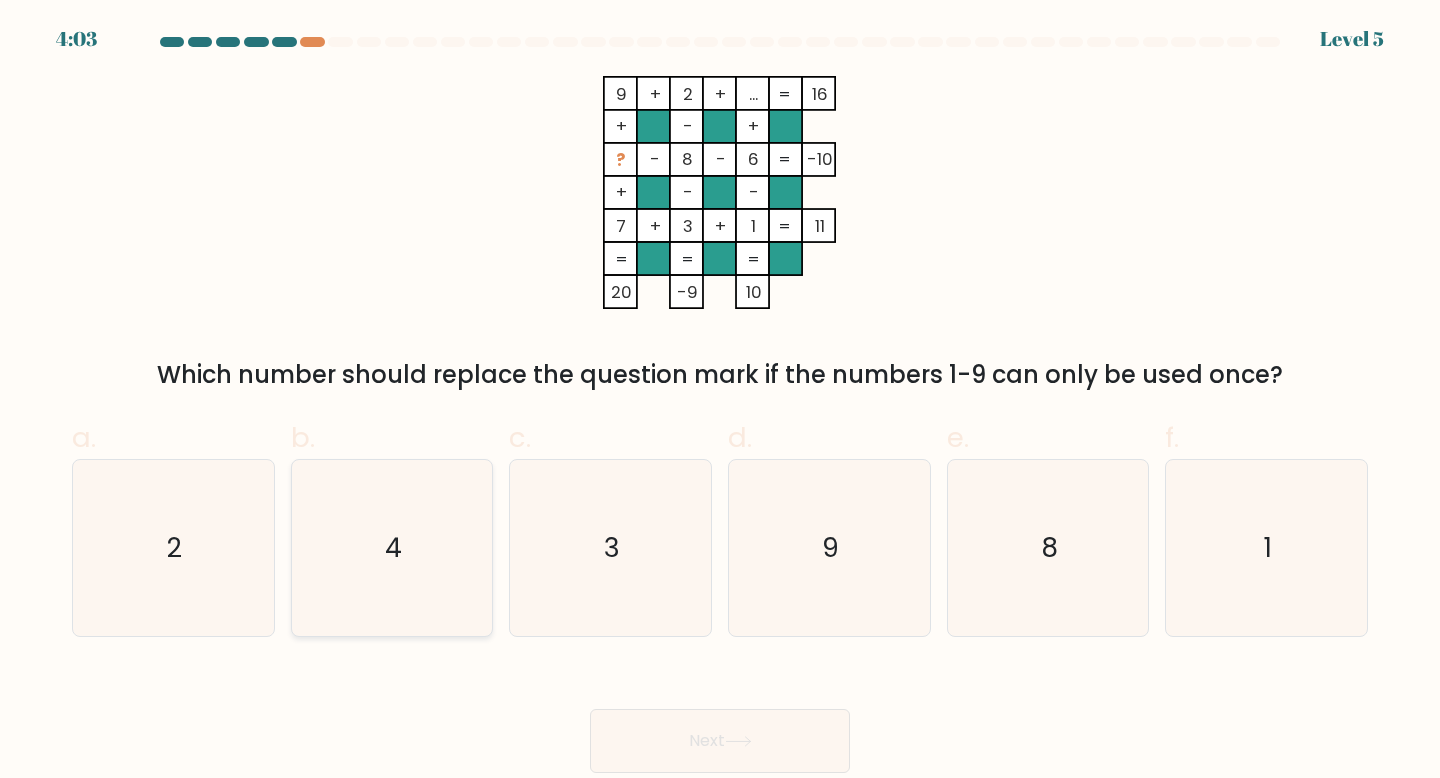 click on "4" at bounding box center (392, 548) 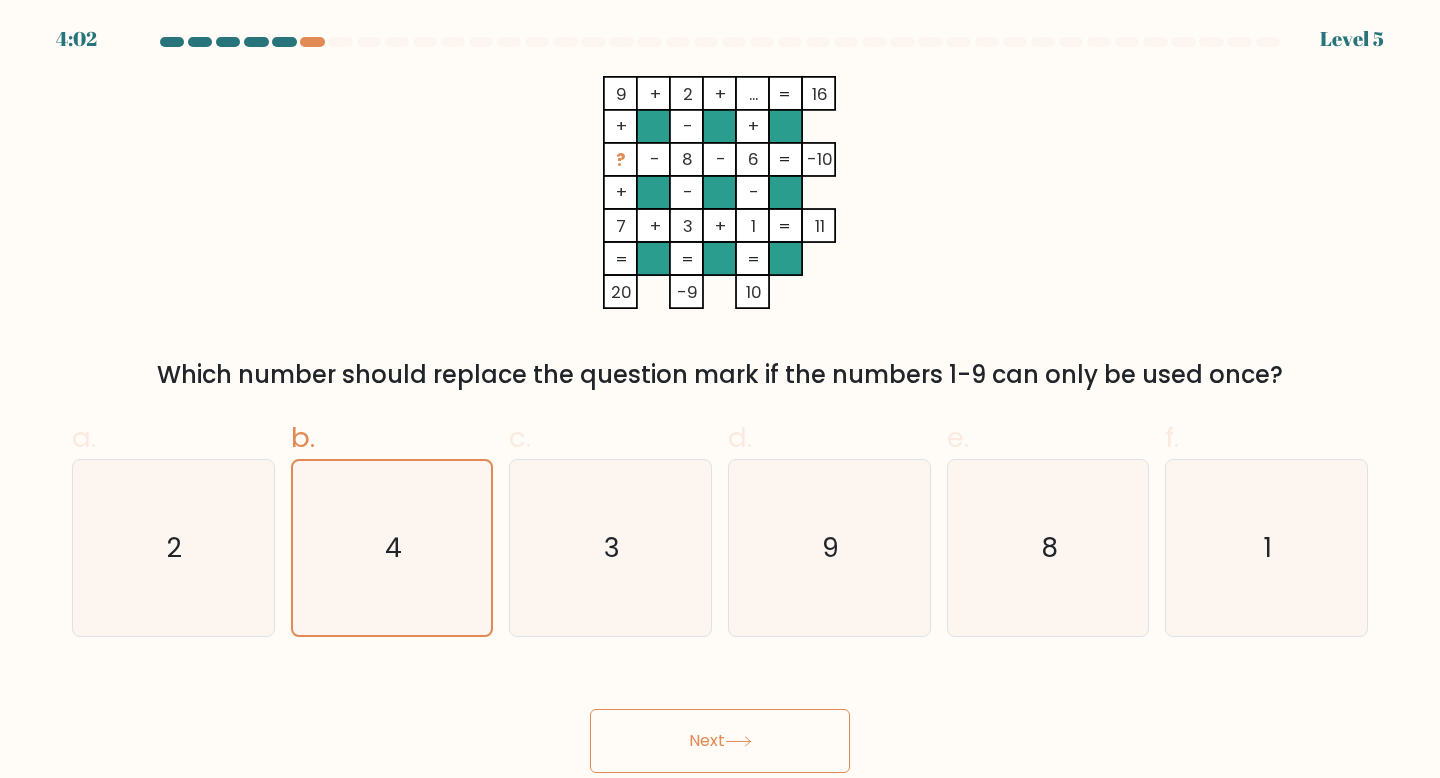 click on "Next" at bounding box center (720, 741) 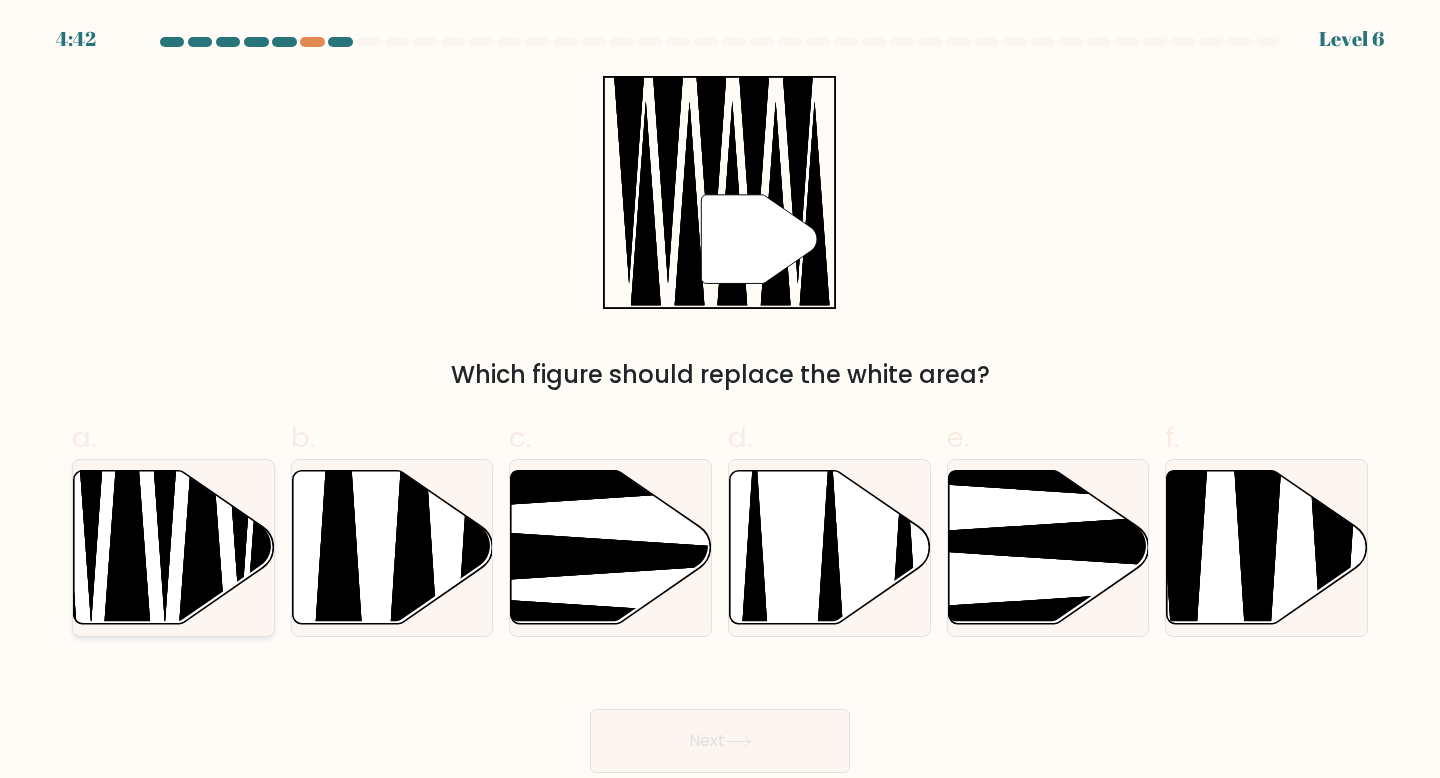 click at bounding box center [174, 547] 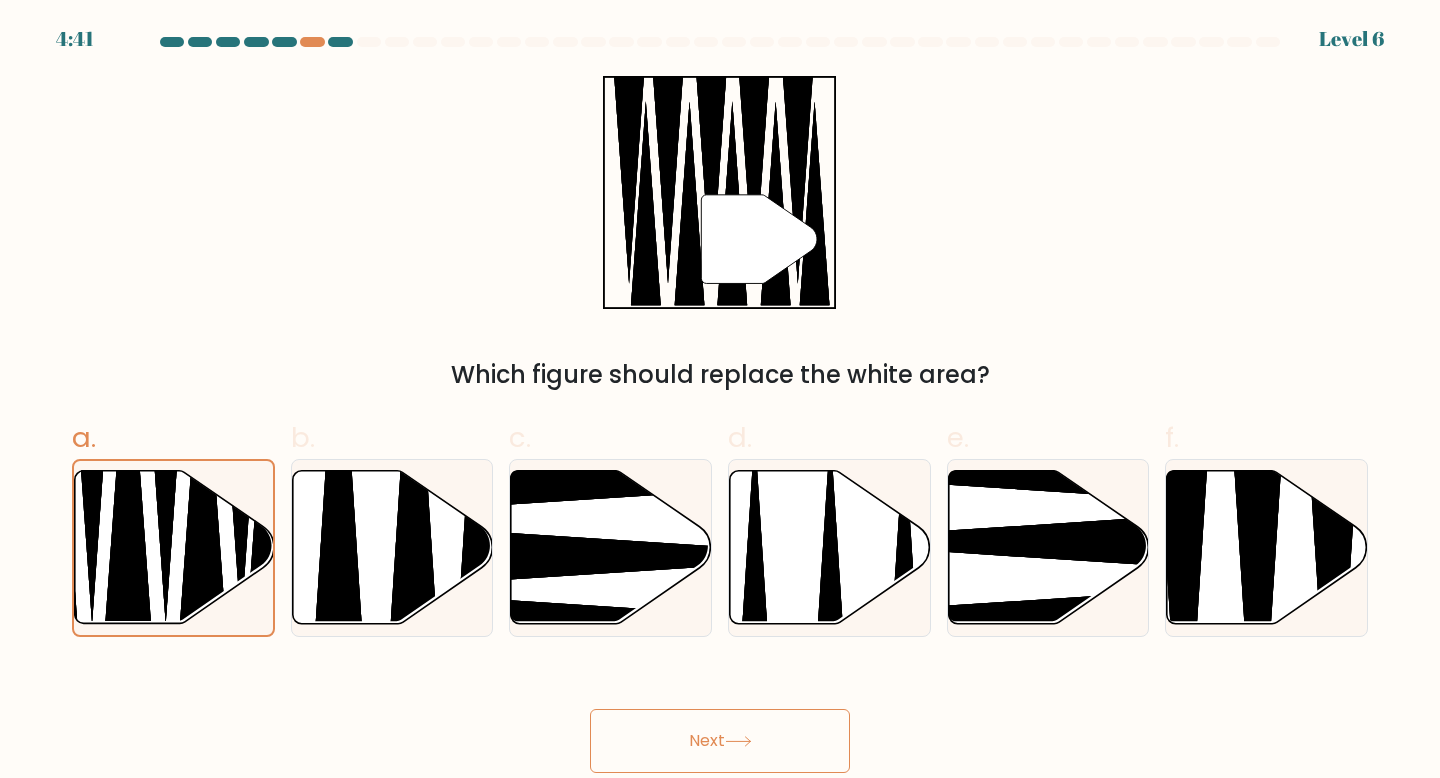 click on "Next" at bounding box center (720, 741) 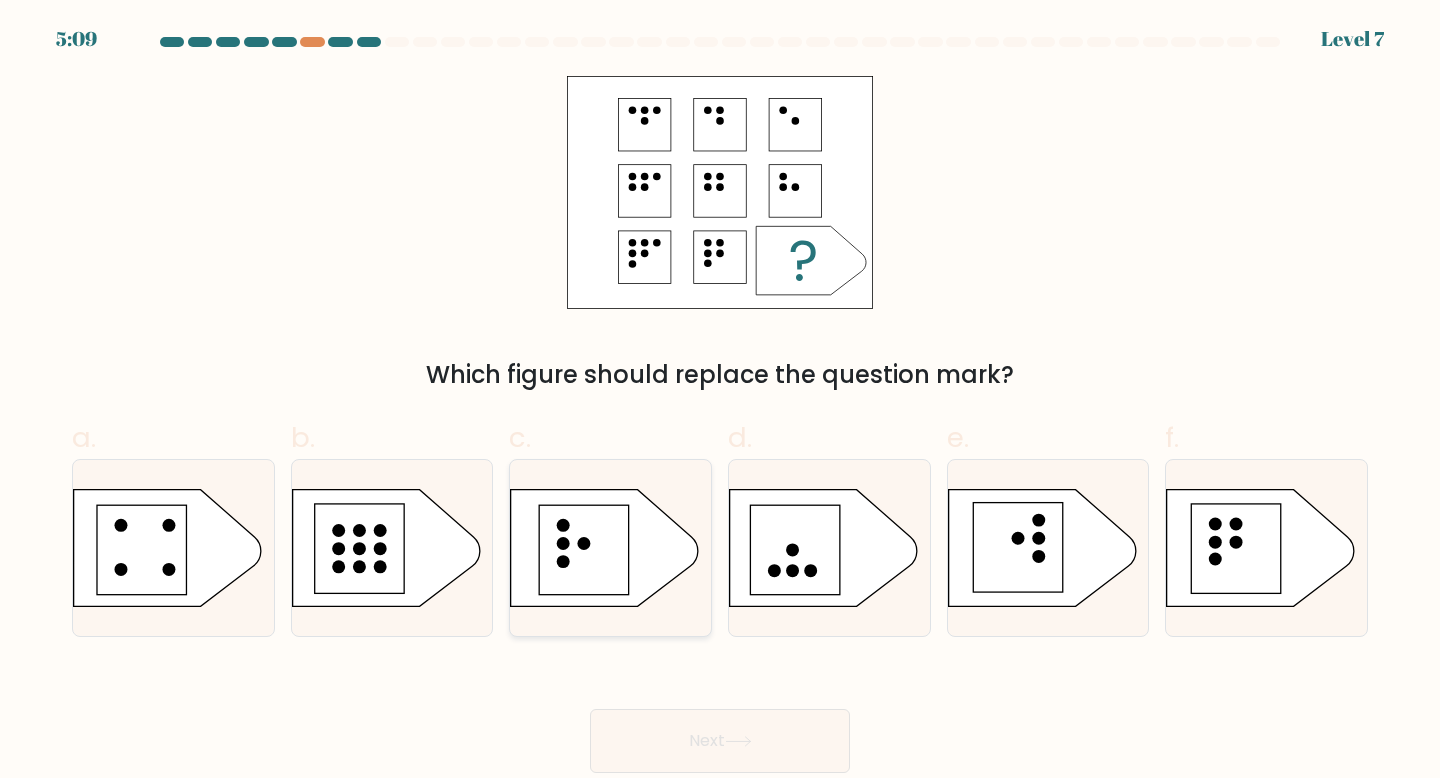 click at bounding box center (585, 550) 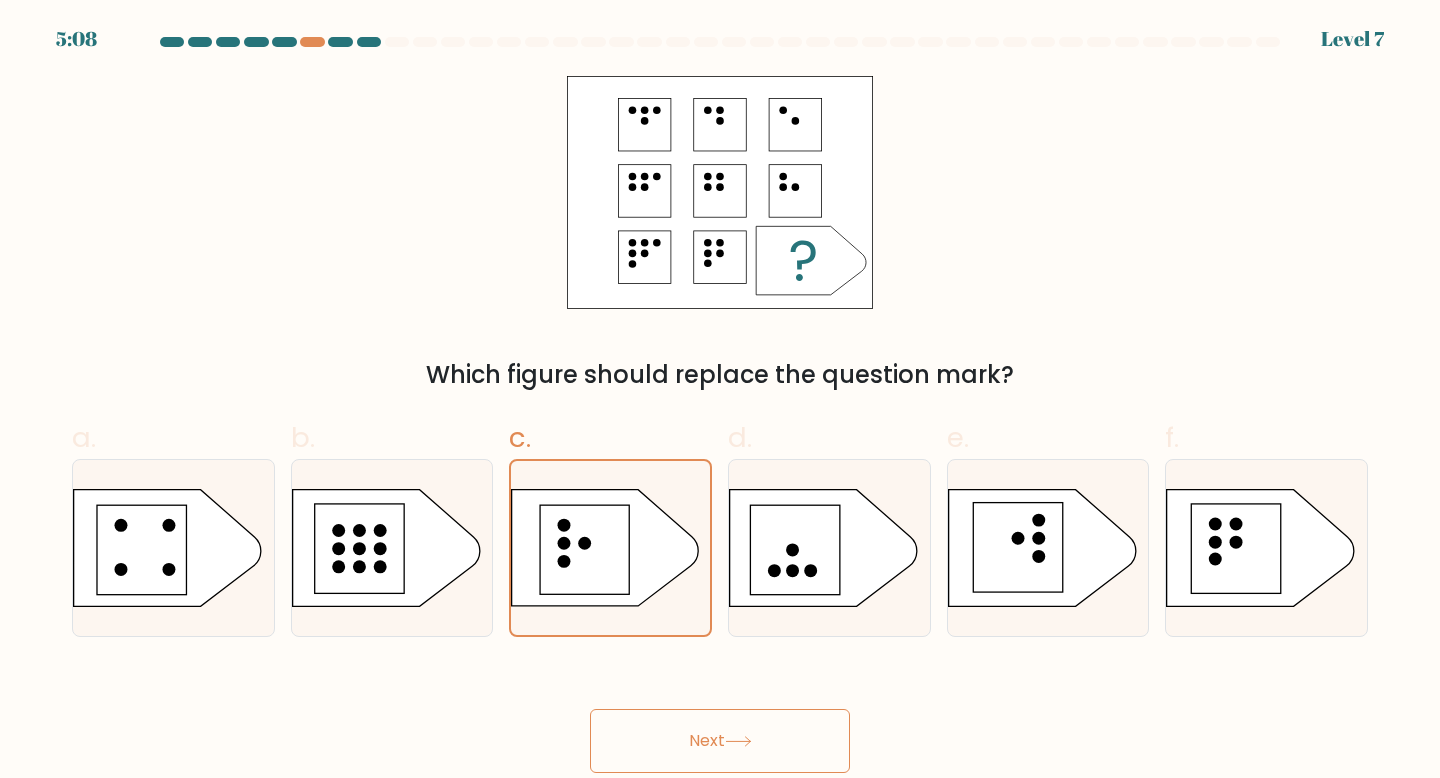 click on "Next" at bounding box center (720, 741) 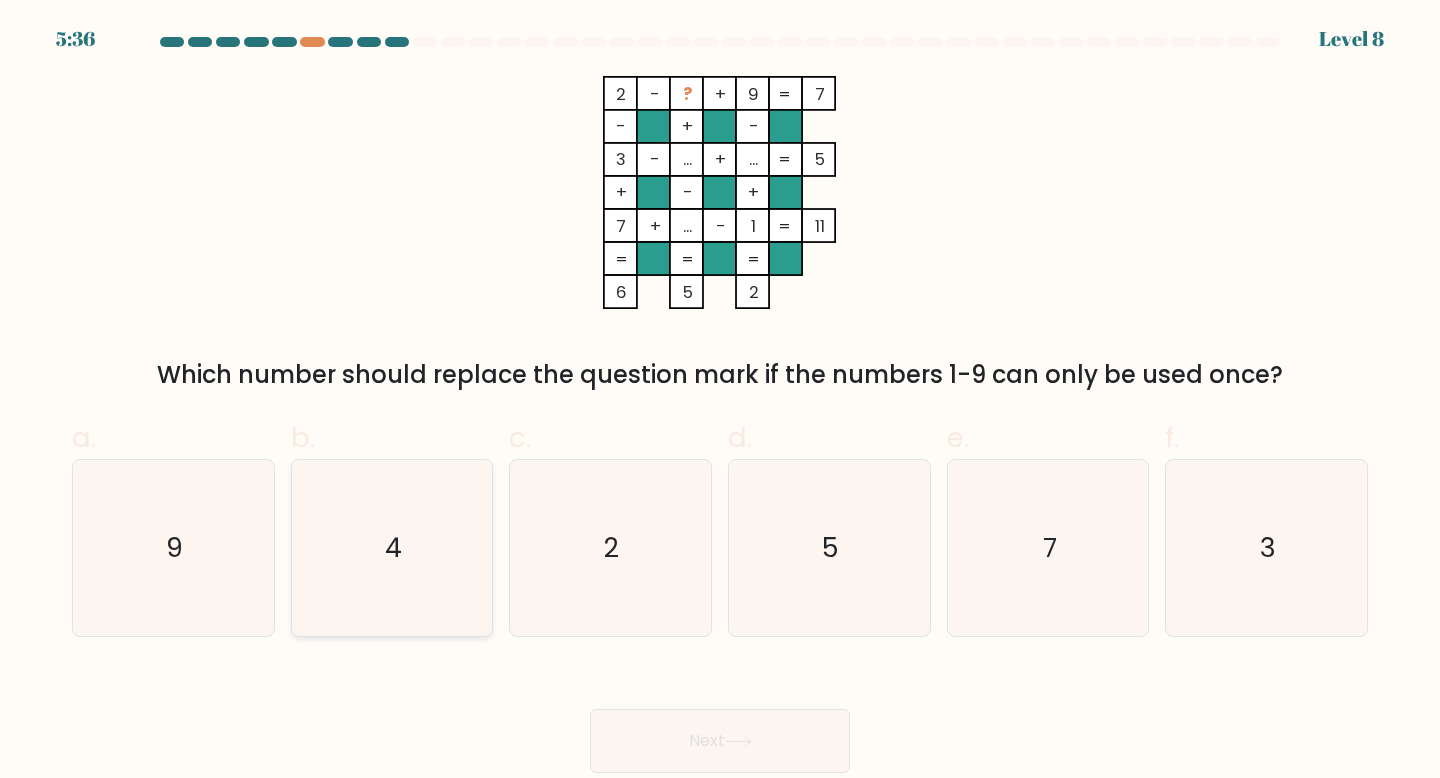 click on "4" at bounding box center (393, 547) 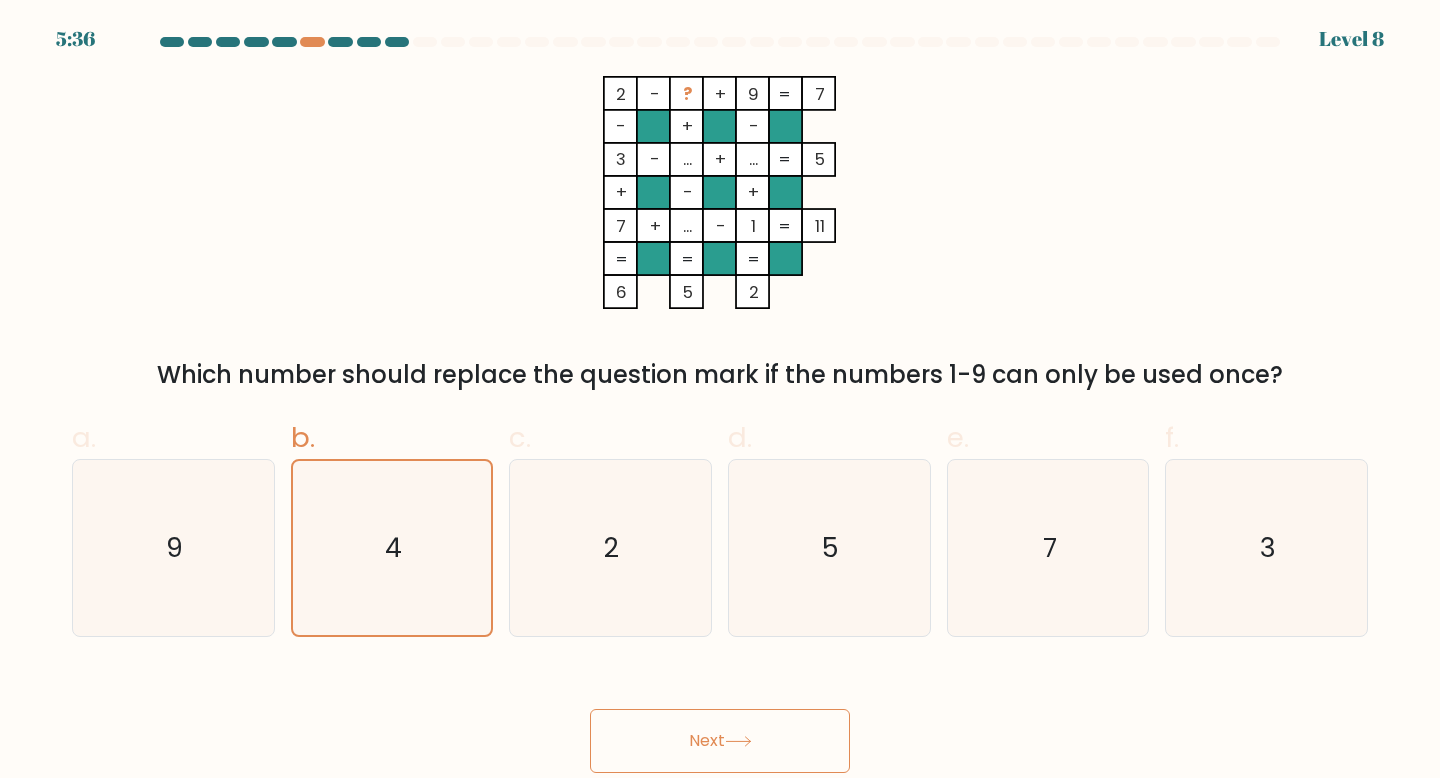 click on "Next" at bounding box center (720, 741) 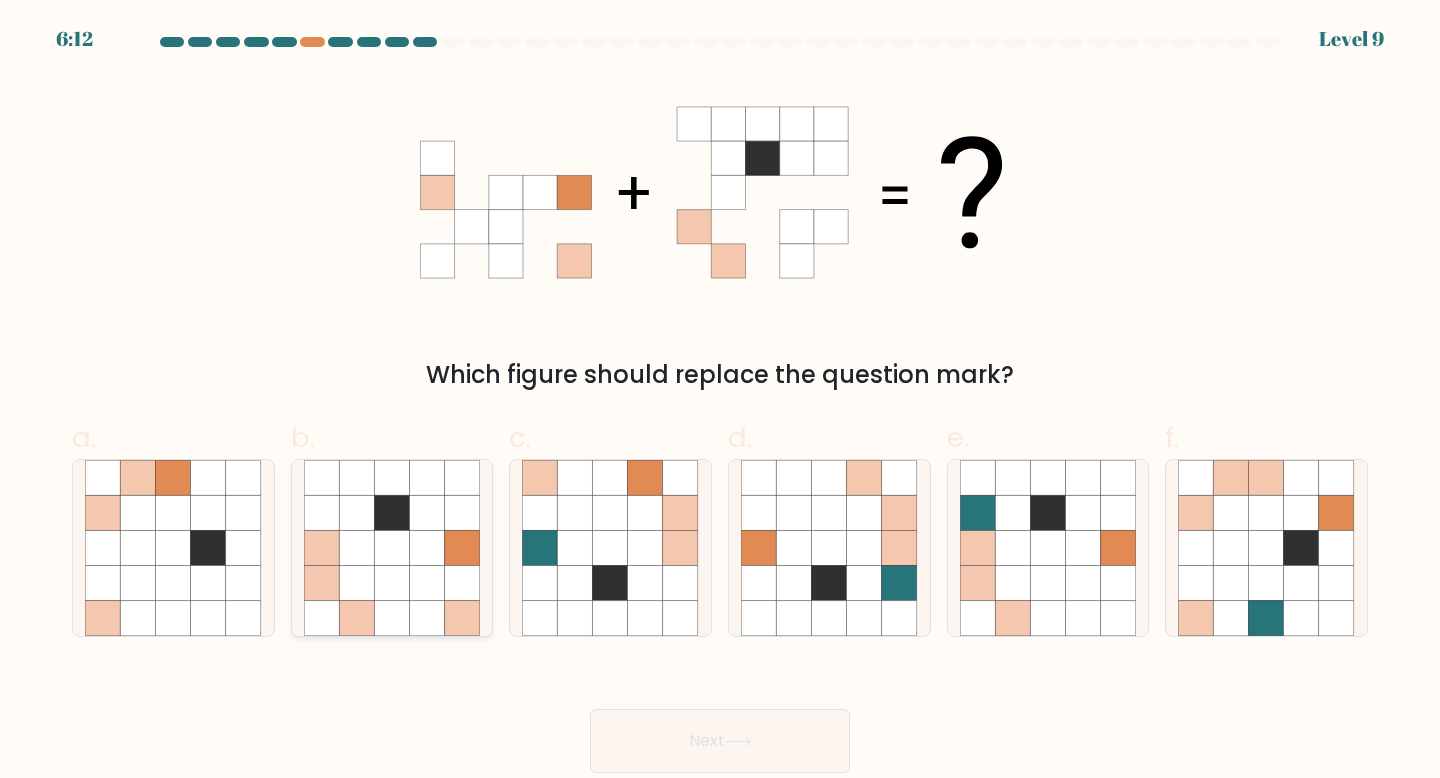 click at bounding box center (391, 583) 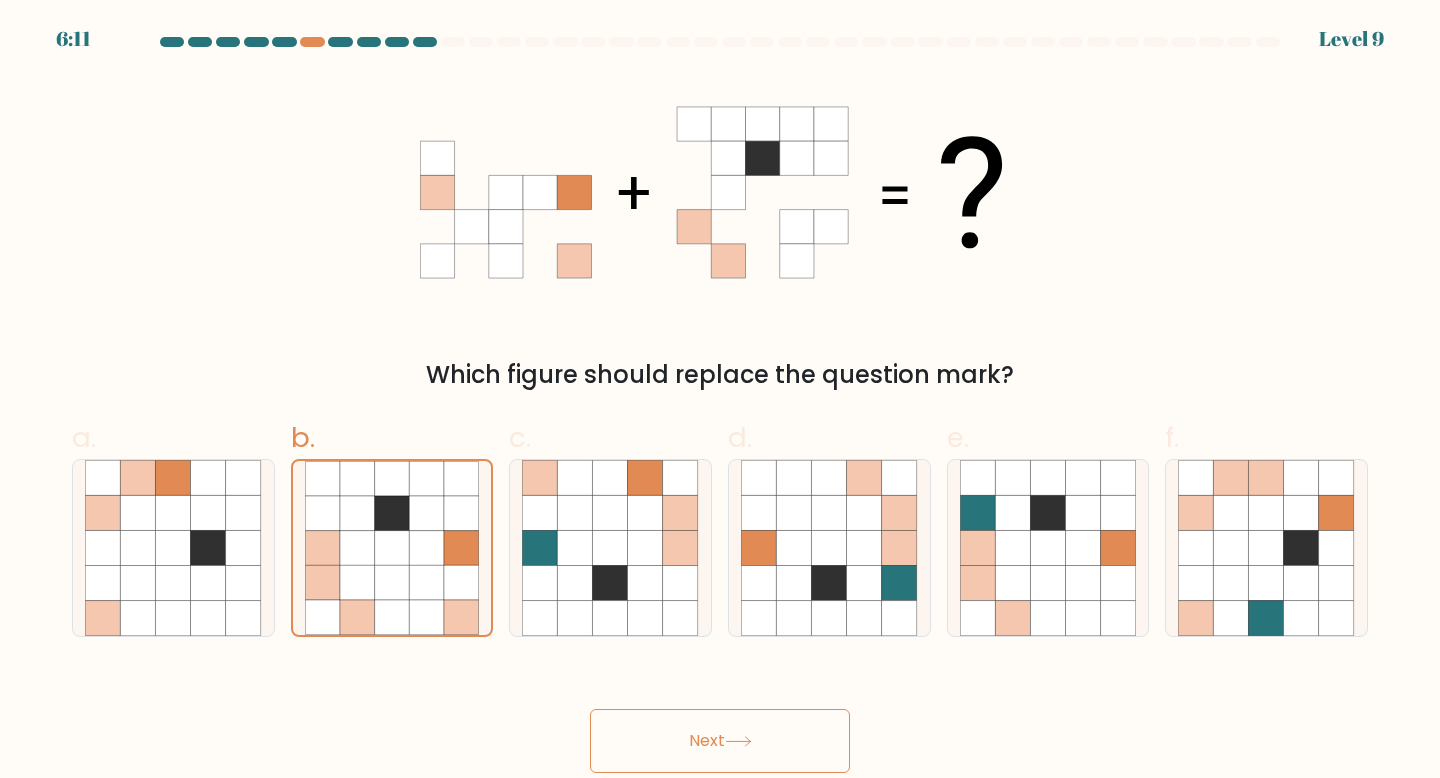 click on "Next" at bounding box center (720, 741) 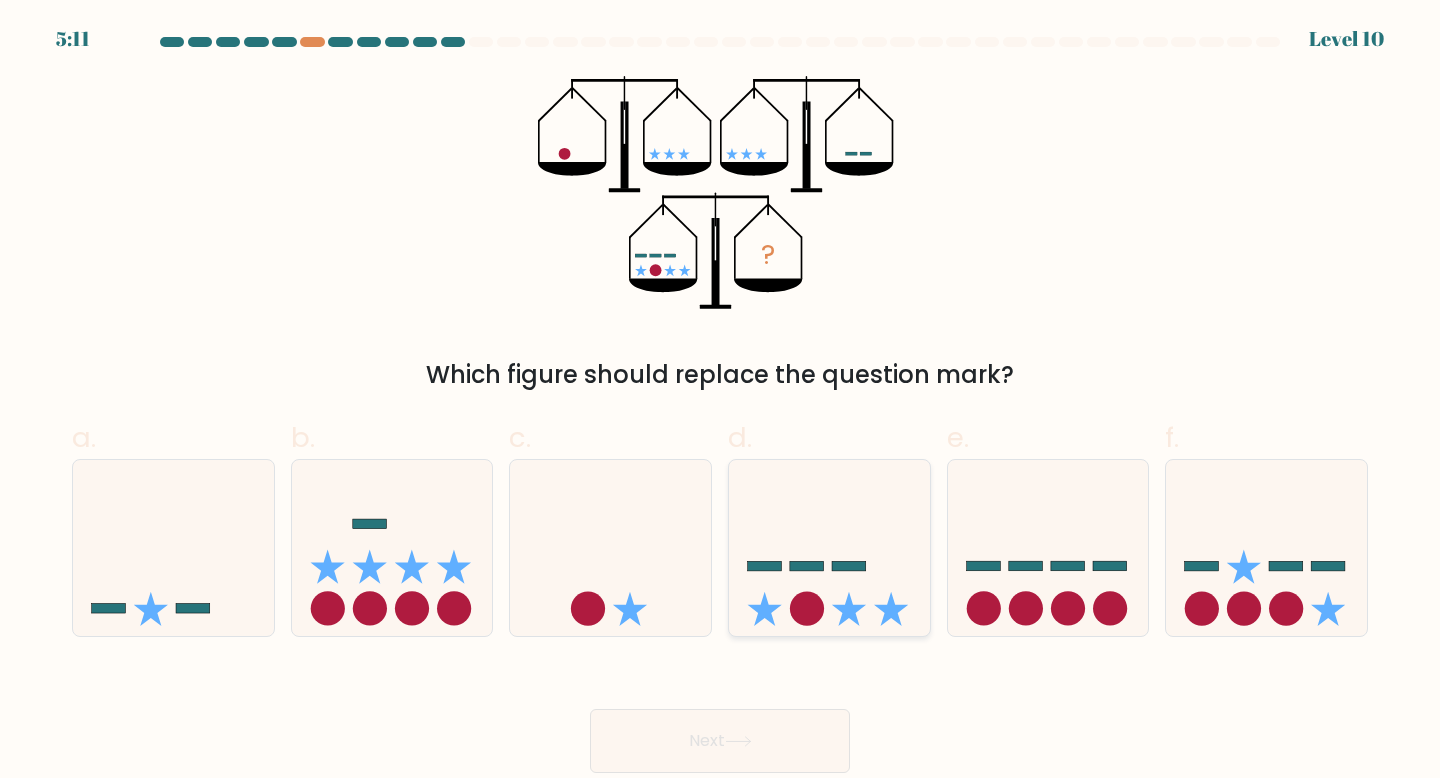 click at bounding box center (829, 548) 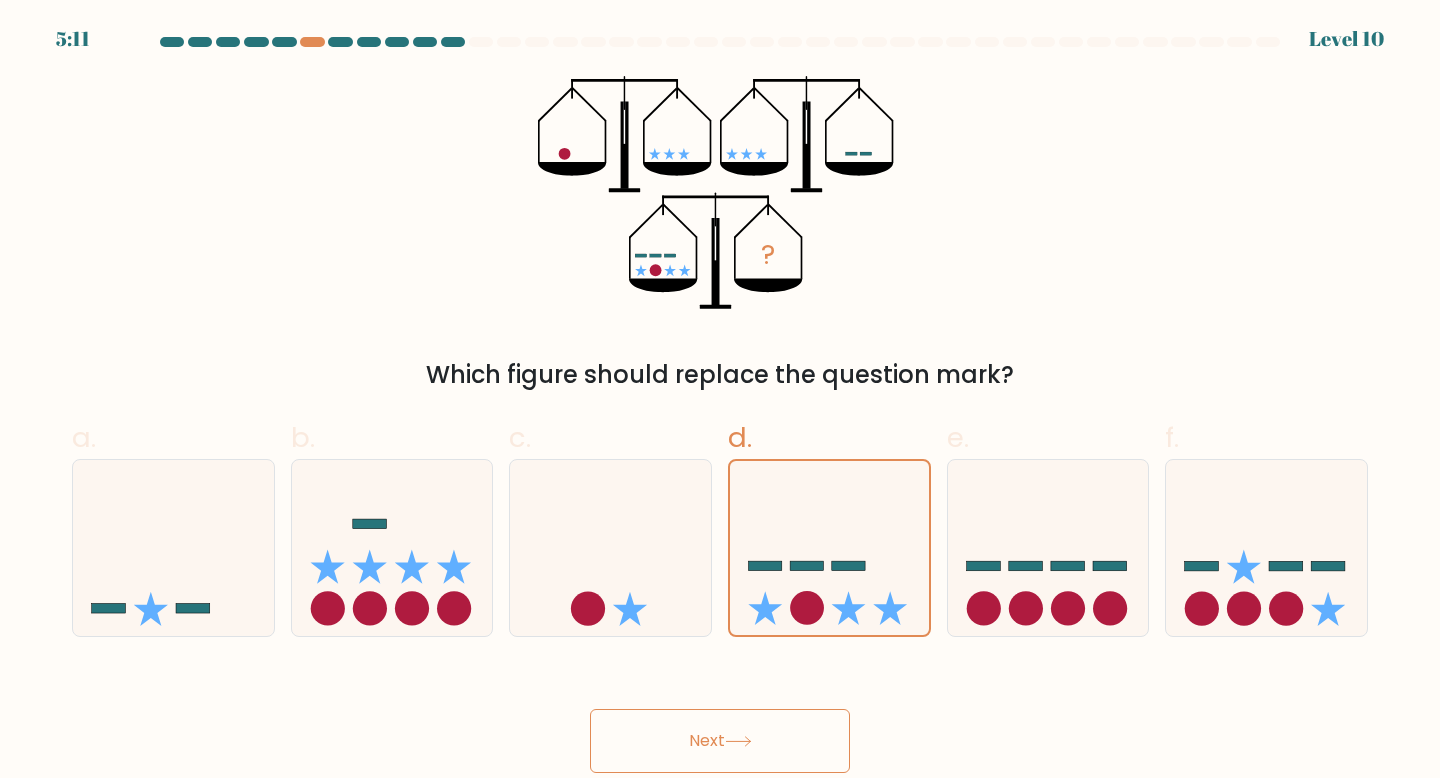 click at bounding box center (738, 741) 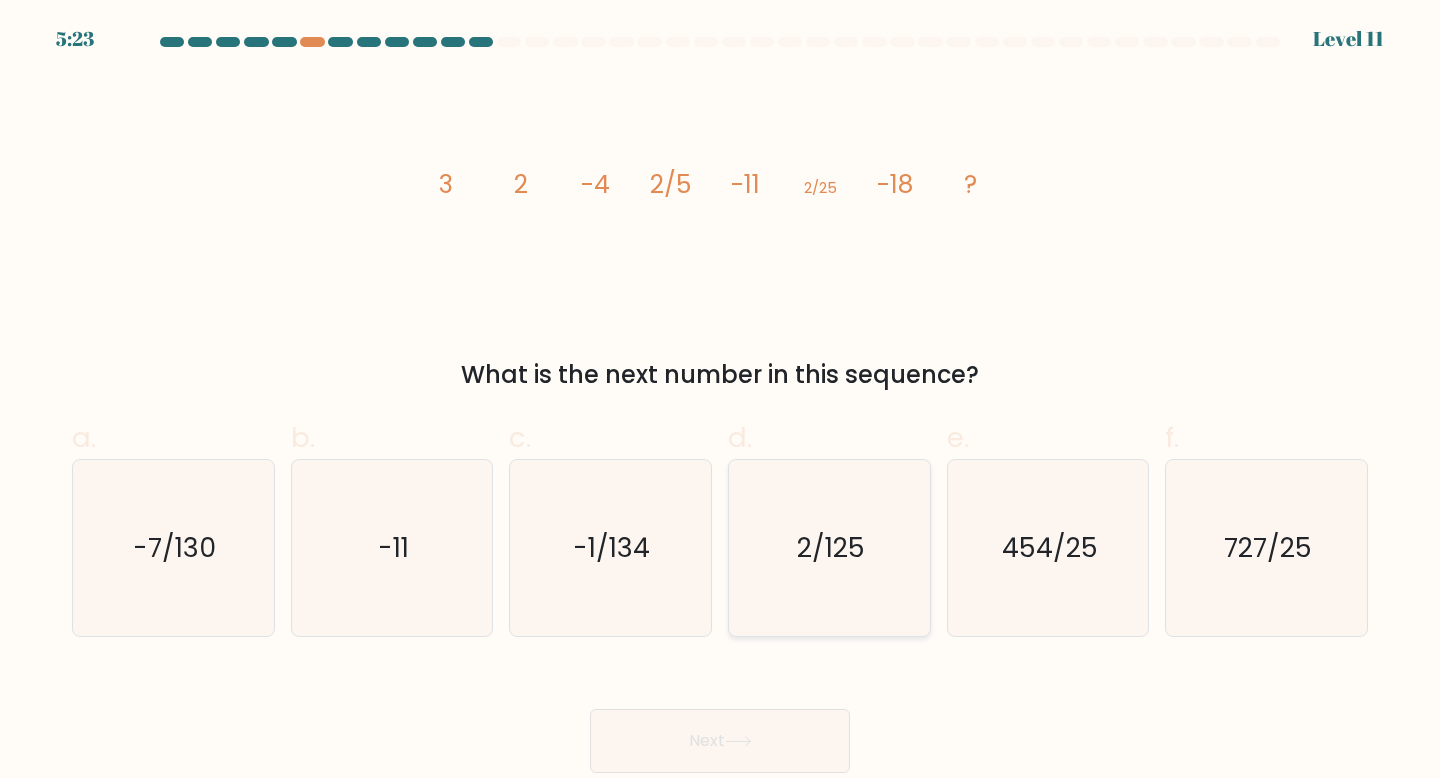 click on "2/125" at bounding box center [829, 548] 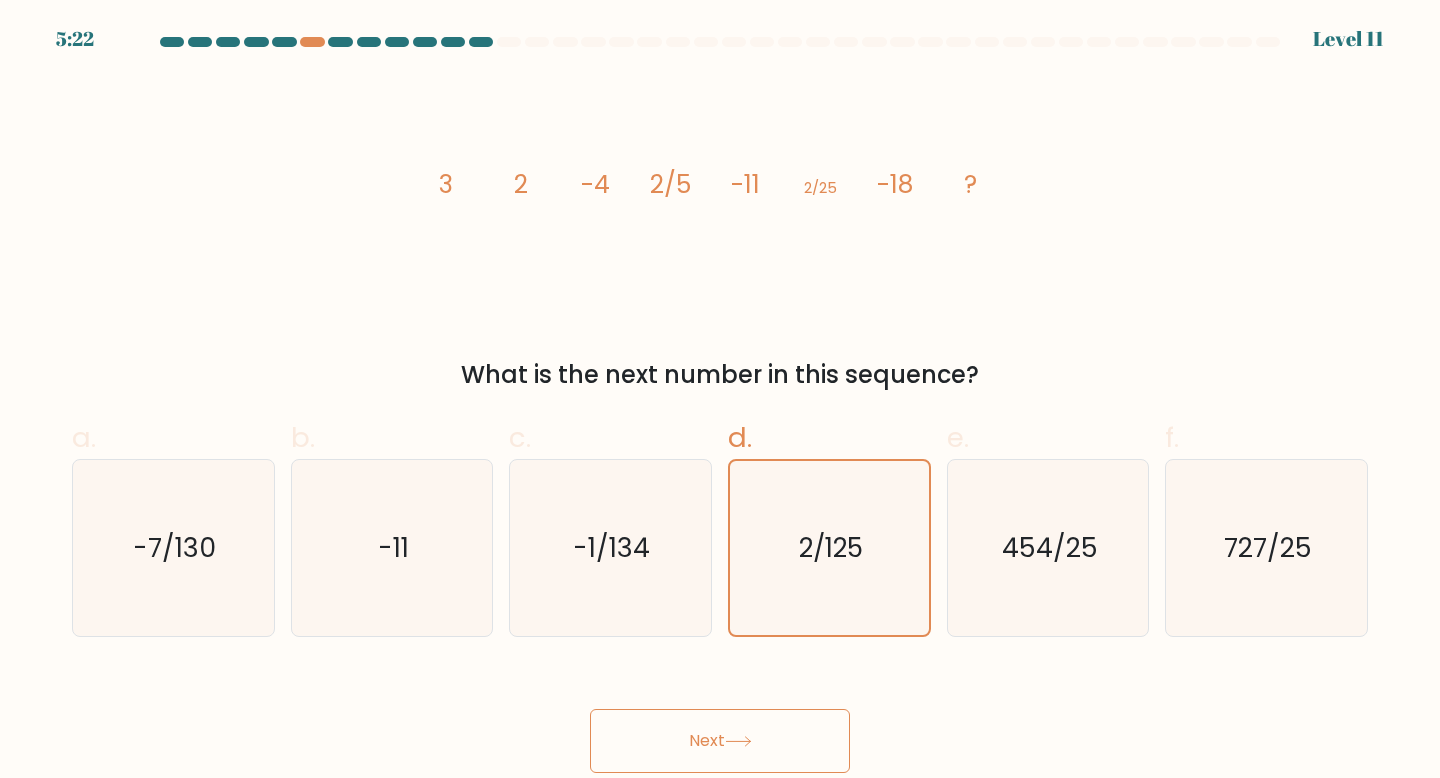 click on "Next" at bounding box center [720, 741] 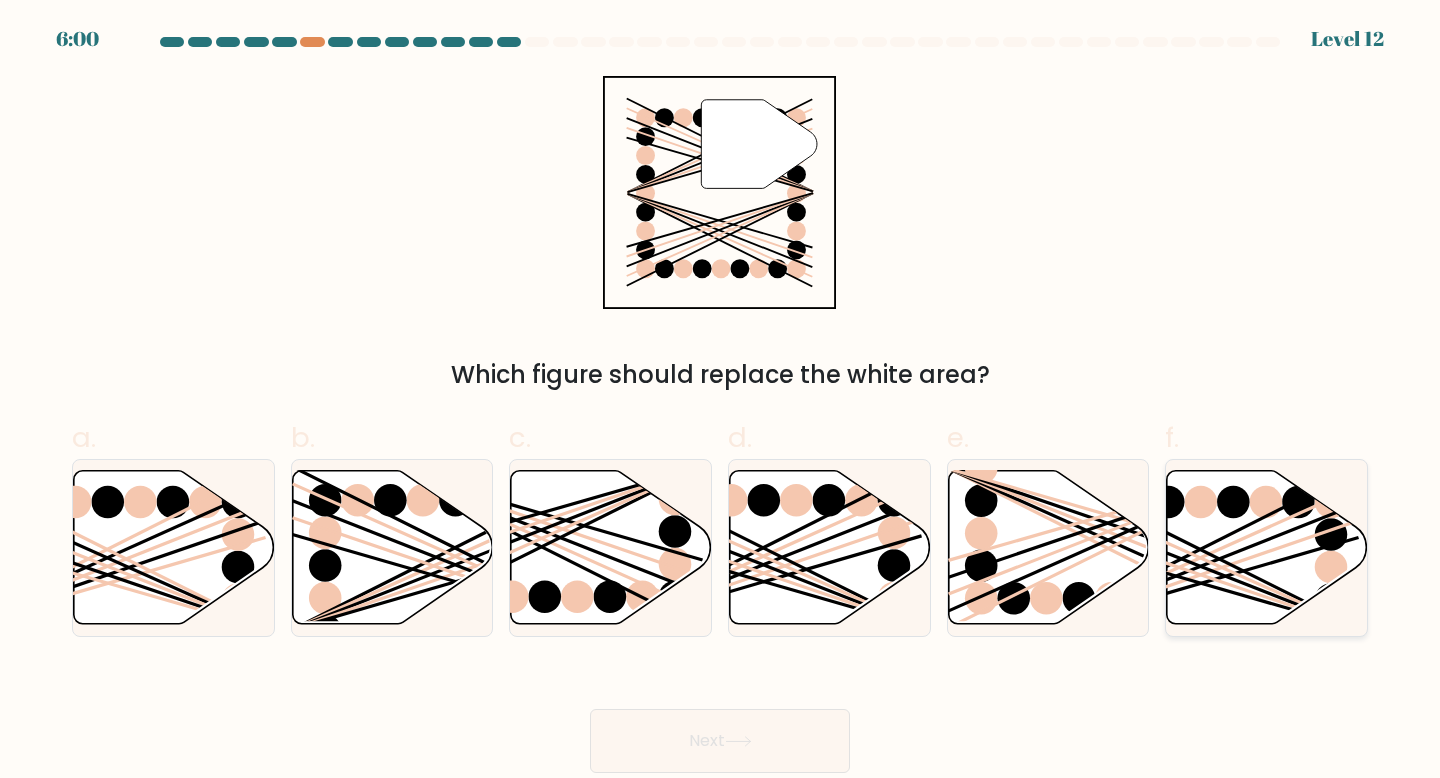 click at bounding box center (1267, 547) 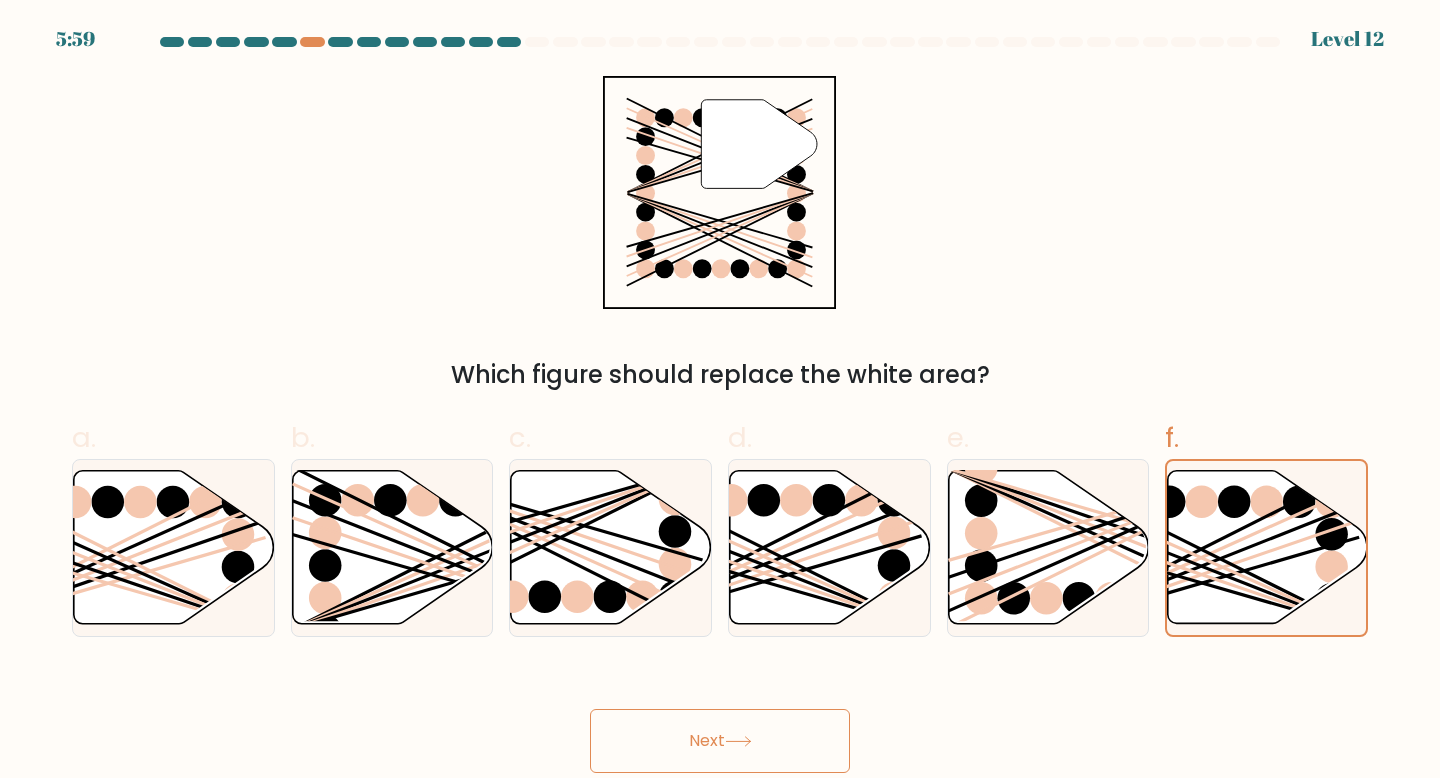 click on "Next" at bounding box center [720, 741] 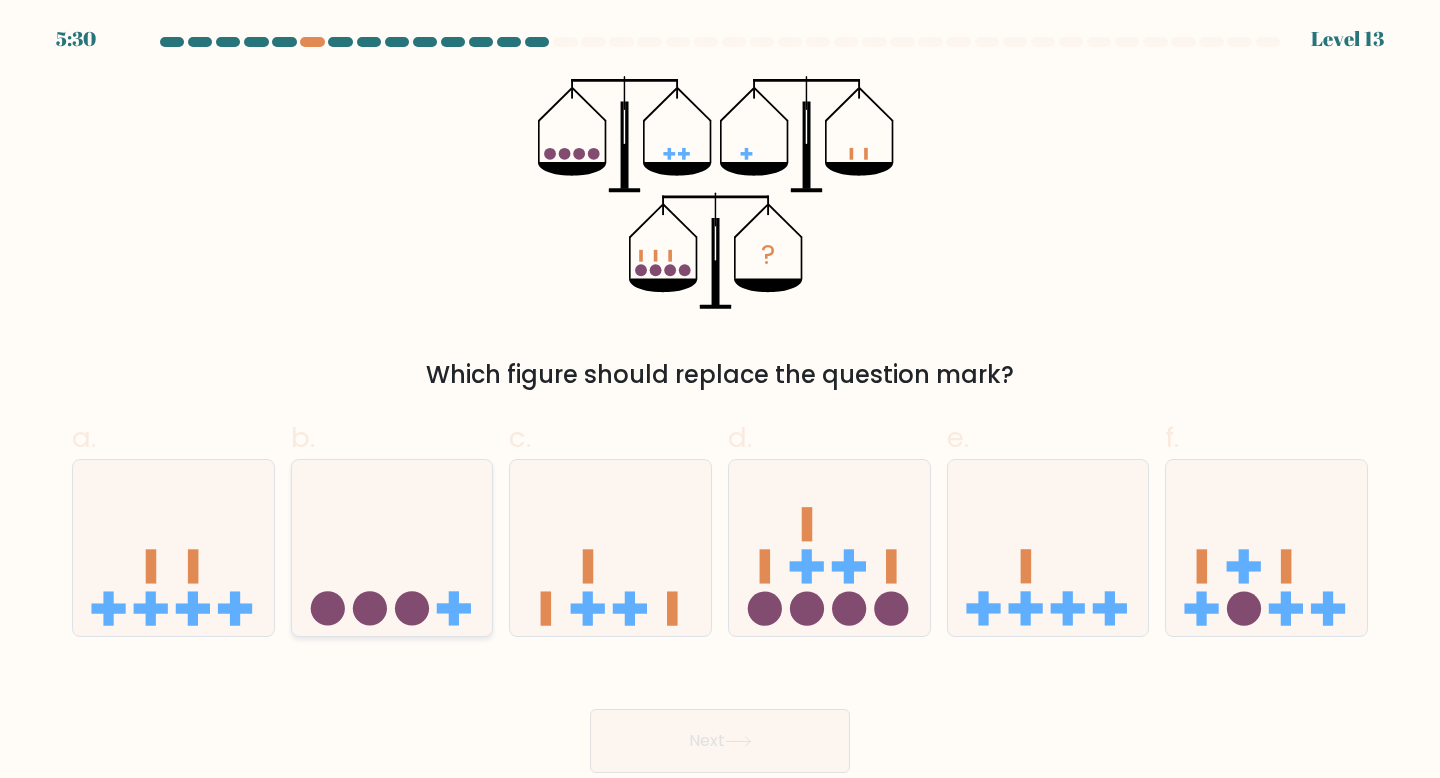 click at bounding box center [370, 609] 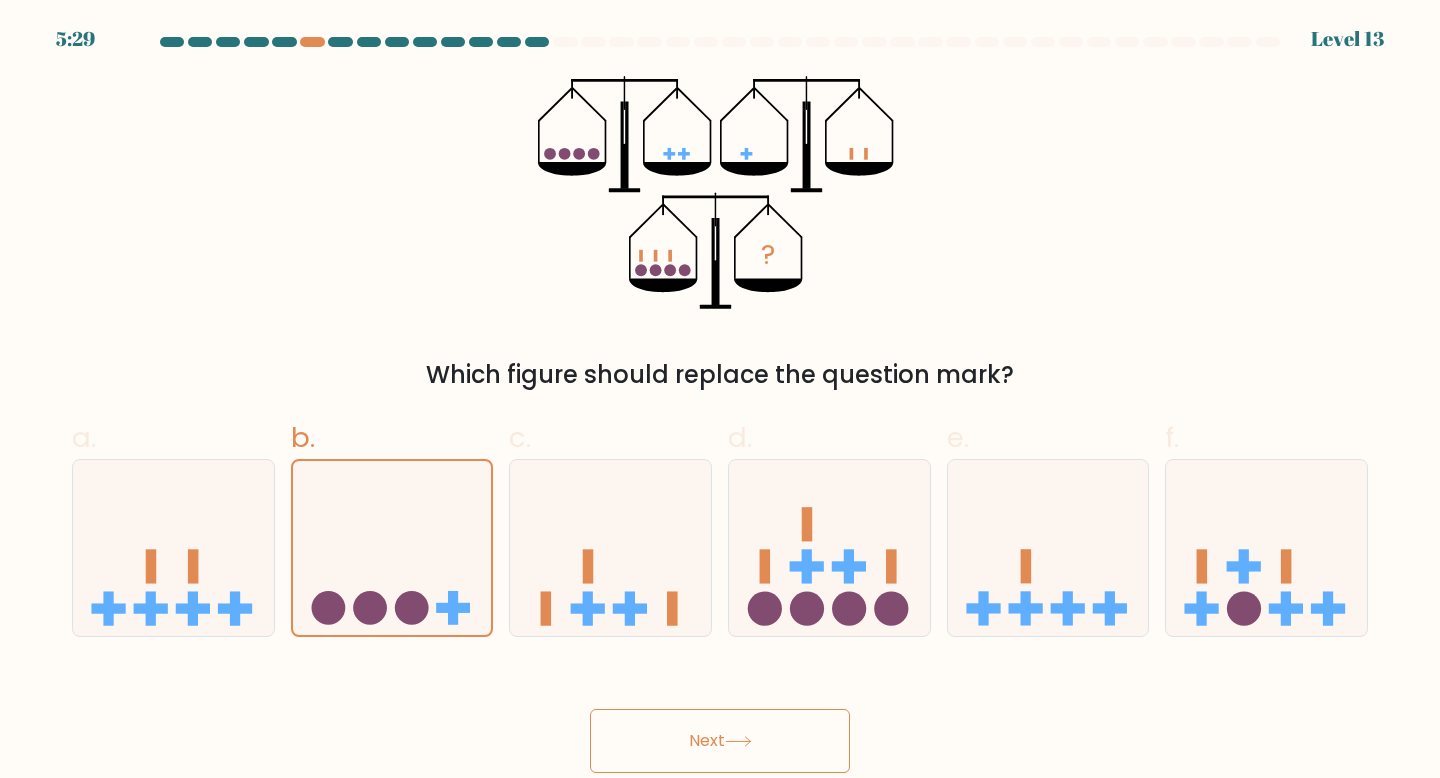 click on "Next" at bounding box center (720, 741) 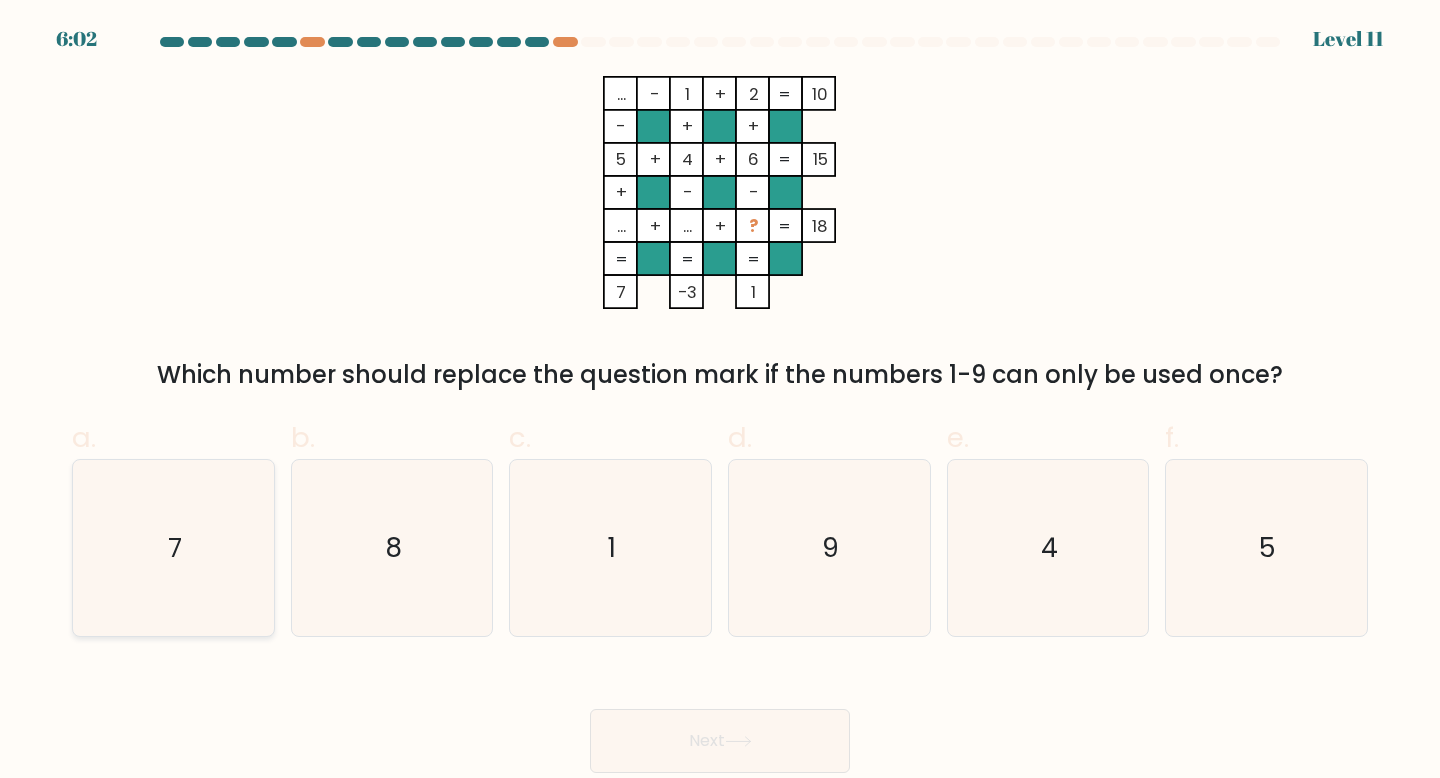 click on "7" at bounding box center (173, 548) 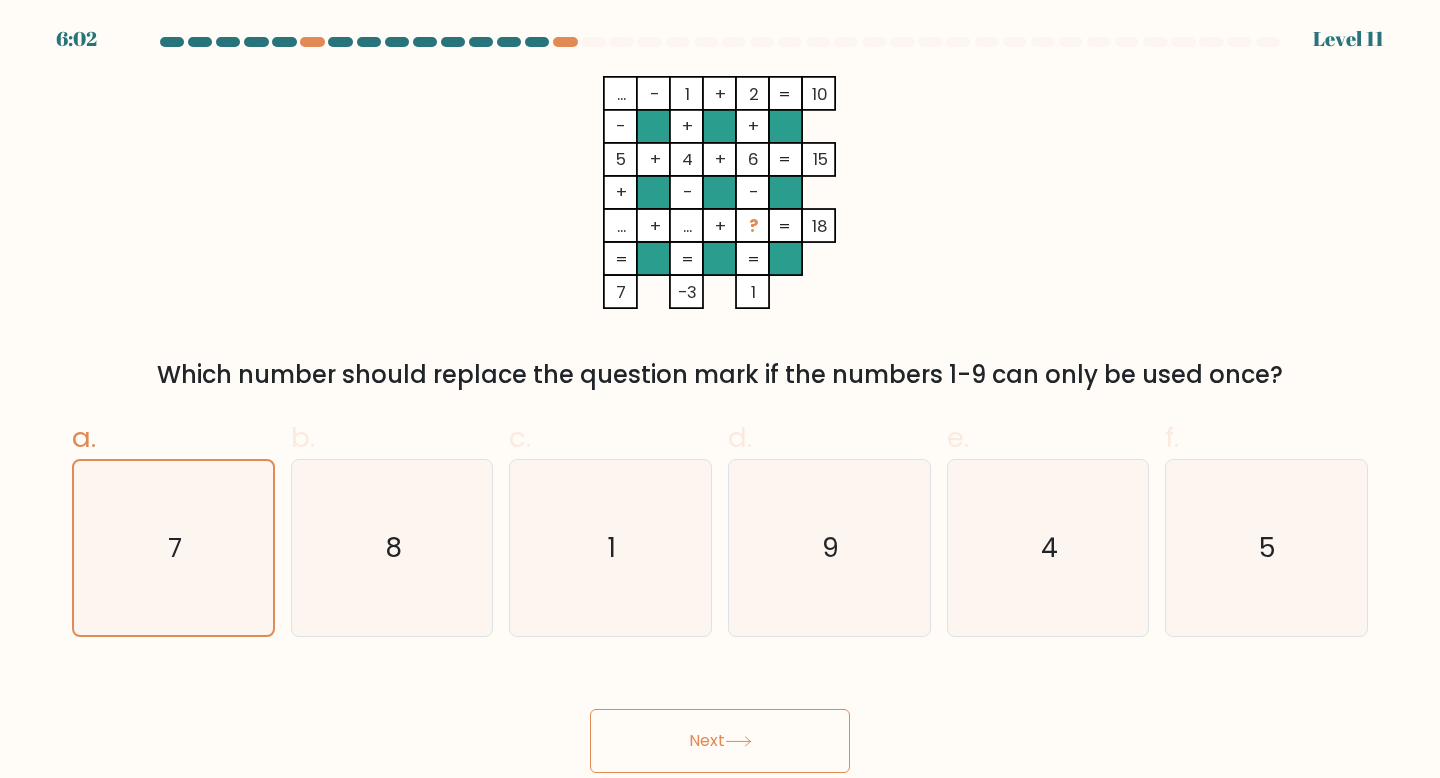 click on "Next" at bounding box center (720, 741) 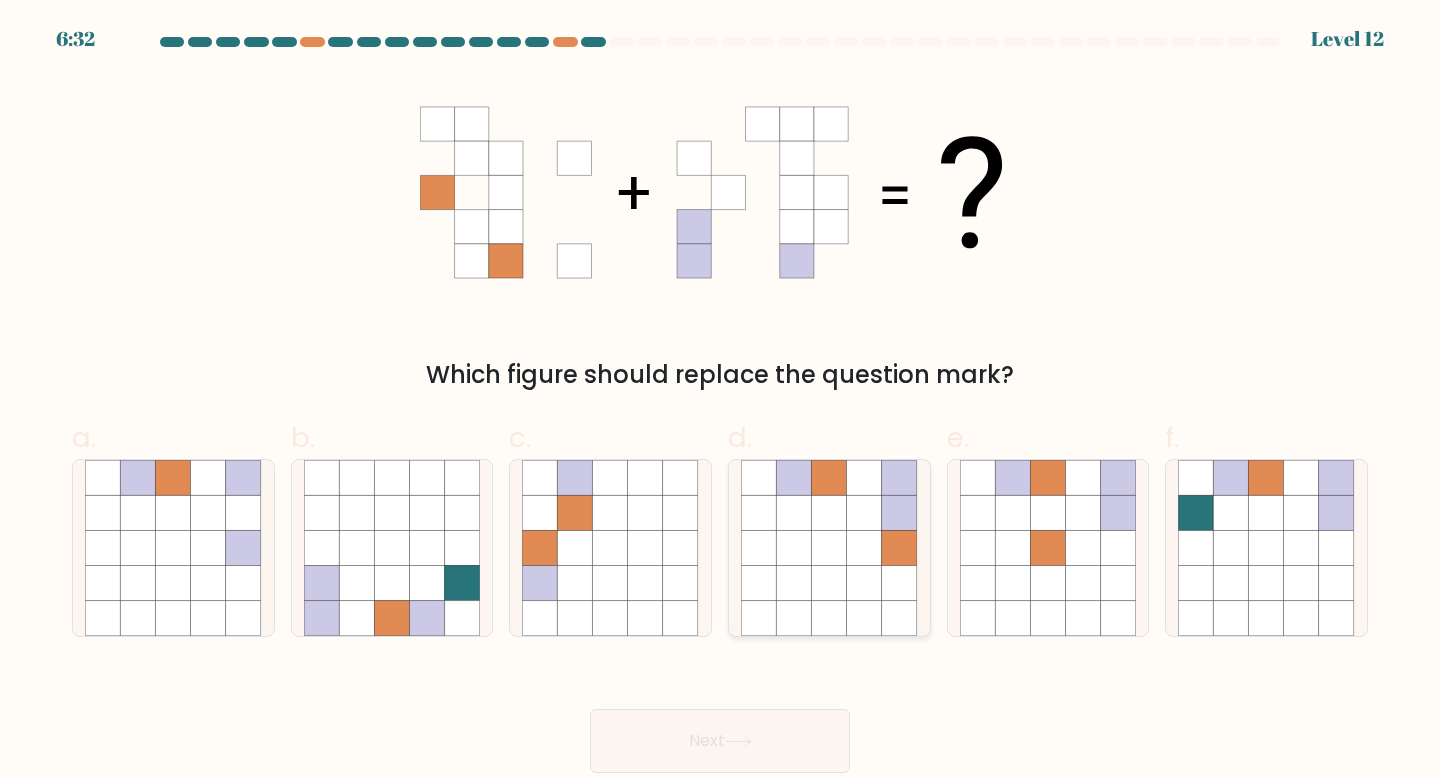 click at bounding box center [829, 547] 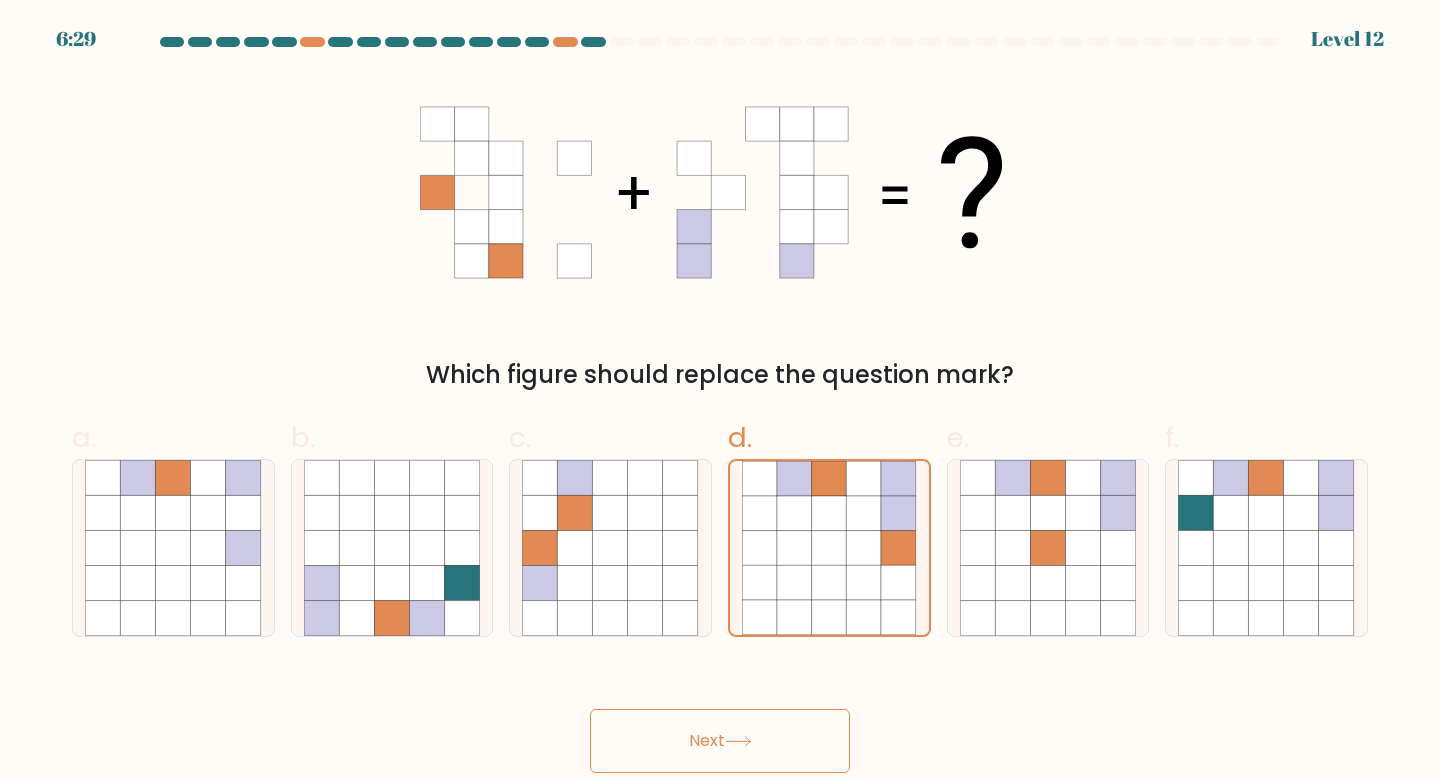click on "Next" at bounding box center (720, 741) 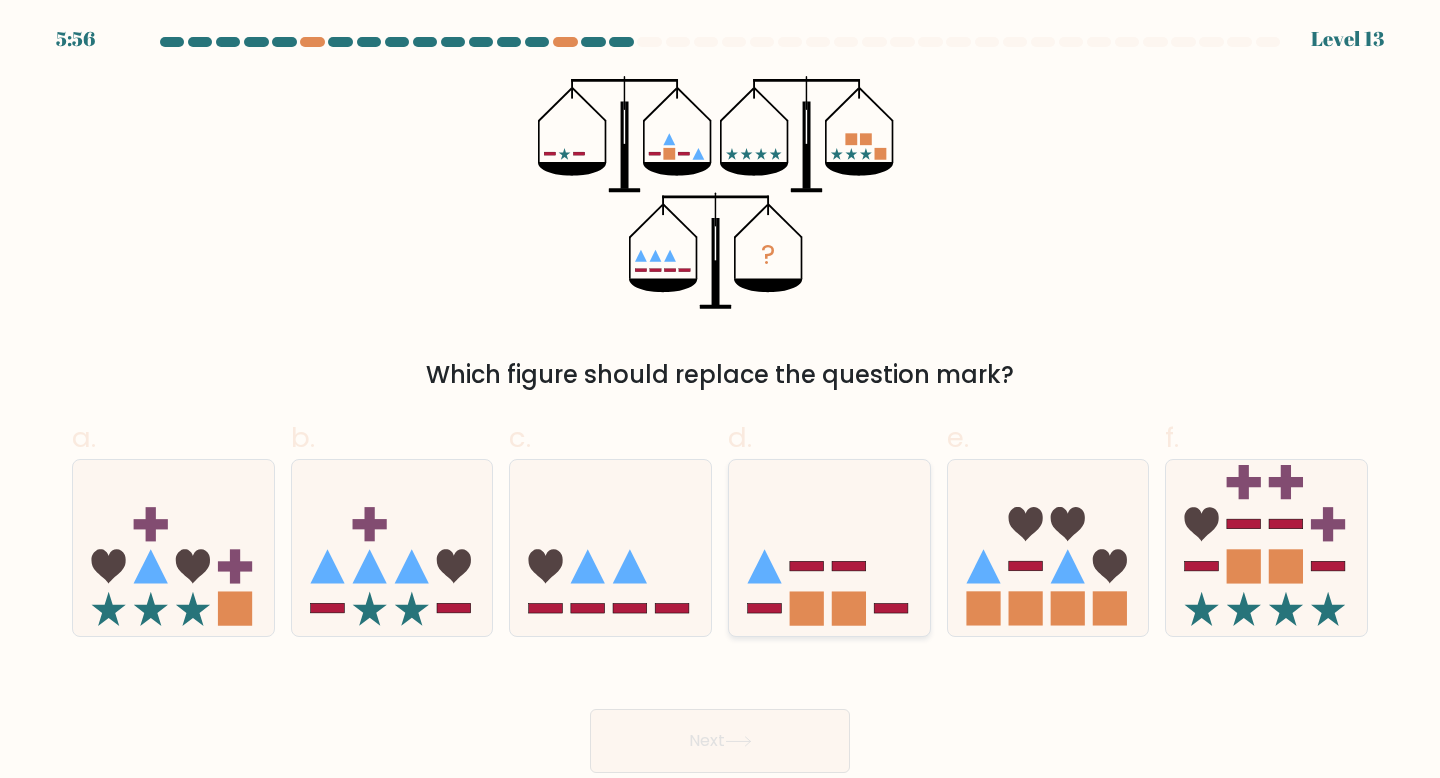 click at bounding box center (829, 548) 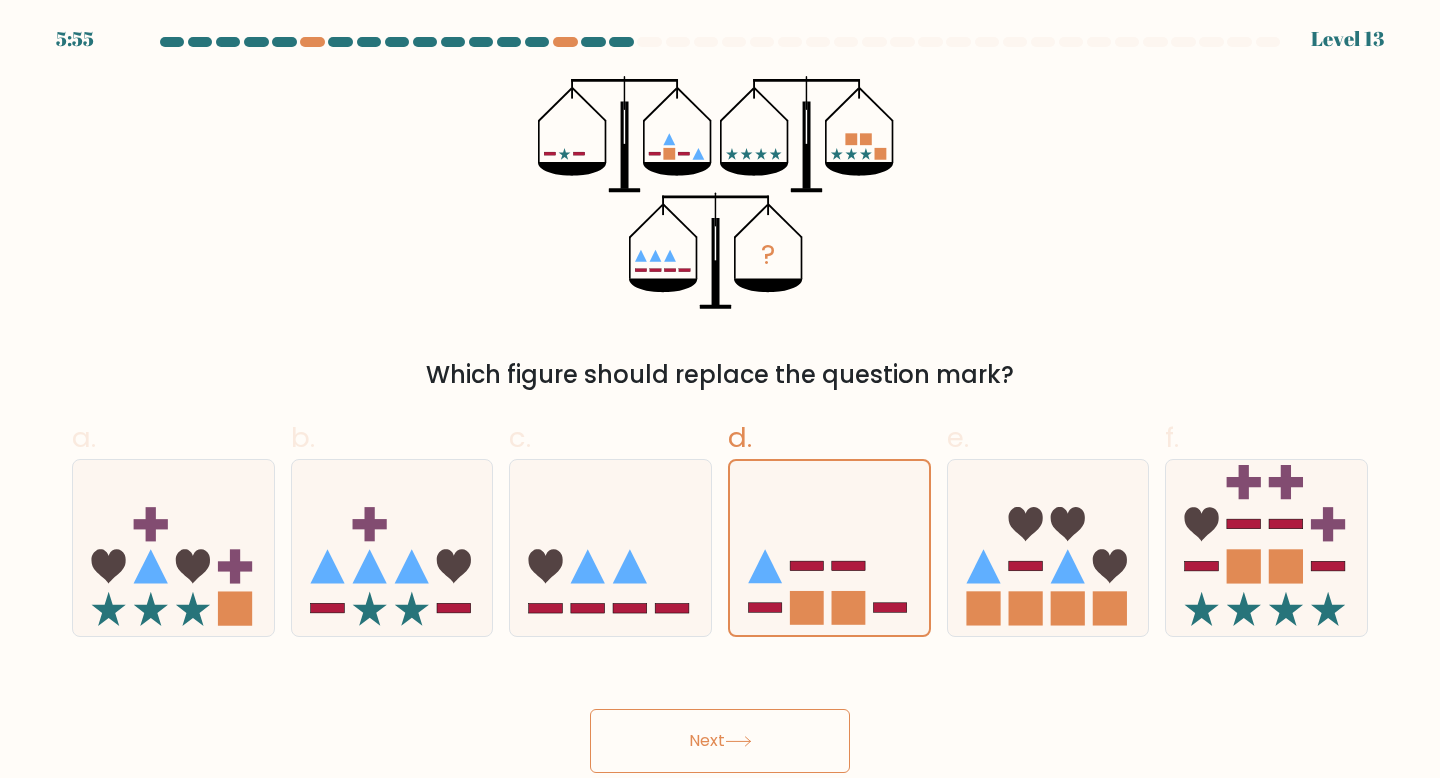 click on "Next" at bounding box center [720, 741] 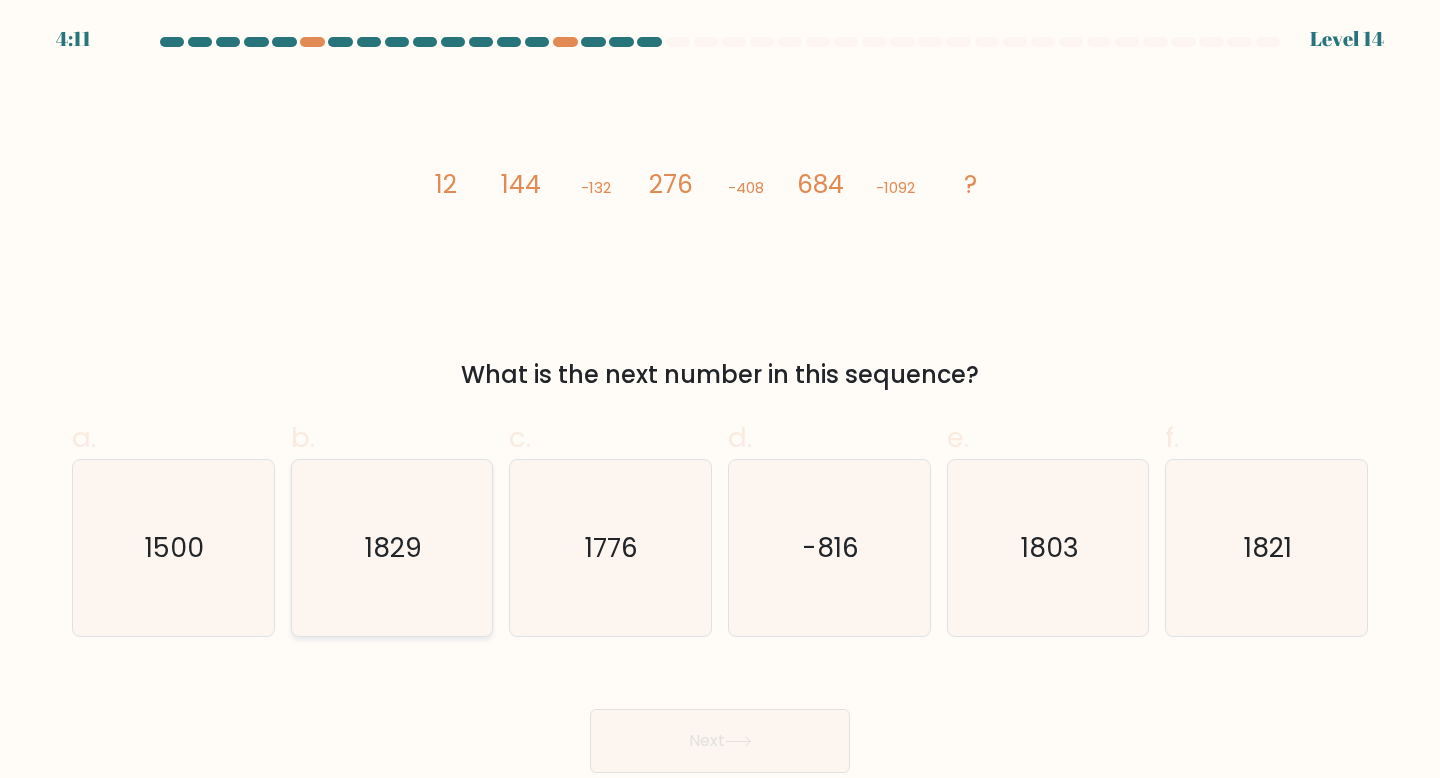 click on "1829" at bounding box center (392, 548) 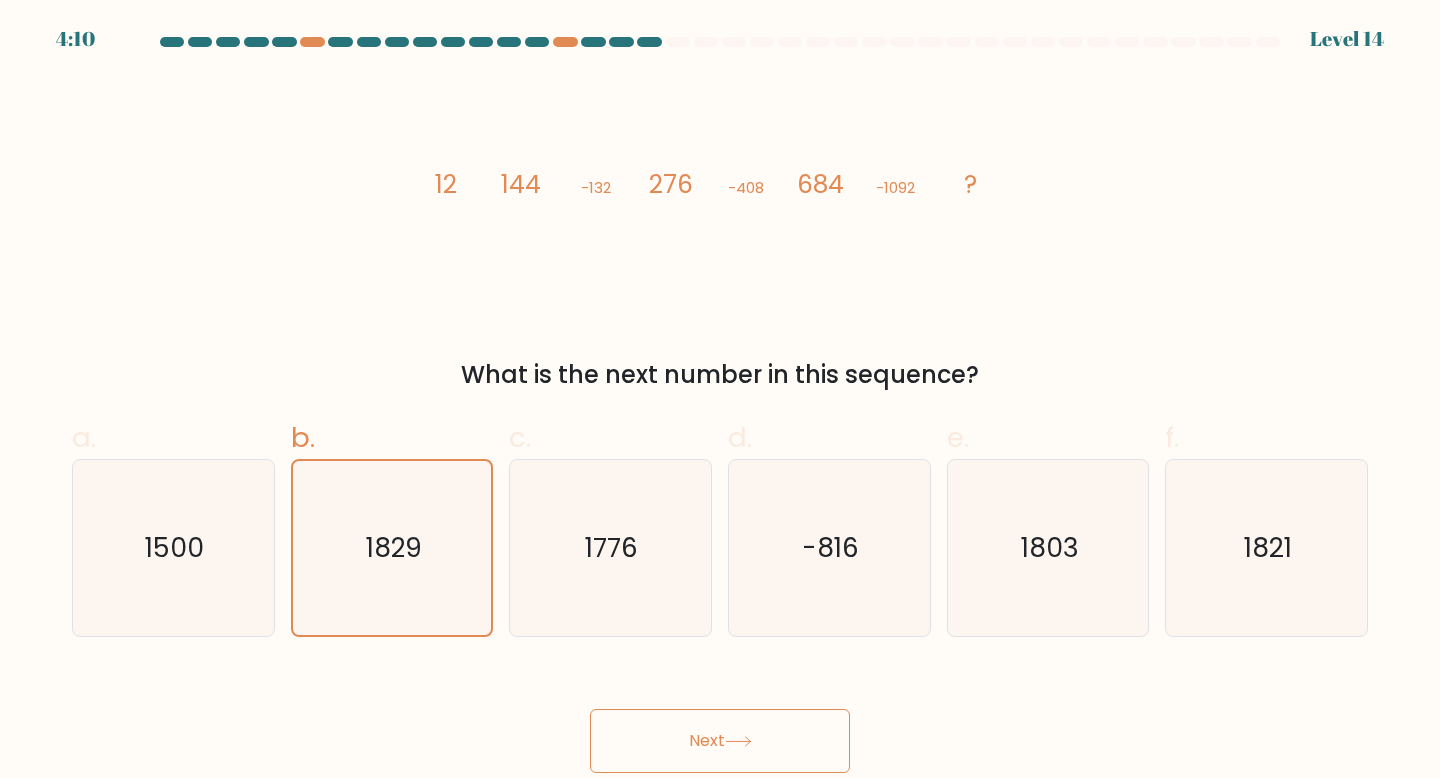 click on "Next" at bounding box center [720, 741] 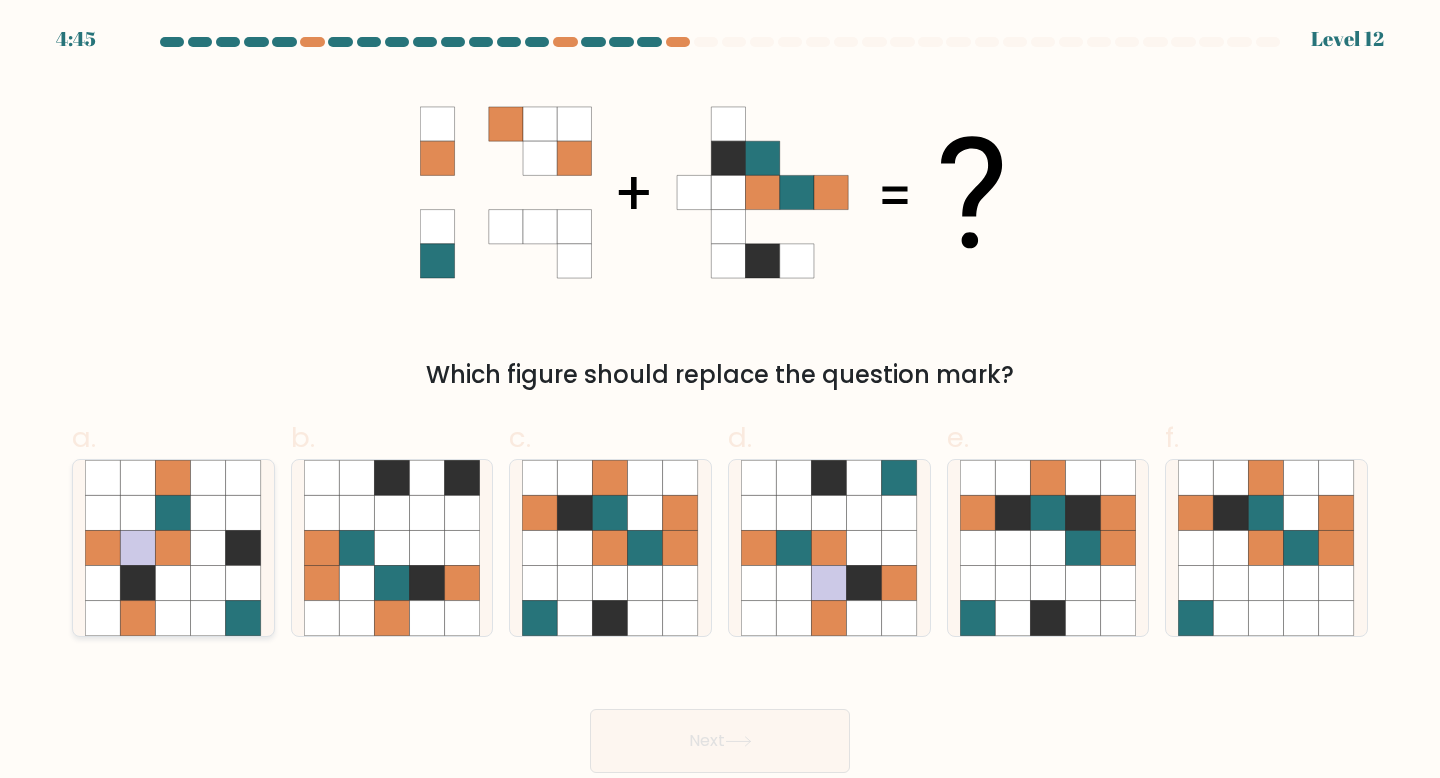 click at bounding box center [138, 583] 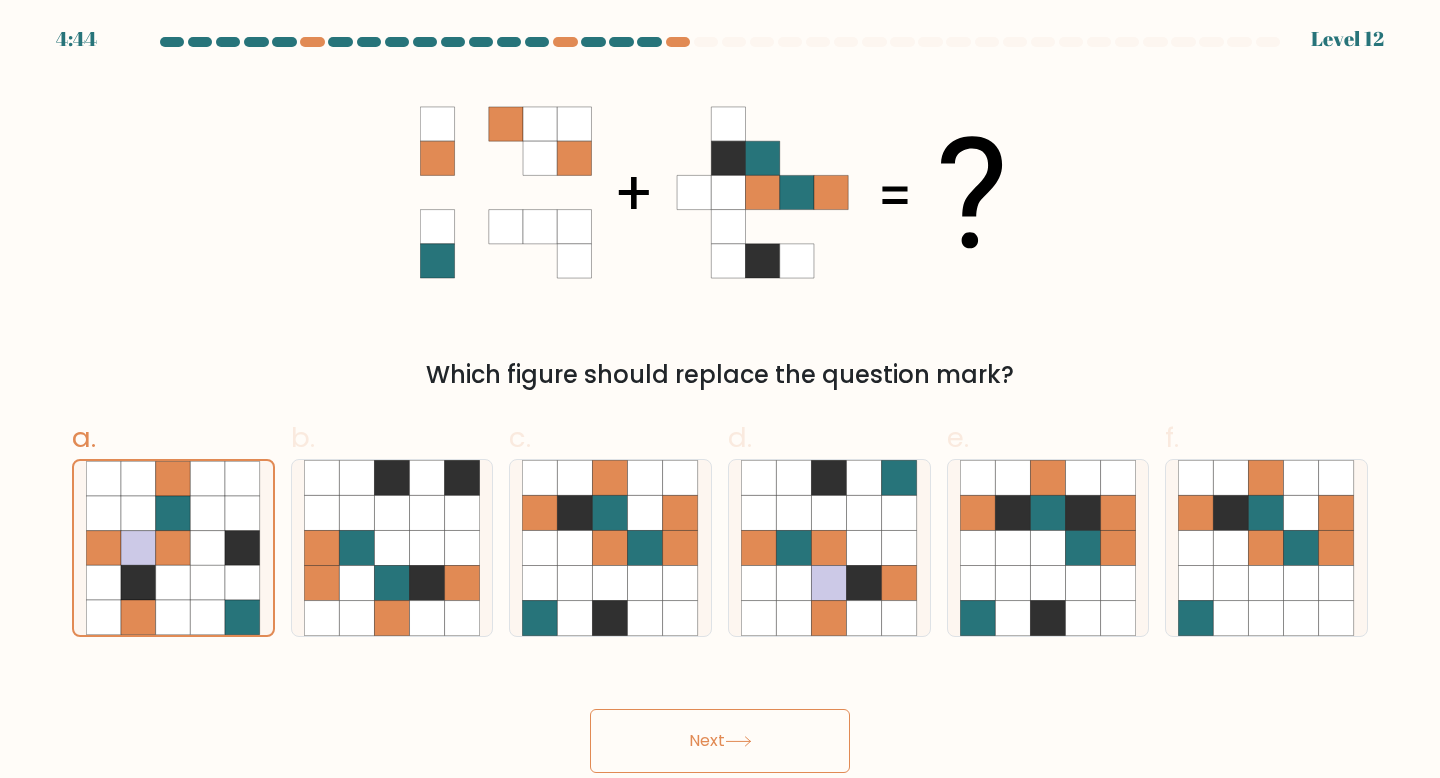 click on "Next" at bounding box center [720, 741] 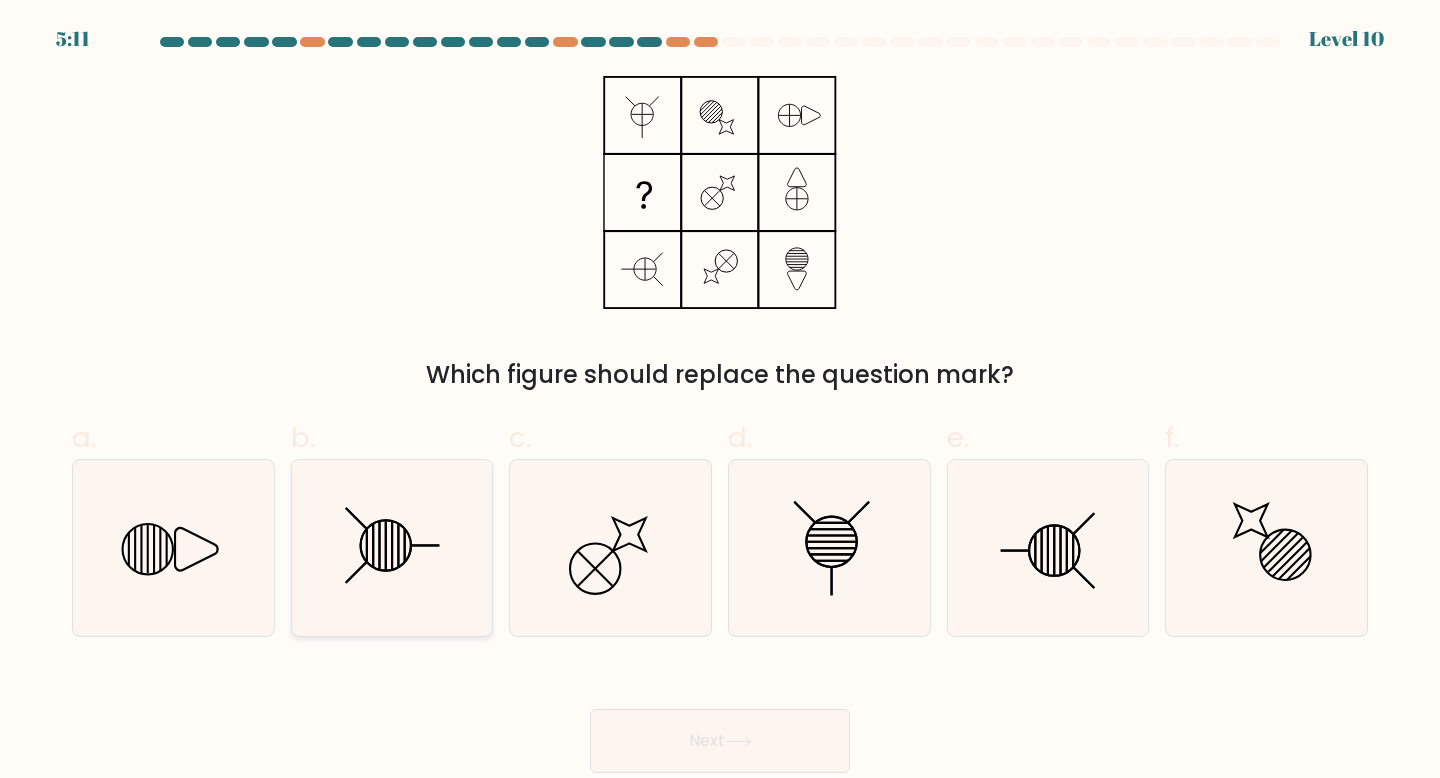 click at bounding box center (392, 548) 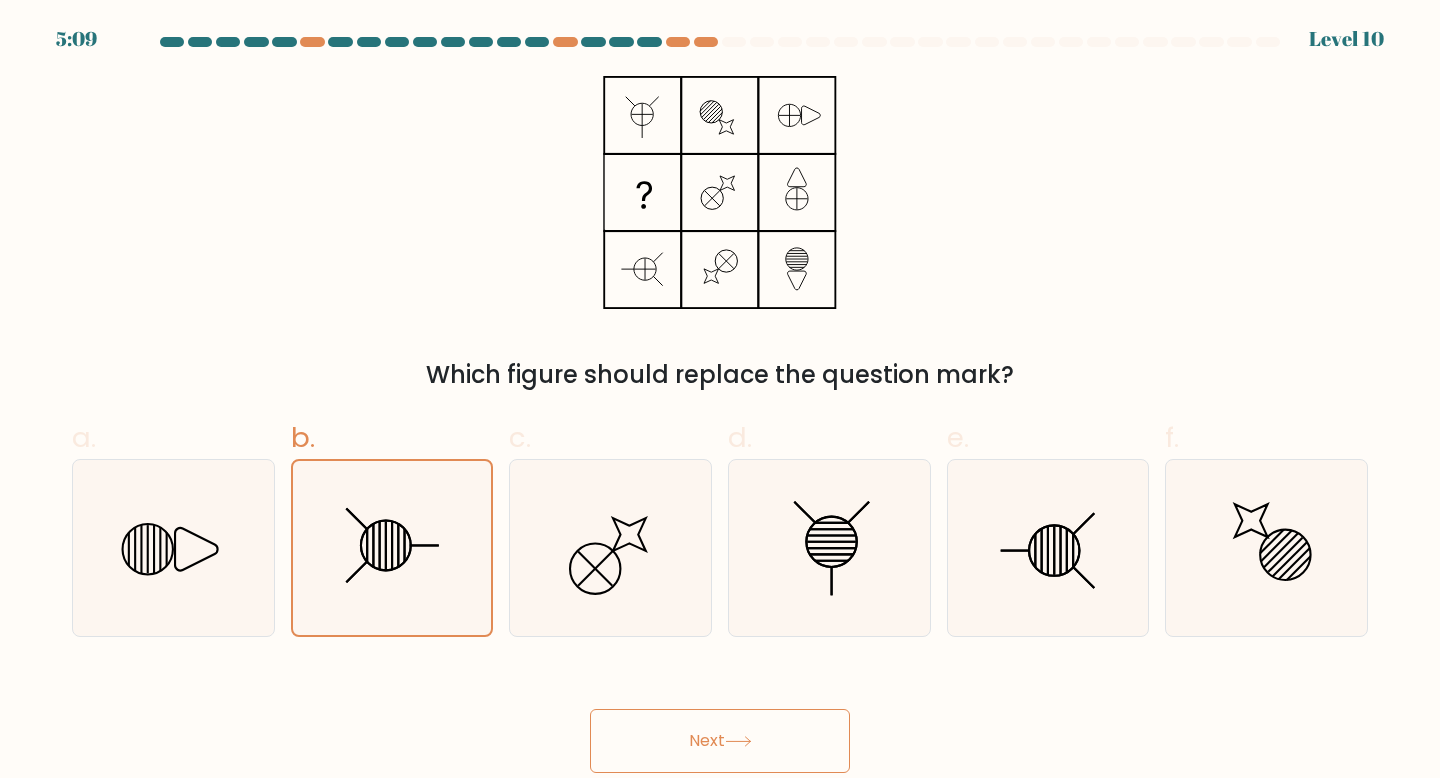 click on "Next" at bounding box center [720, 741] 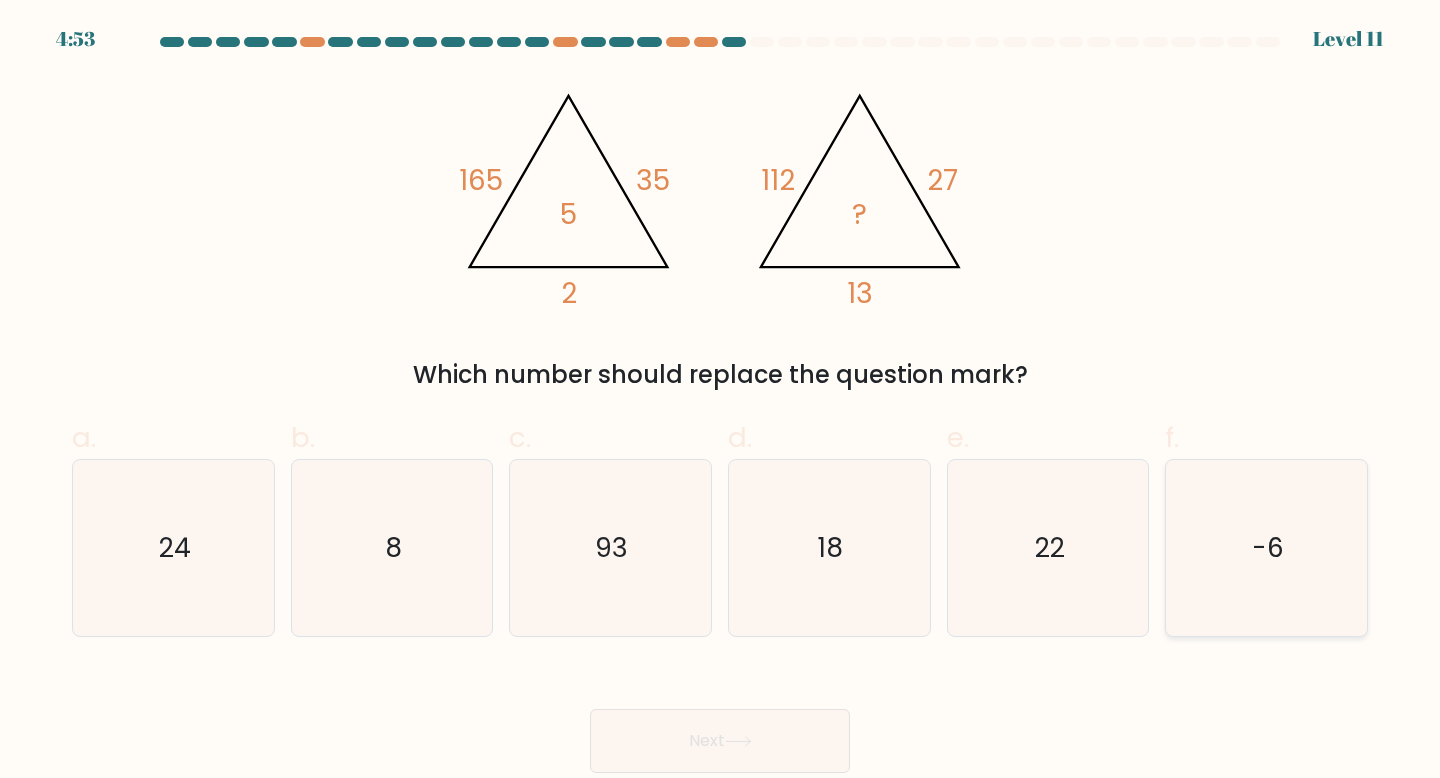 click on "-6" at bounding box center [1266, 548] 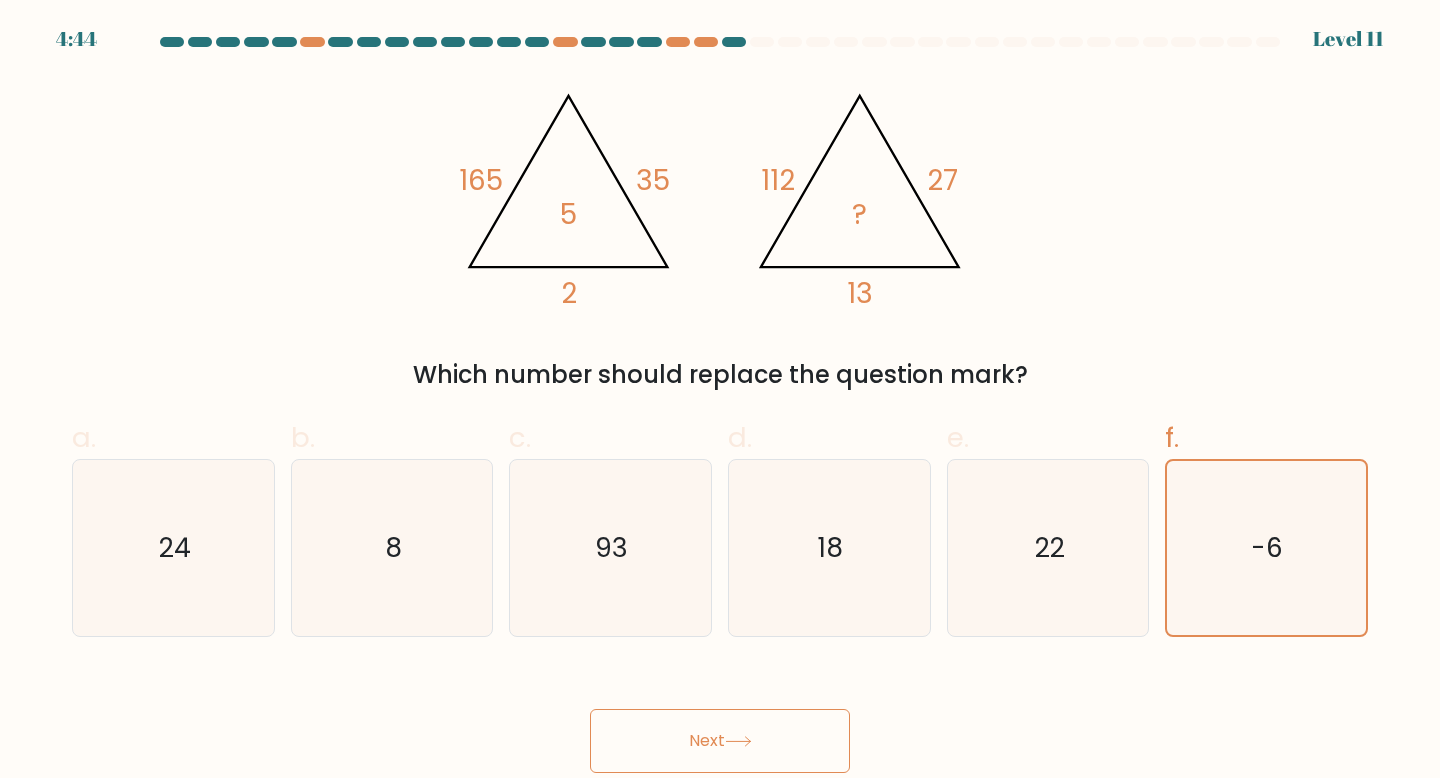 click on "Next" at bounding box center (720, 741) 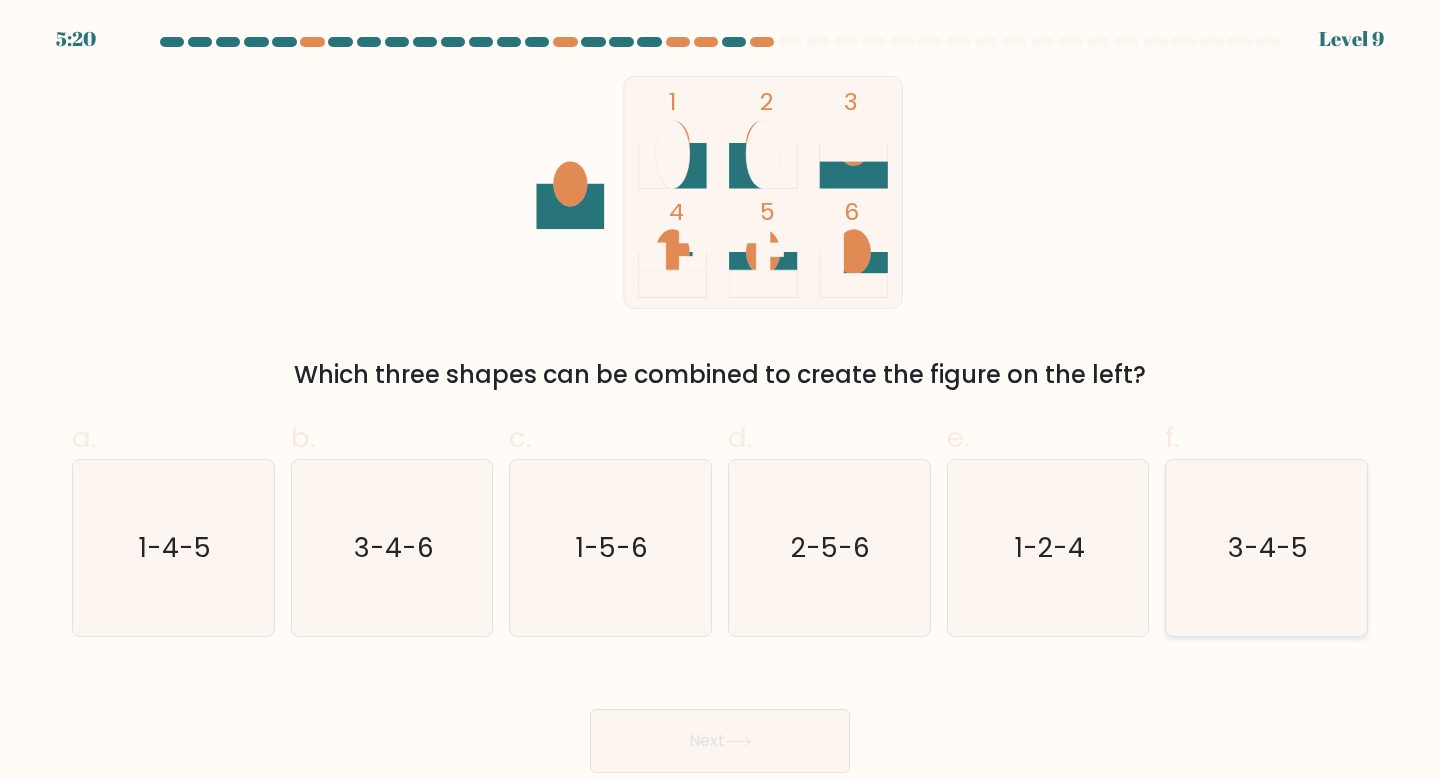 click on "3-4-5" at bounding box center [1266, 548] 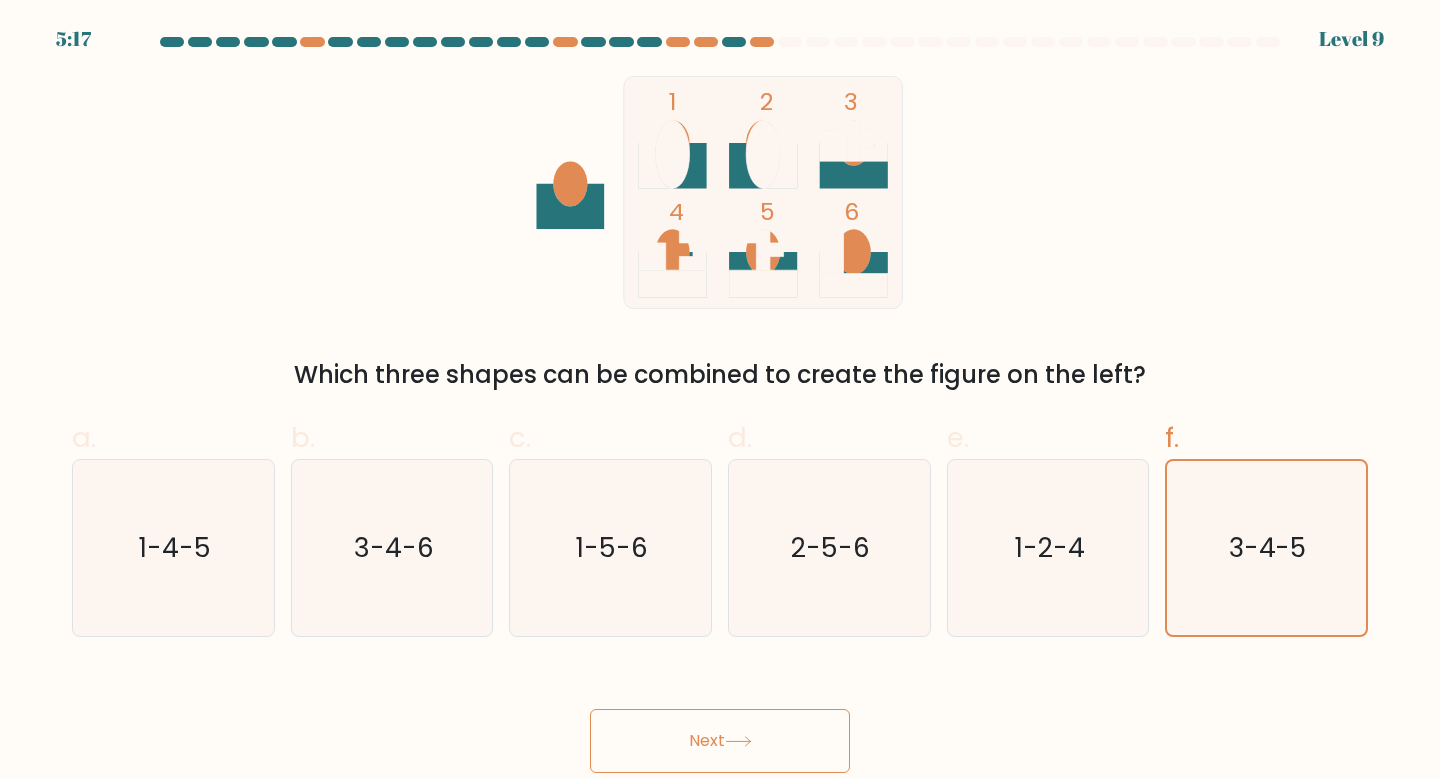 click on "Next" at bounding box center (720, 741) 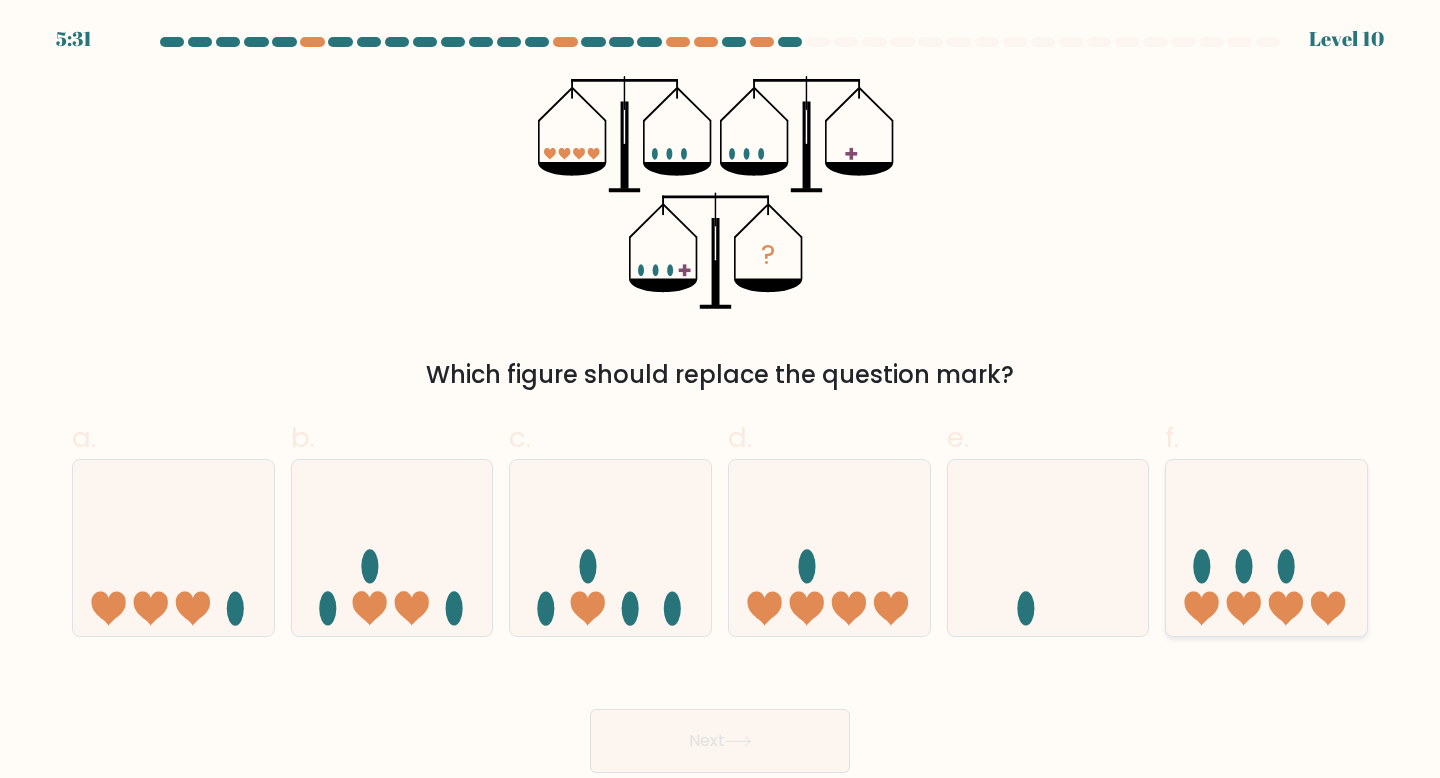 click at bounding box center [1266, 548] 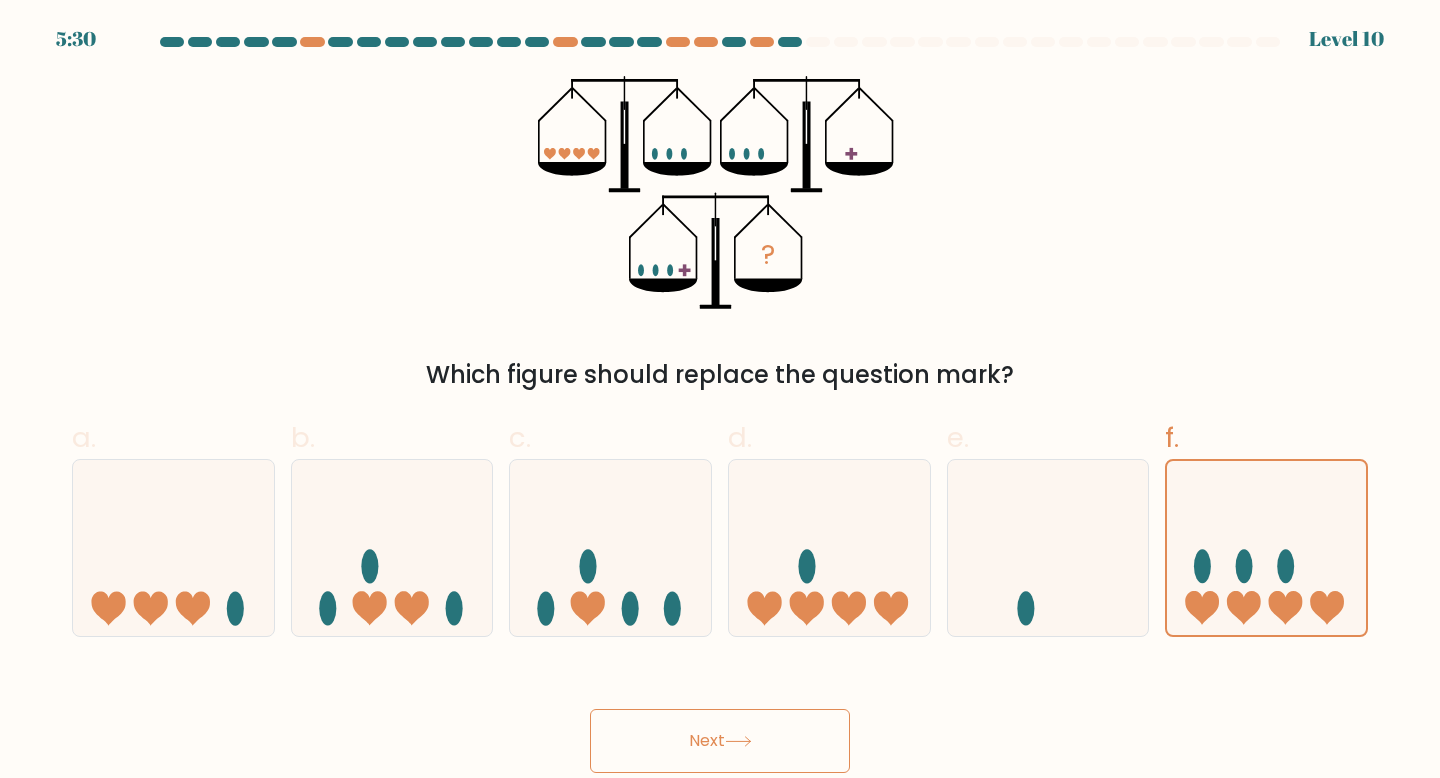 click on "Next" at bounding box center [720, 741] 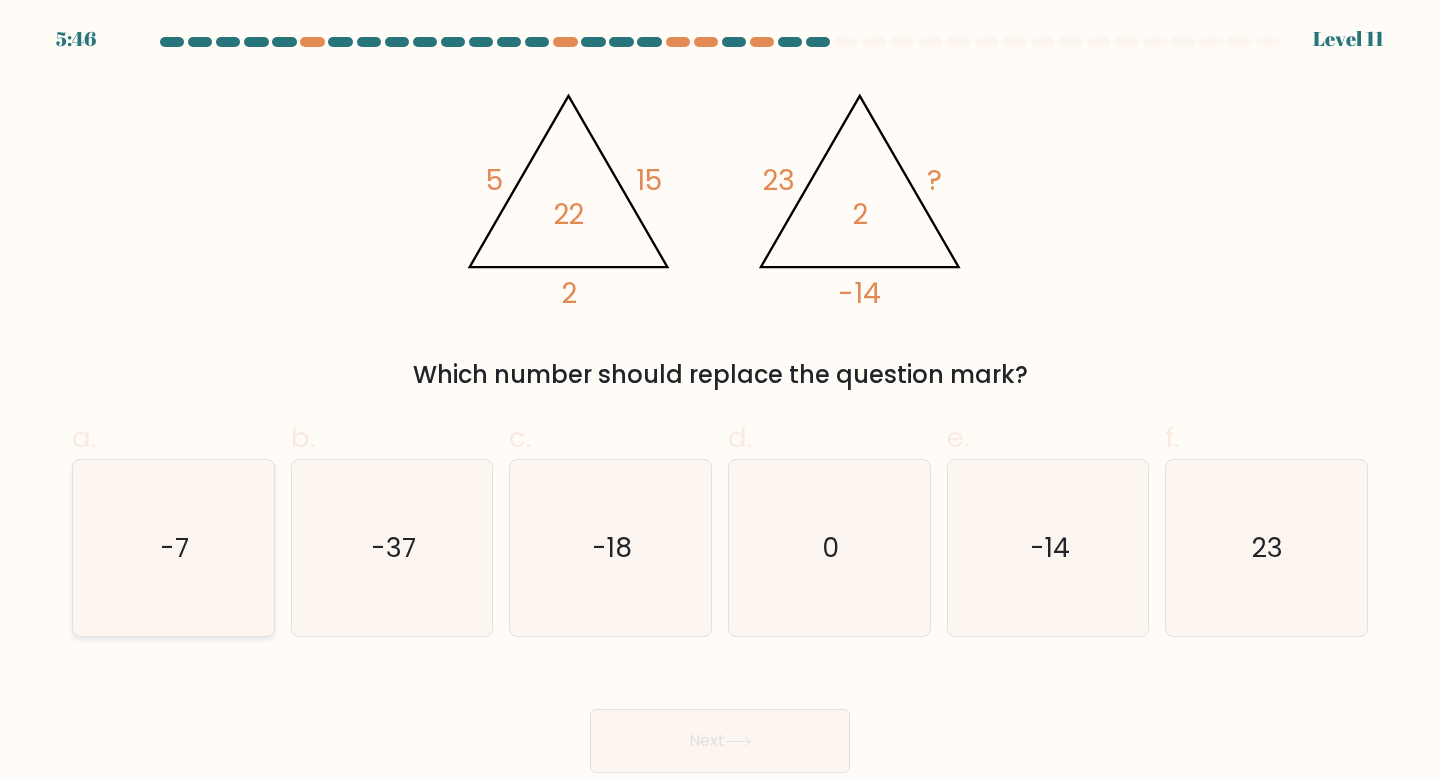 click on "-7" at bounding box center (173, 548) 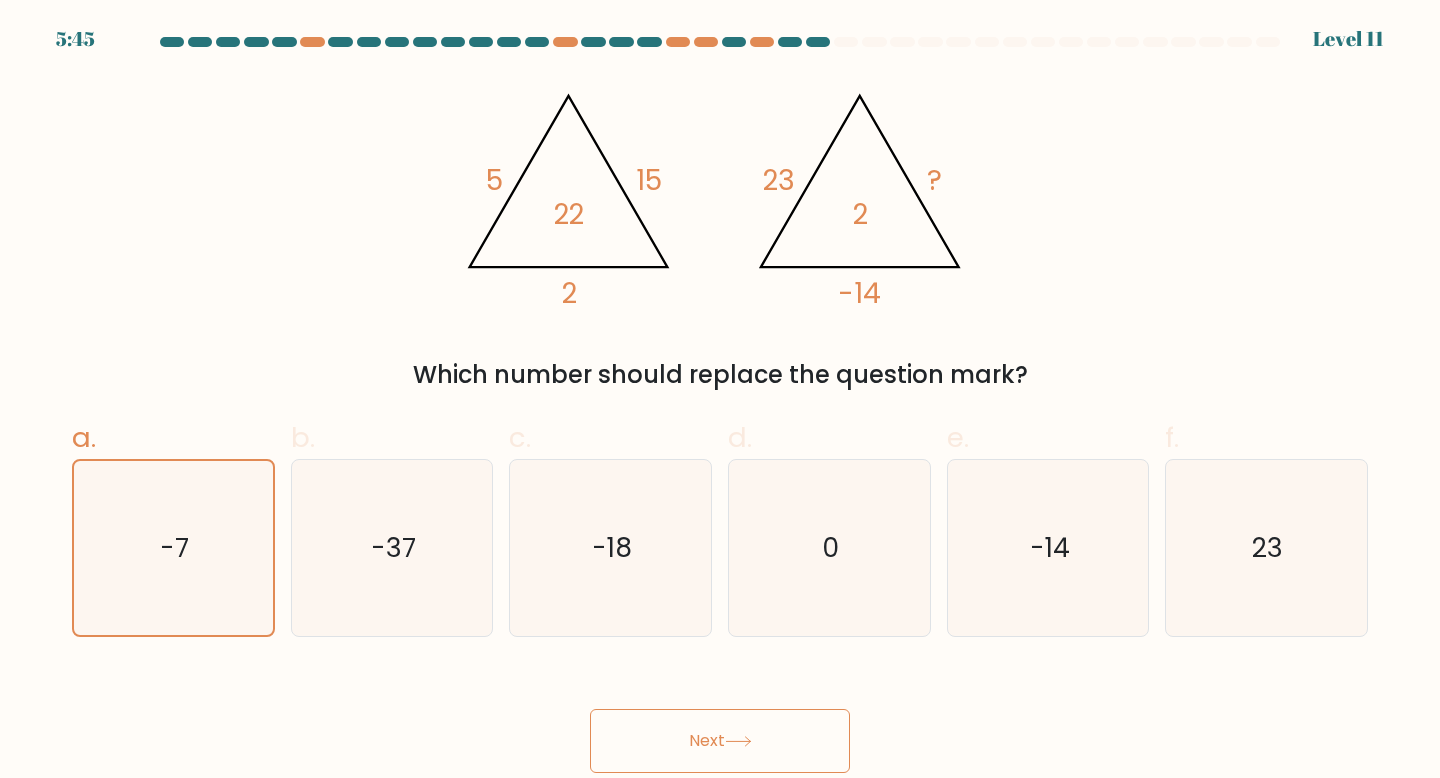 click on "Next" at bounding box center [720, 741] 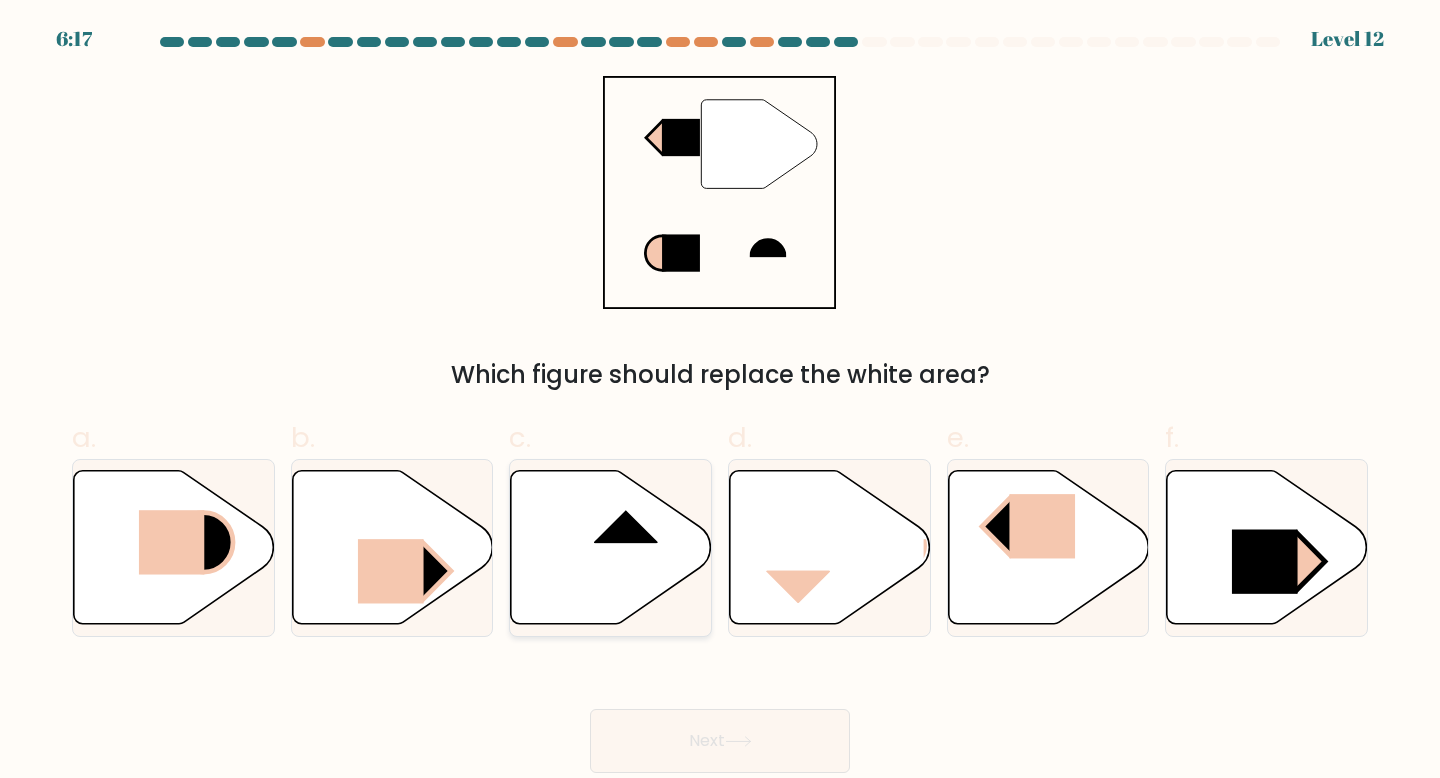 click at bounding box center [611, 547] 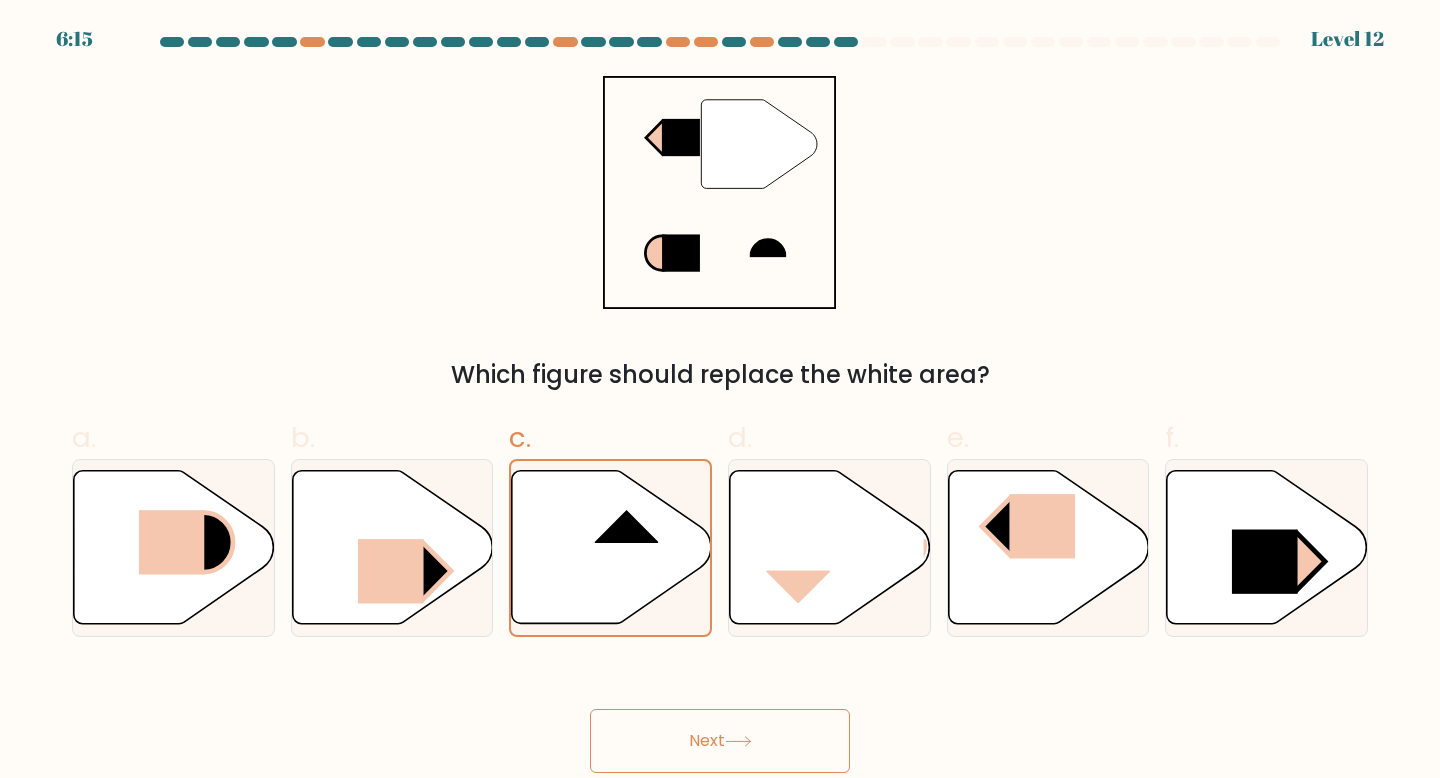 click on "Next" at bounding box center (720, 741) 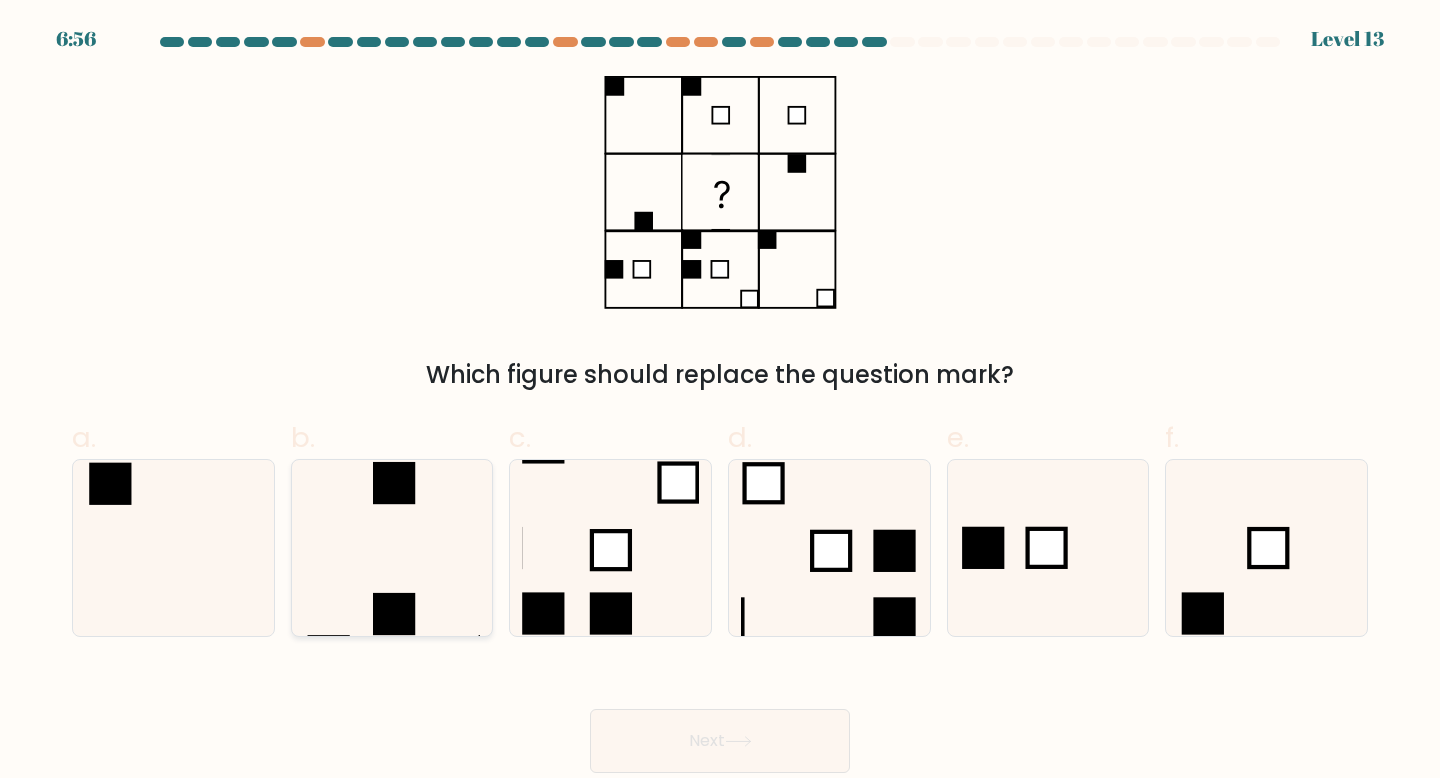 click at bounding box center (392, 548) 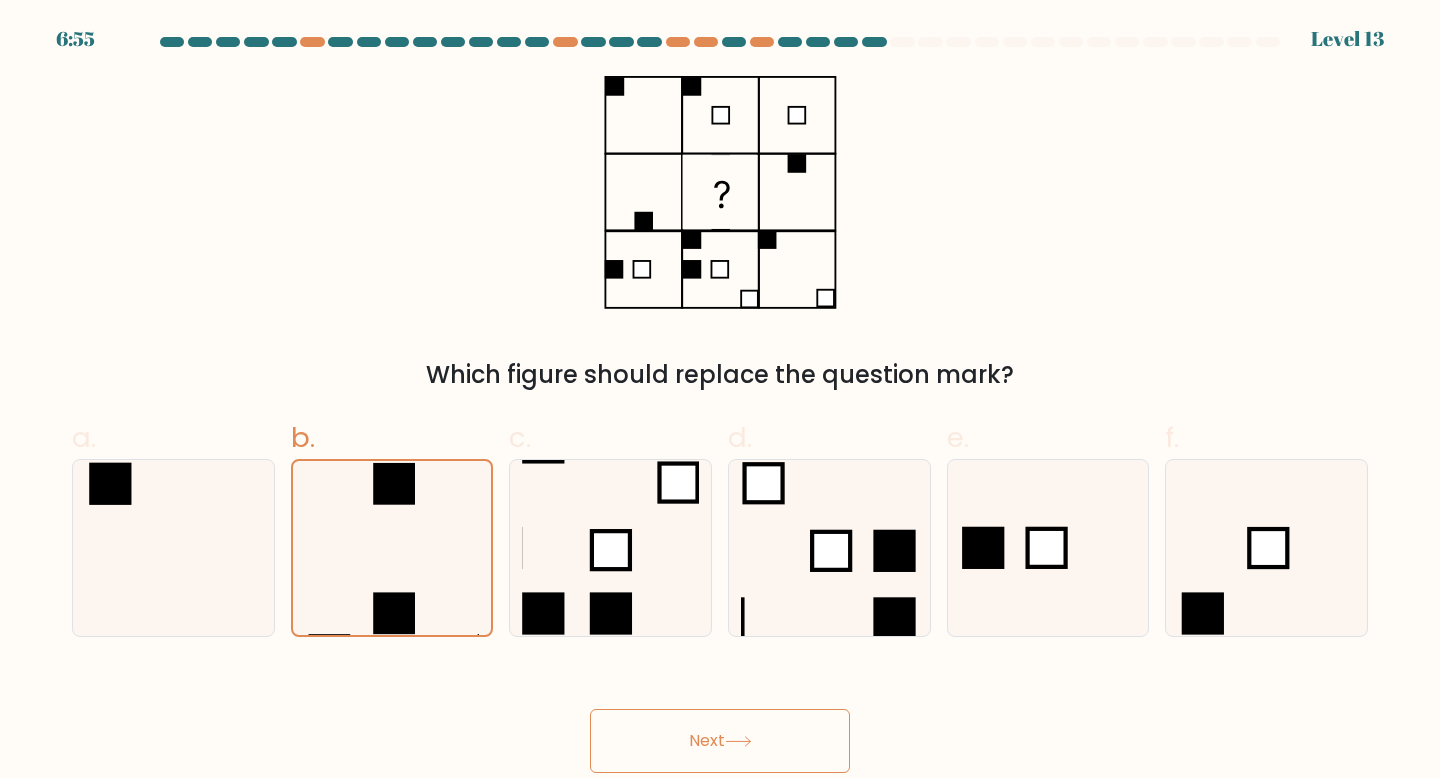click on "Next" at bounding box center (720, 741) 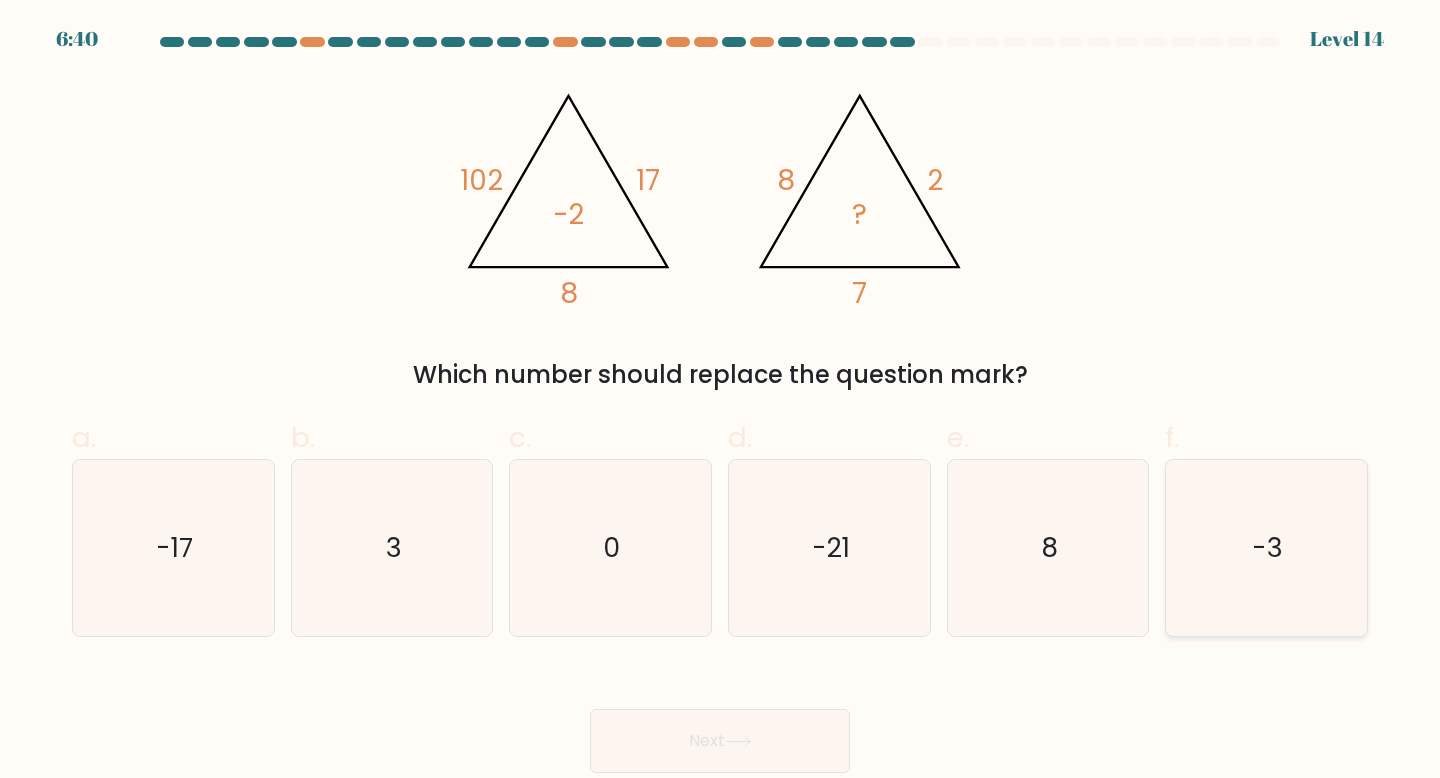 click on "-3" at bounding box center [1266, 548] 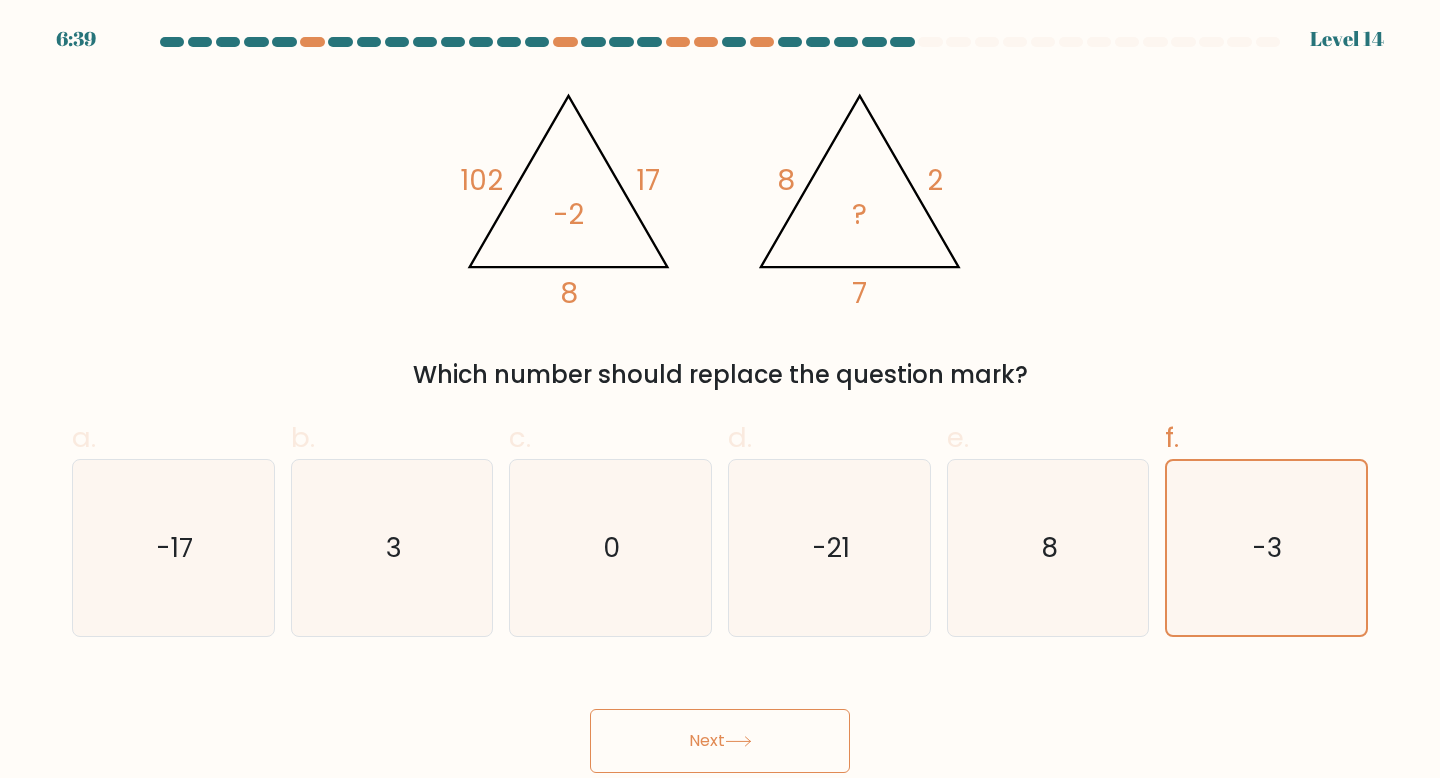 click on "@import url('https://fonts.googleapis.com/css?family=Abril+Fatface:400,100,100italic,300,300italic,400italic,500,500italic,700,700italic,900,900italic');                        102       17       8       -2                                       @import url('https://fonts.googleapis.com/css?family=Abril+Fatface:400,100,100italic,300,300italic,400italic,500,500italic,700,700italic,900,900italic');                        8       2       7       ?
Which number should replace the question mark?" at bounding box center (720, 234) 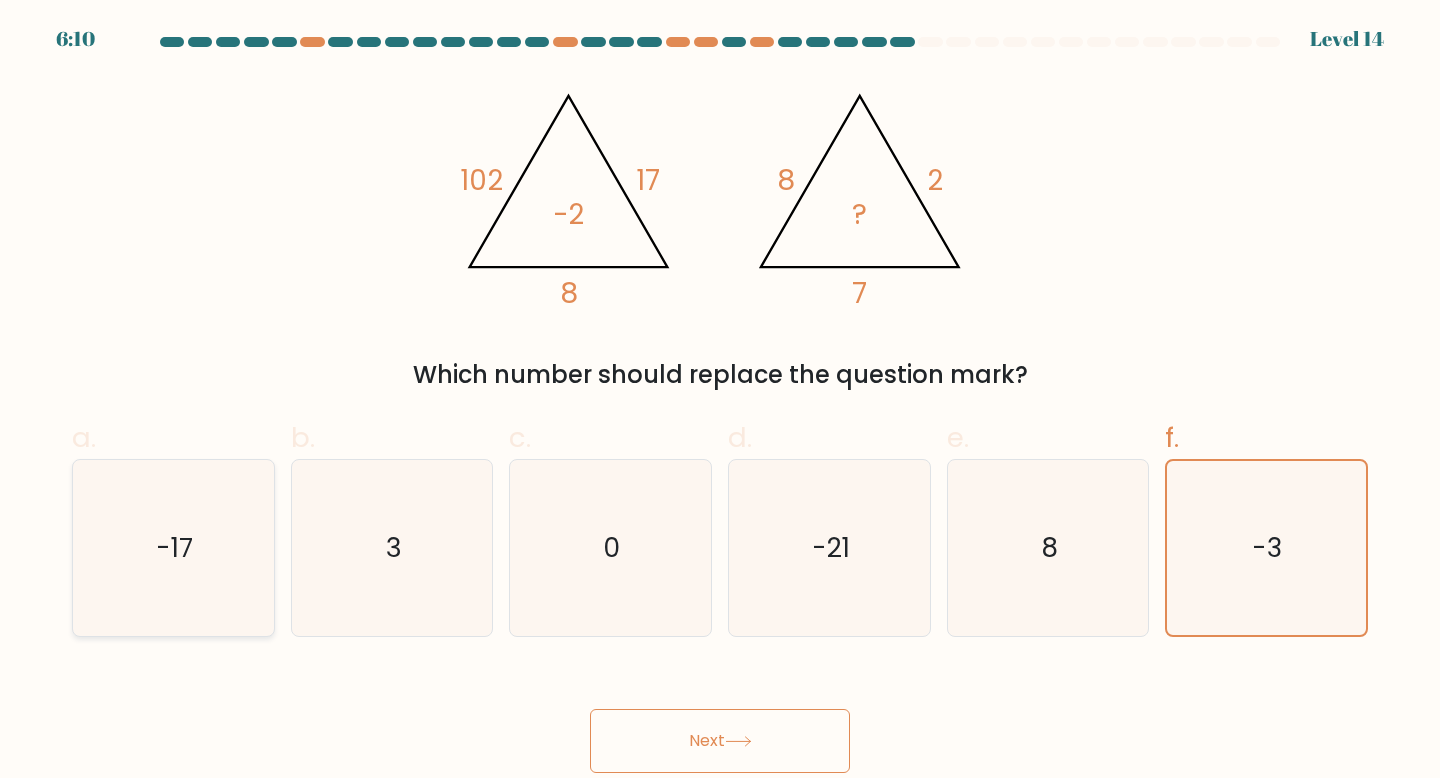 click on "-17" at bounding box center [173, 548] 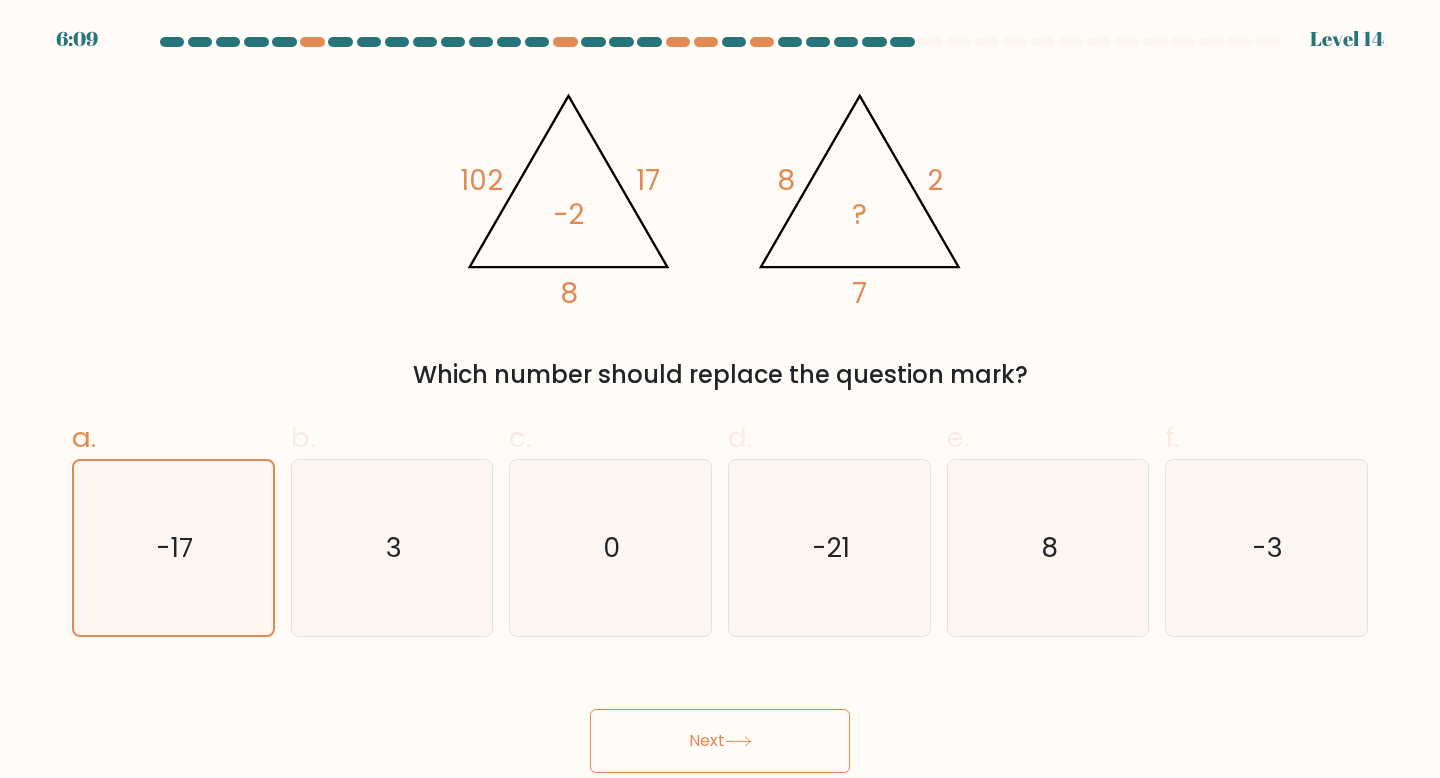 click at bounding box center [738, 741] 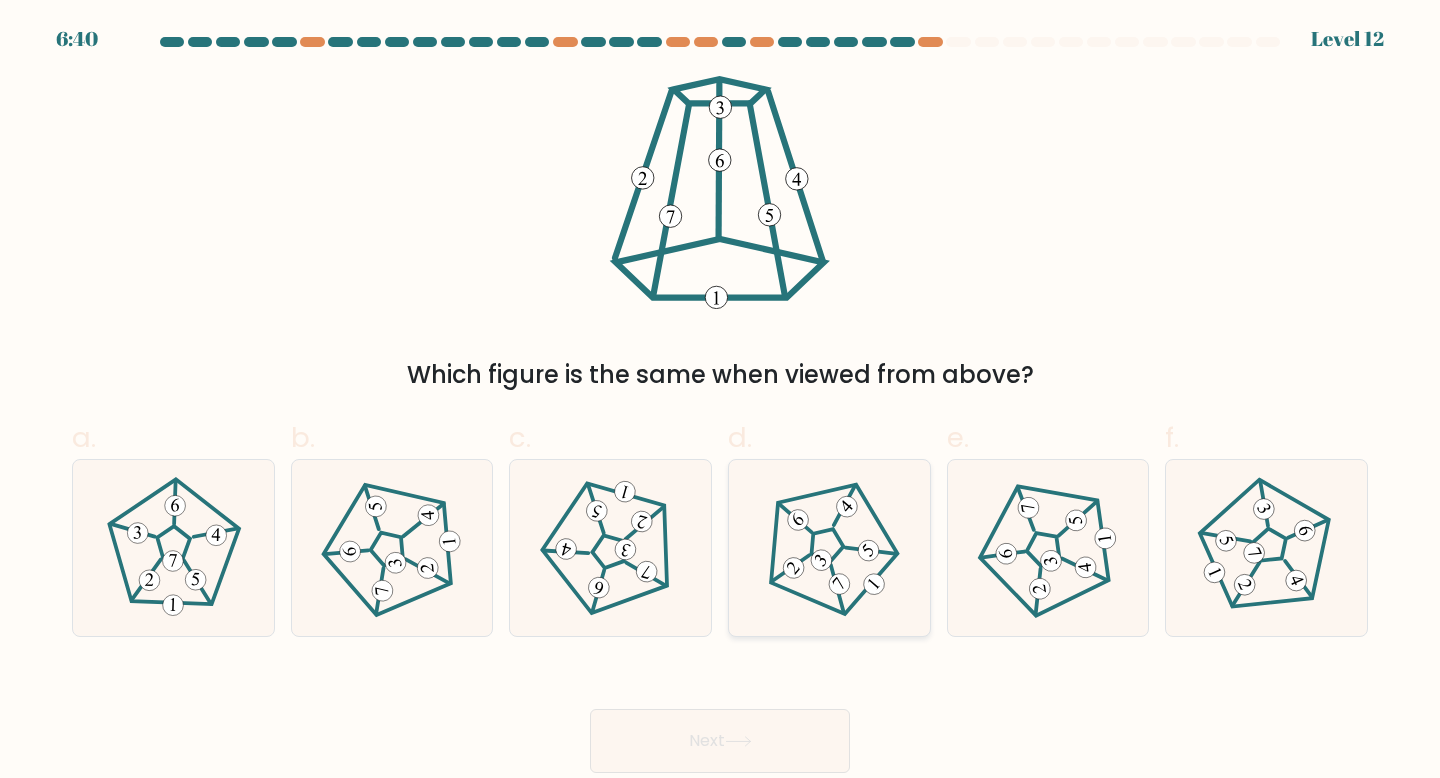 click at bounding box center (829, 547) 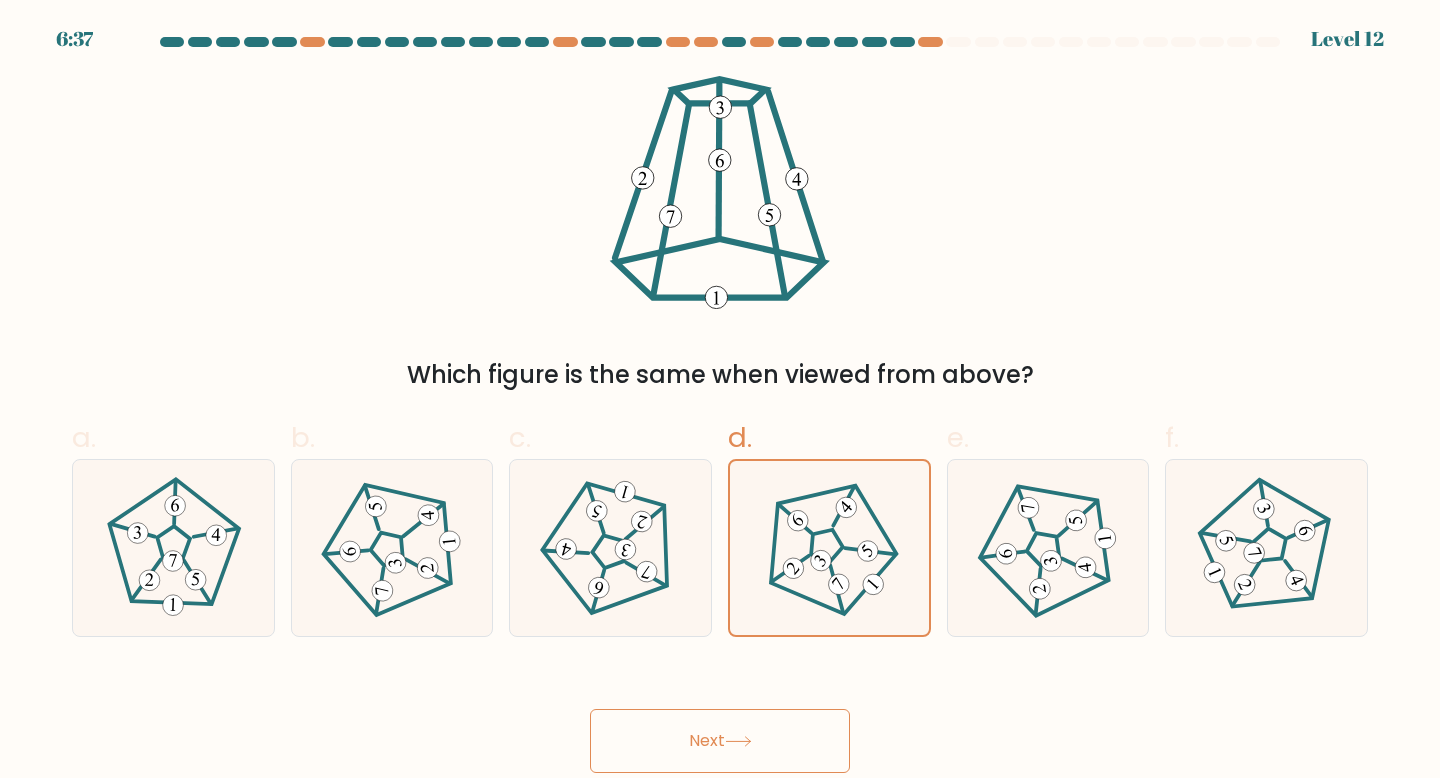 click on "Next" at bounding box center [720, 741] 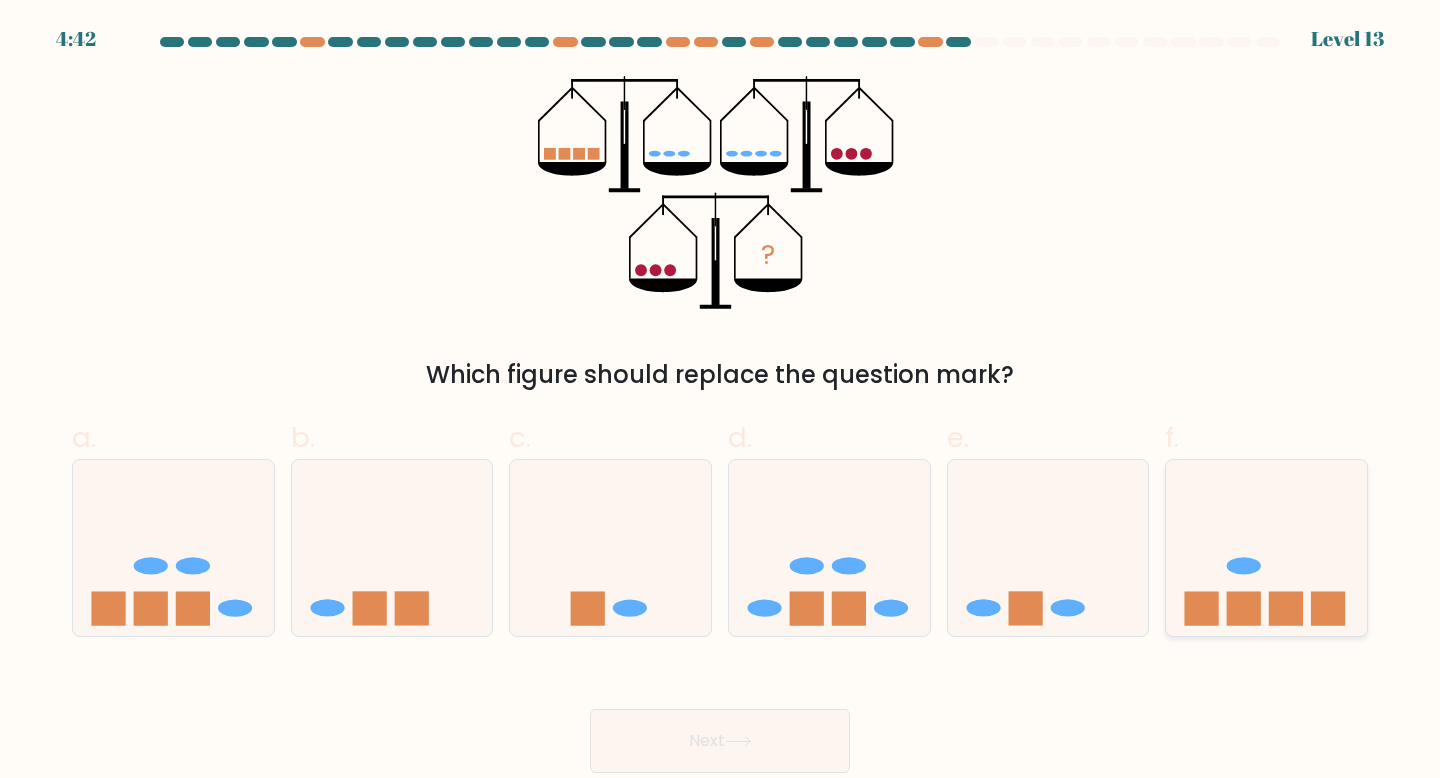 click at bounding box center (1266, 548) 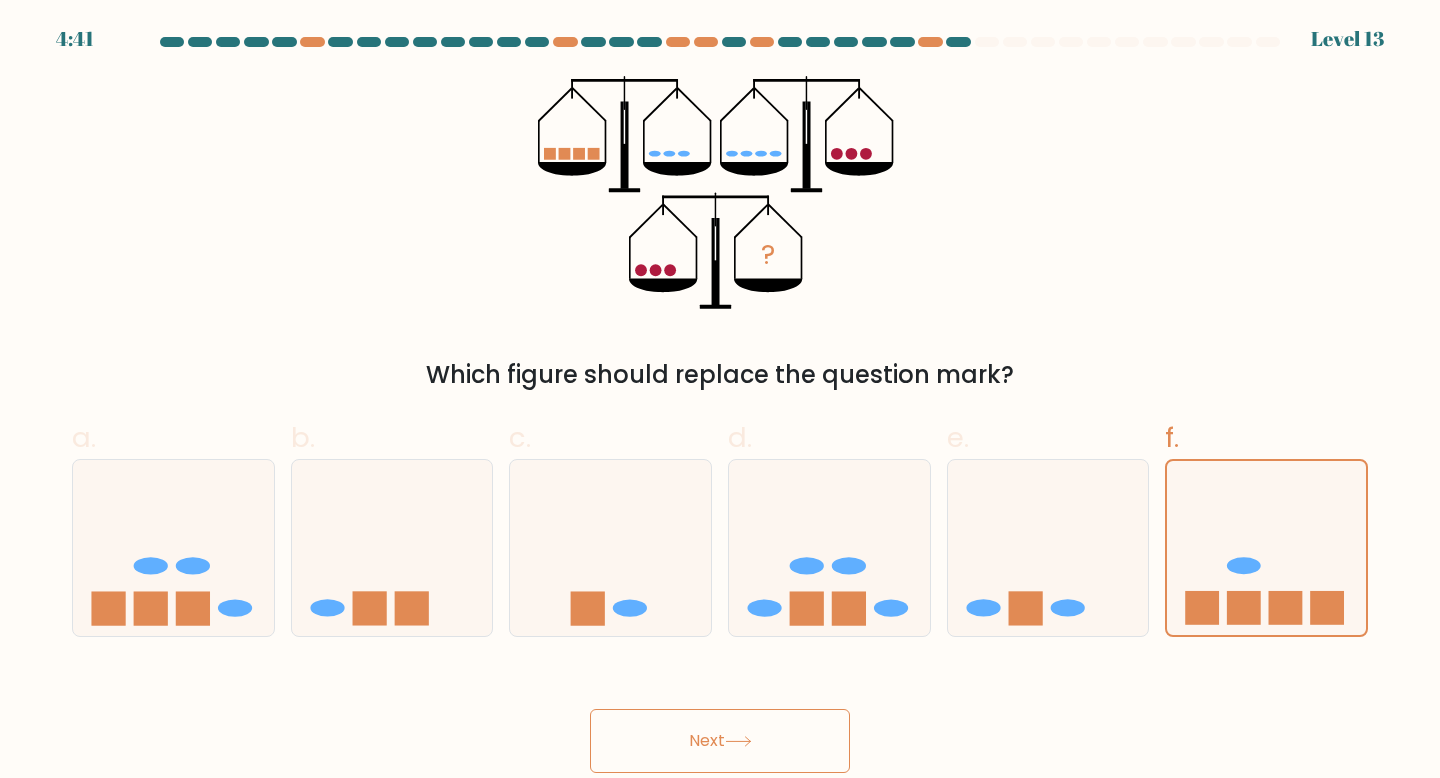 click on "Next" at bounding box center (720, 741) 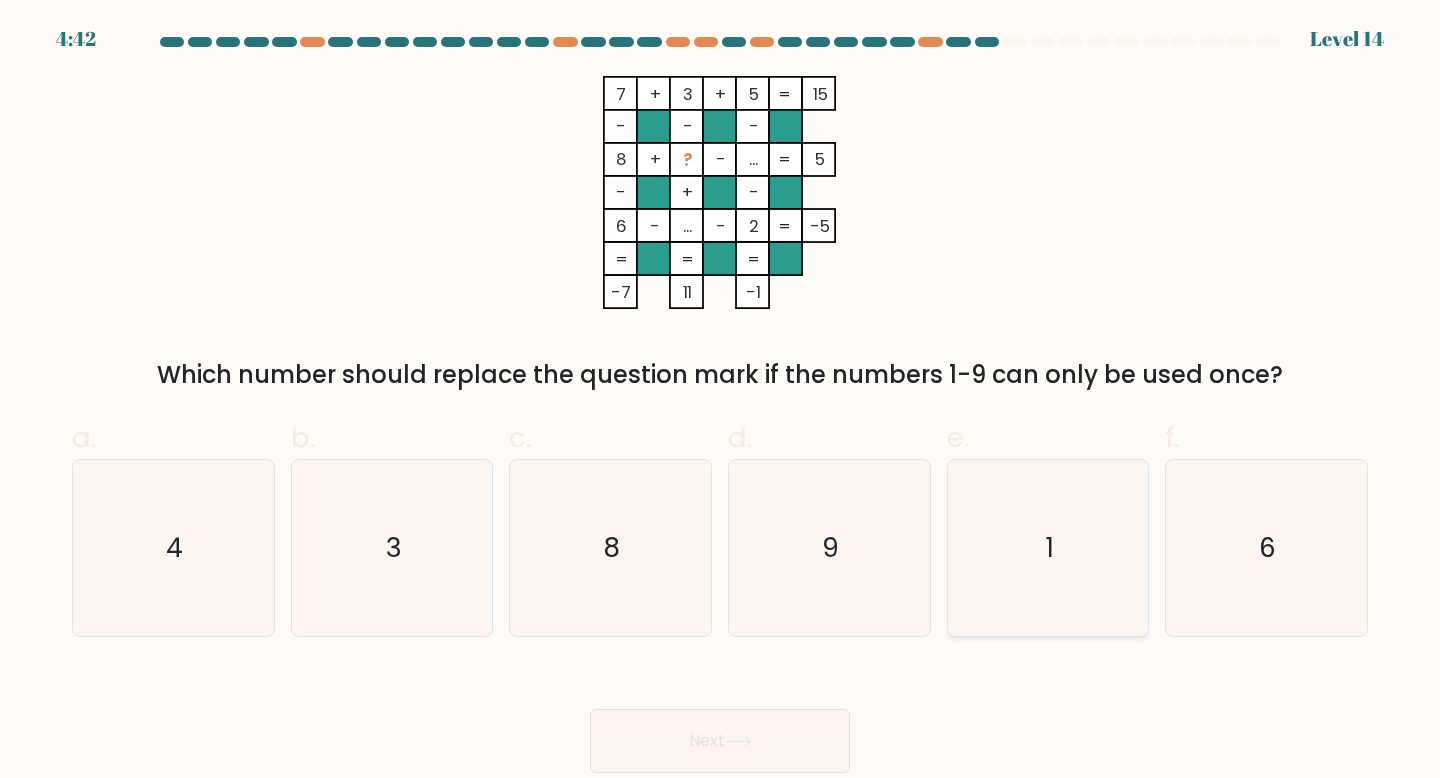 click on "1" at bounding box center [1048, 548] 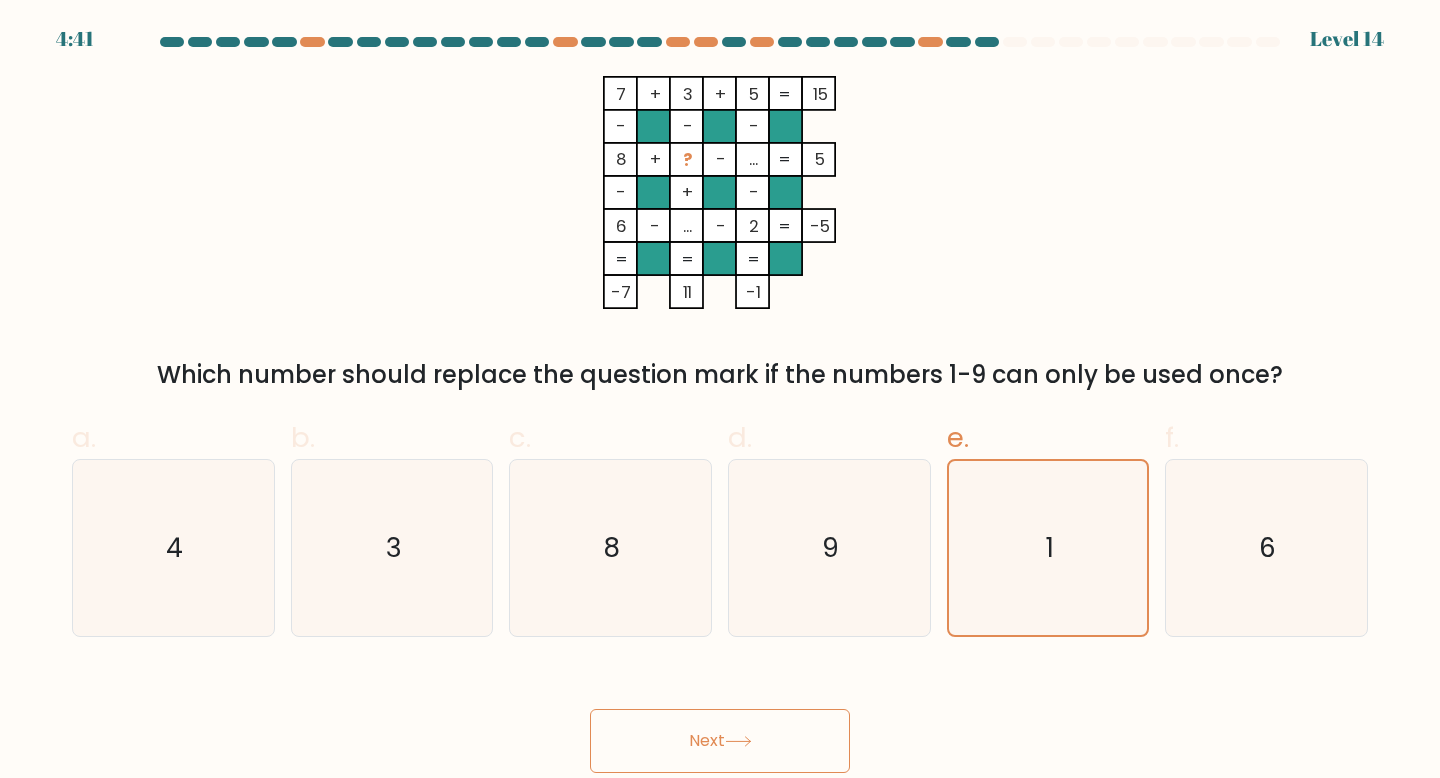 click on "Next" at bounding box center [720, 741] 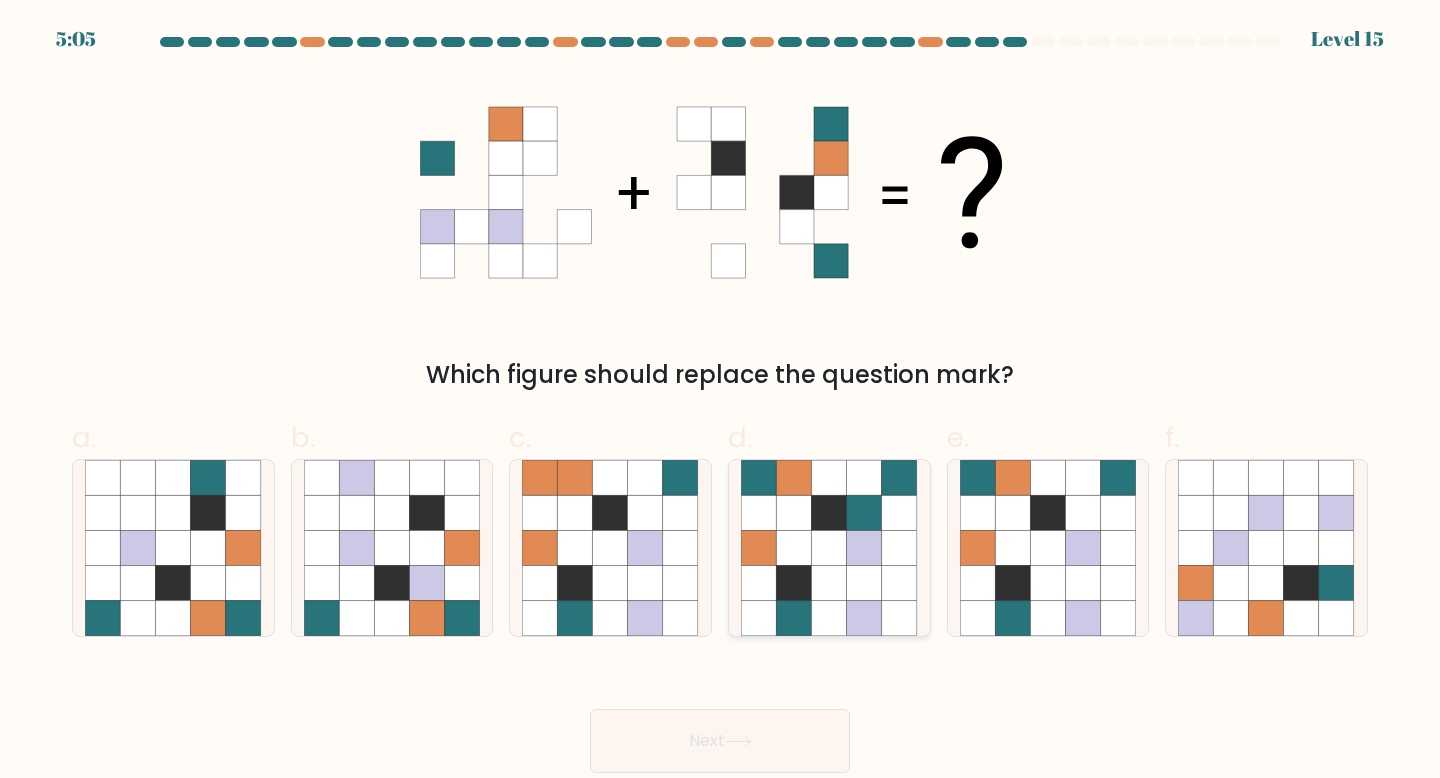 click at bounding box center (829, 547) 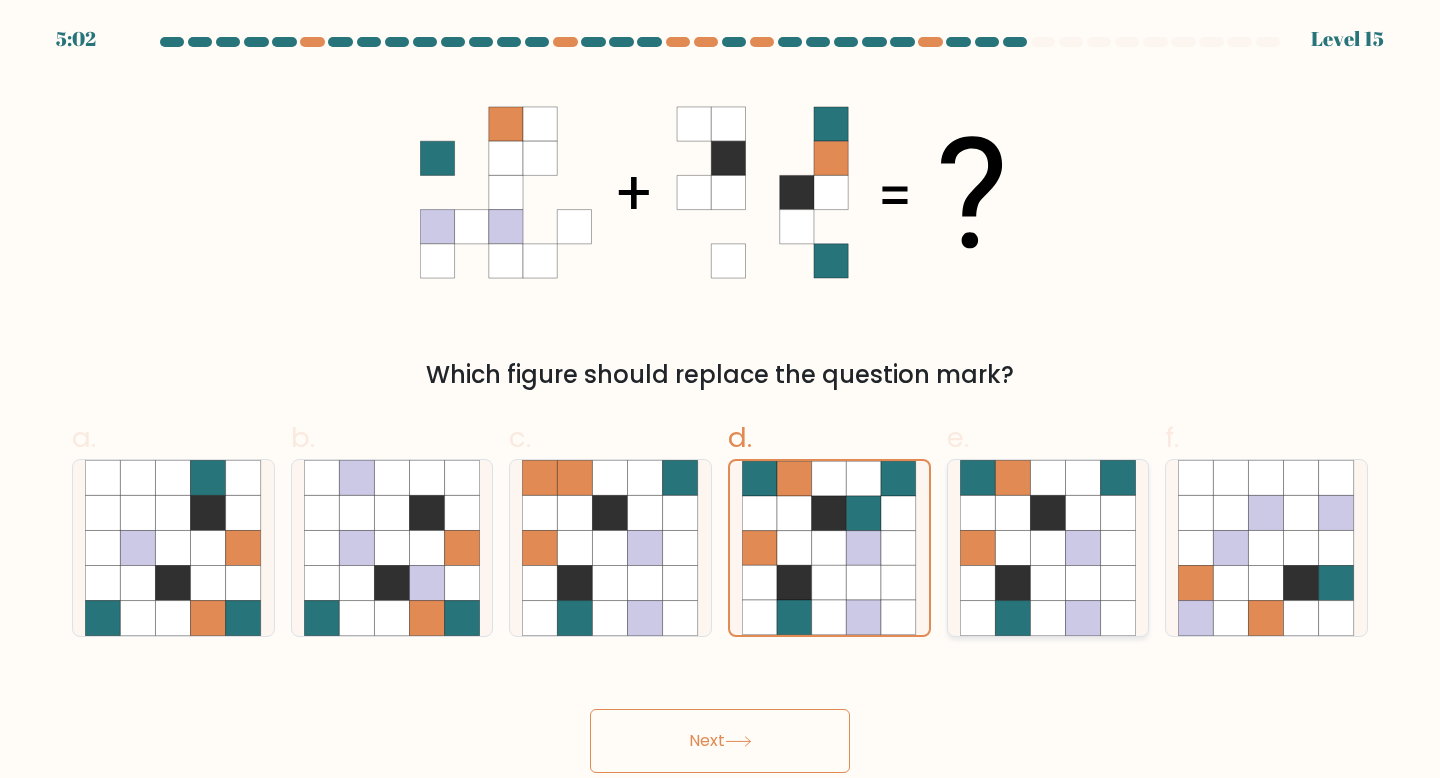 click at bounding box center [1047, 547] 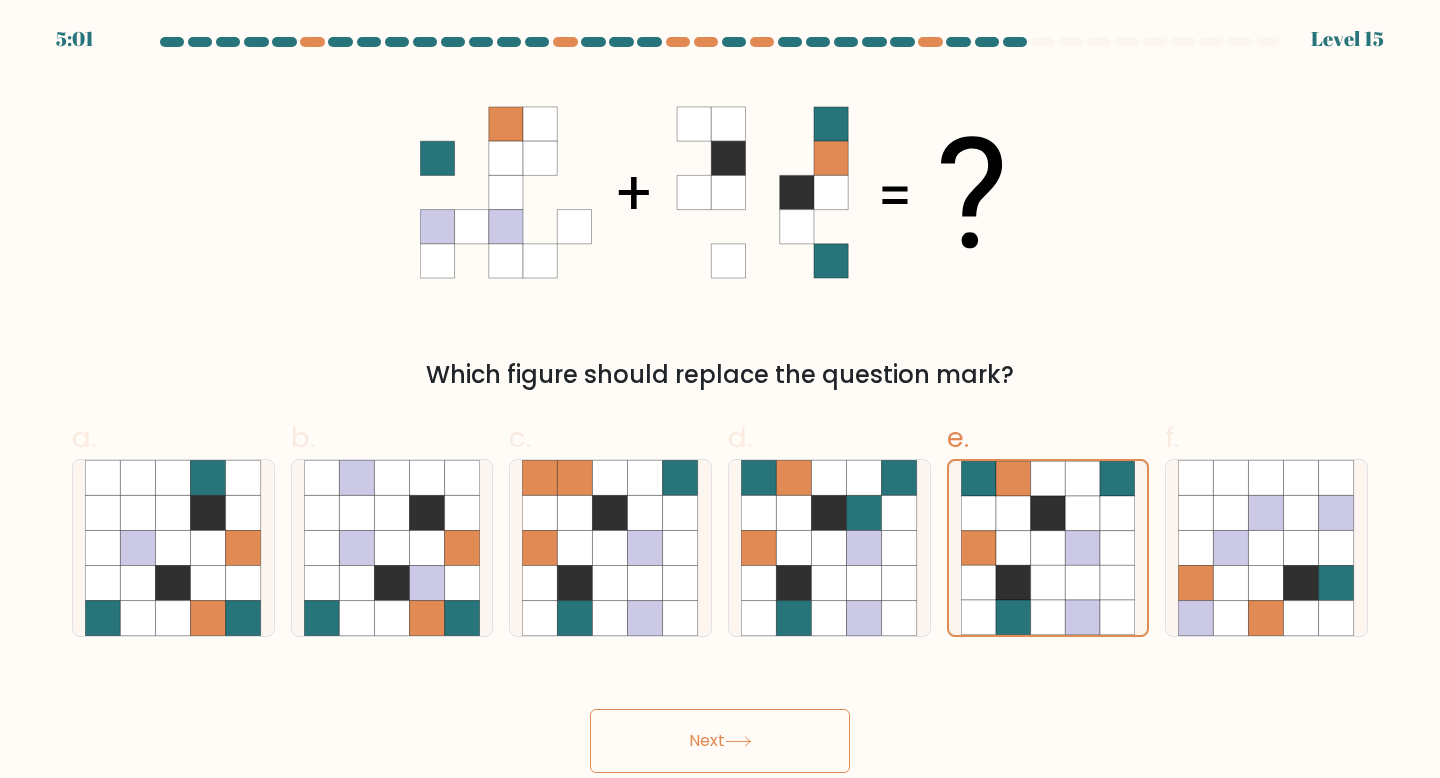 click on "Next" at bounding box center [720, 741] 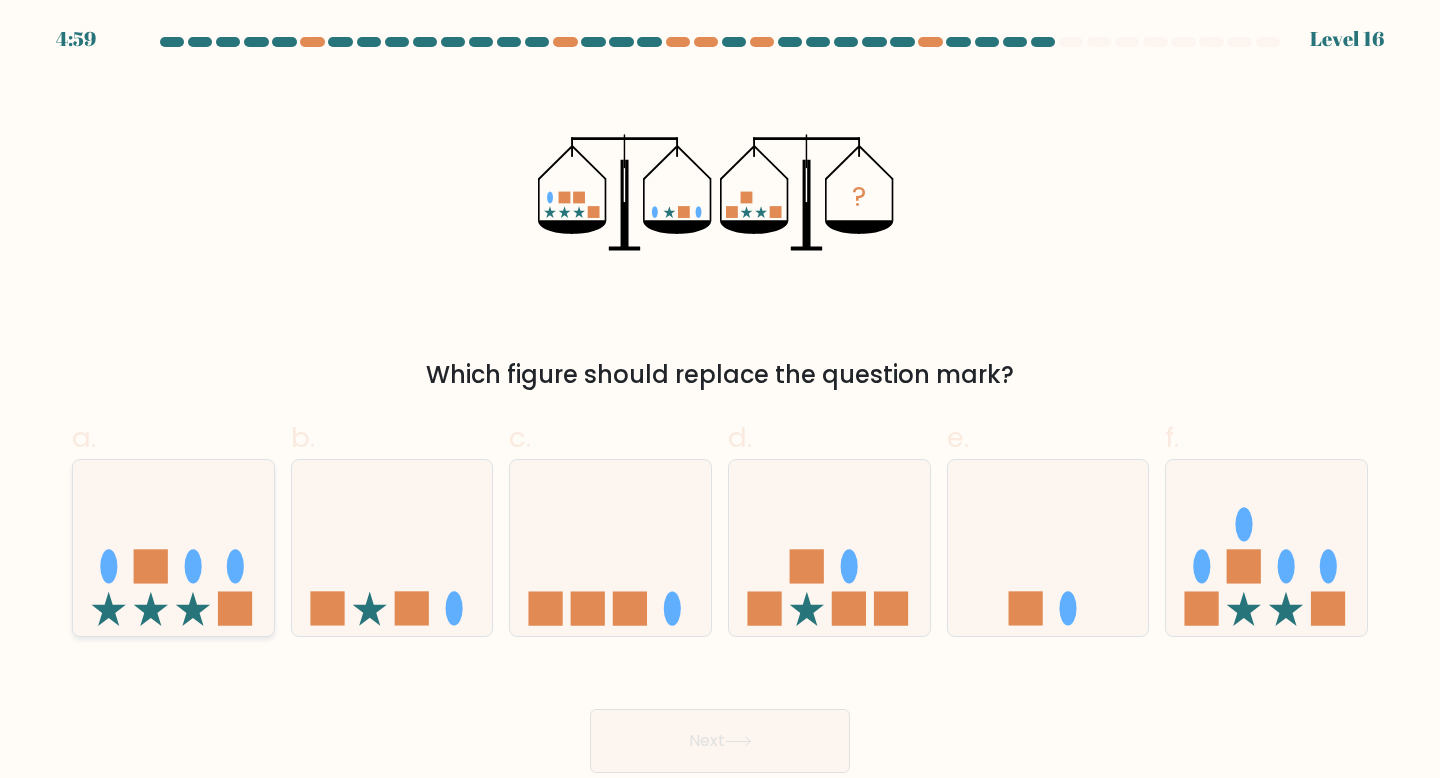 click at bounding box center (173, 548) 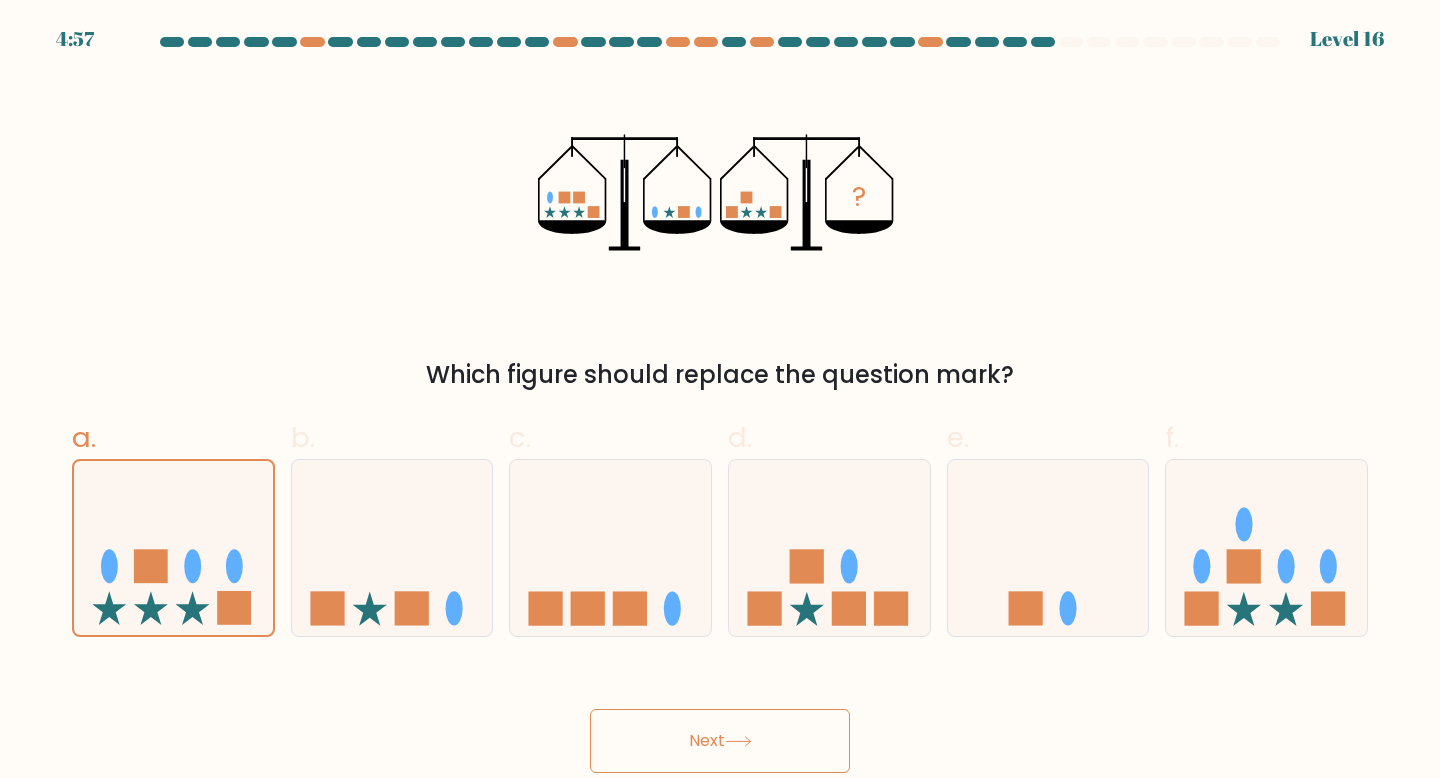 click on "Next" at bounding box center (720, 741) 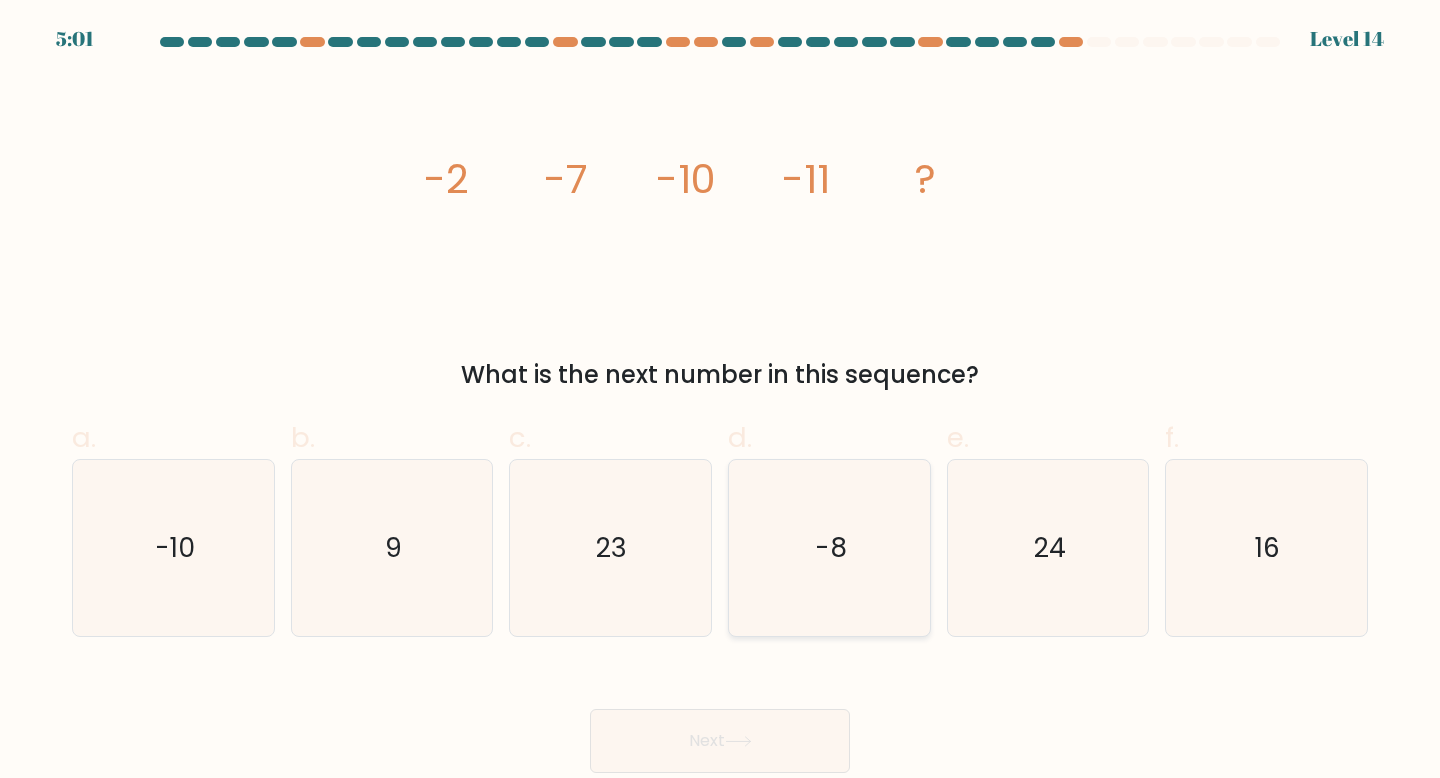 click on "-8" at bounding box center (829, 548) 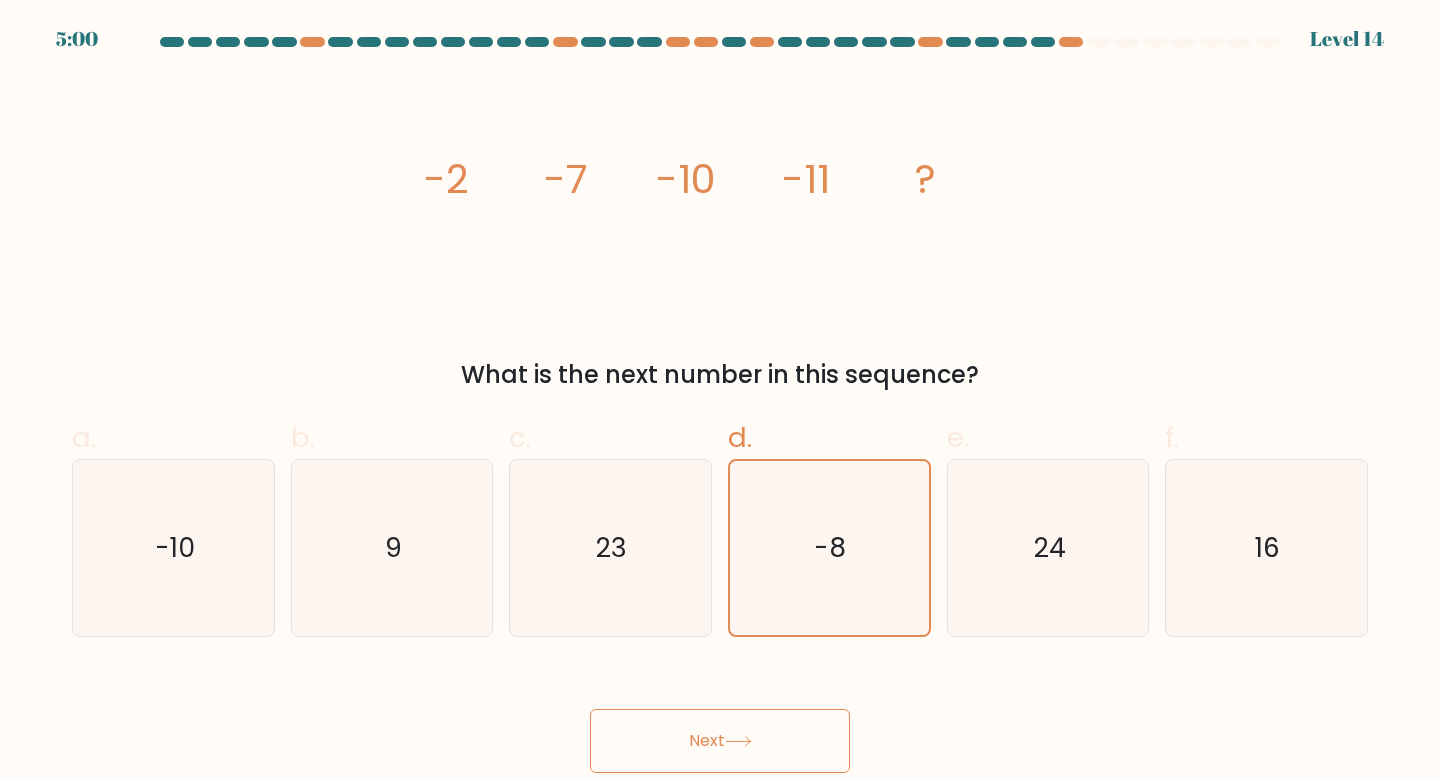 click on "Next" at bounding box center [720, 741] 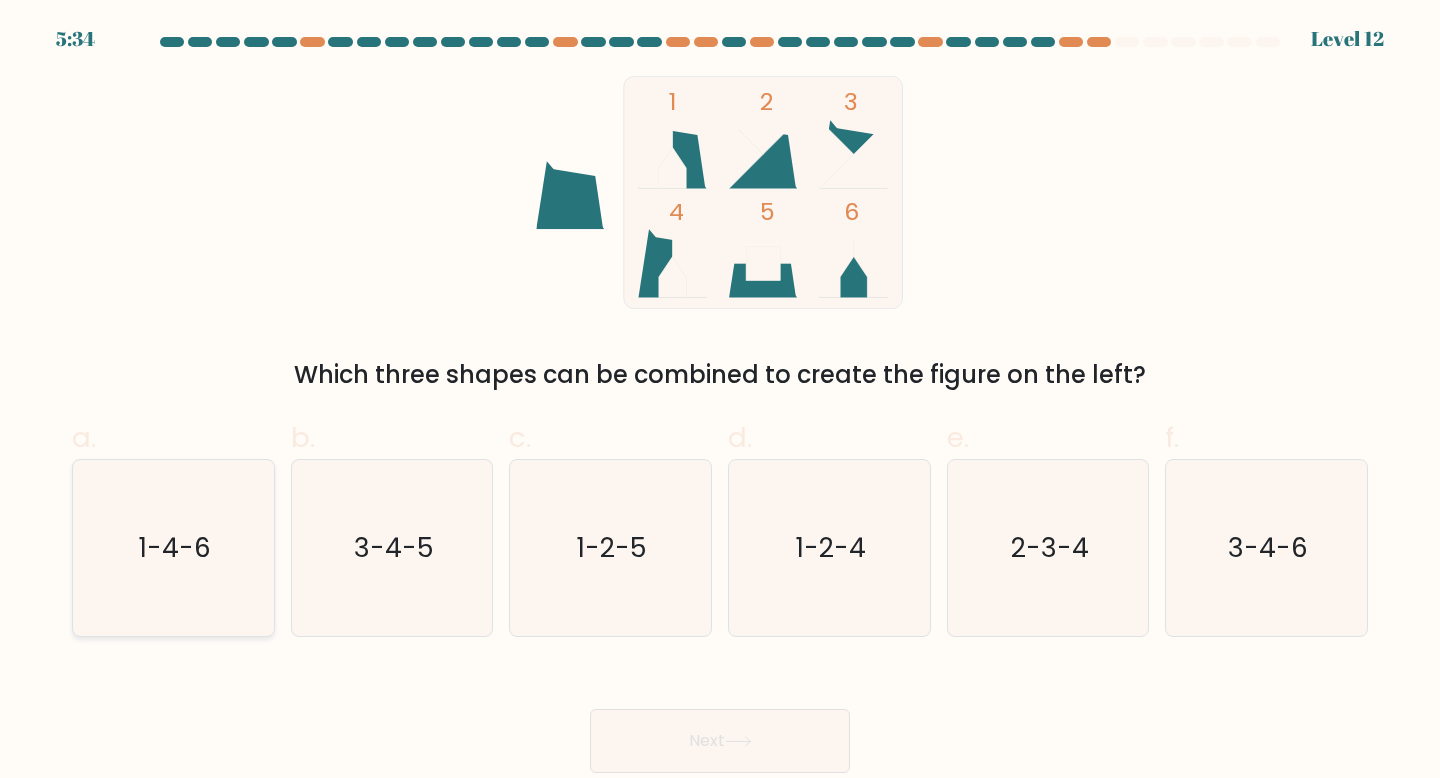 click on "1-4-6" at bounding box center (173, 548) 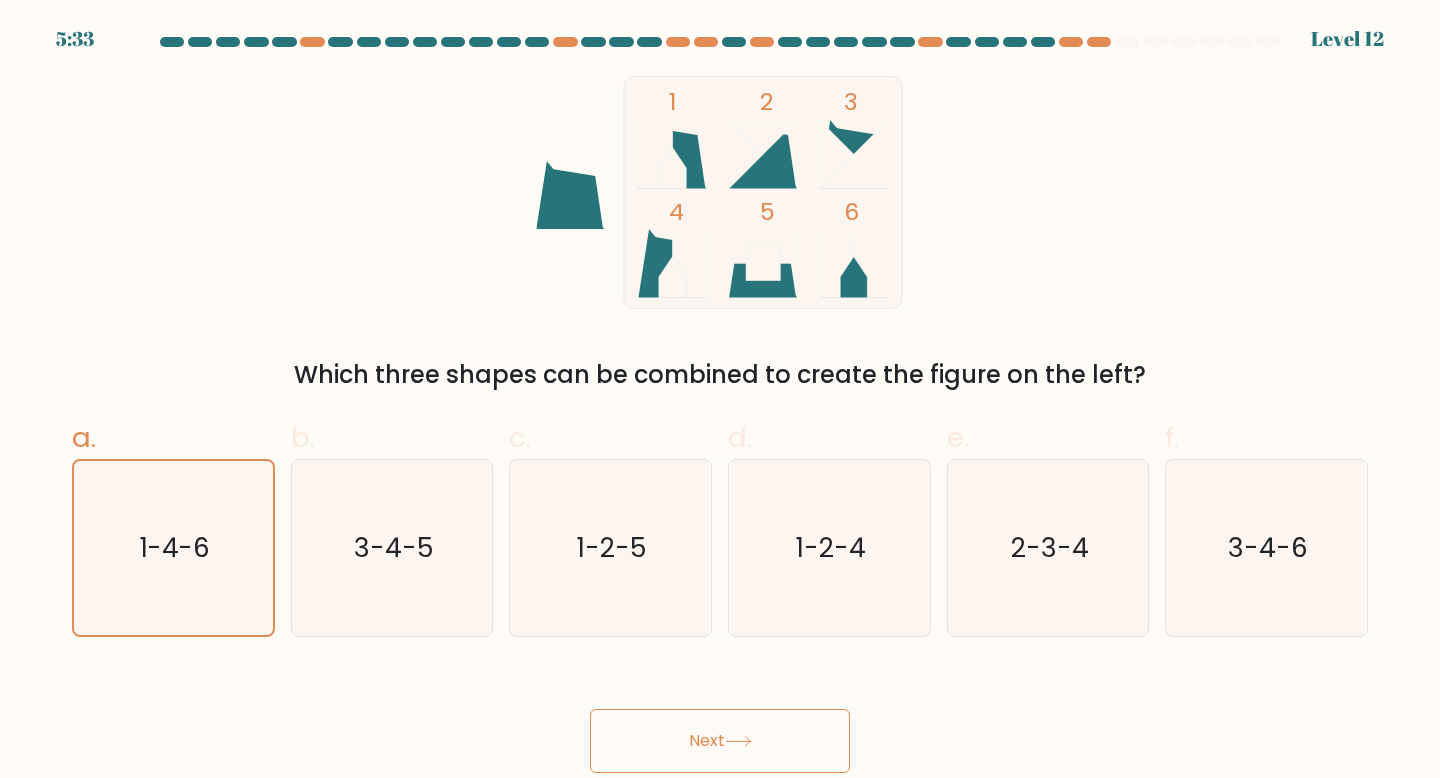 click on "Next" at bounding box center (720, 741) 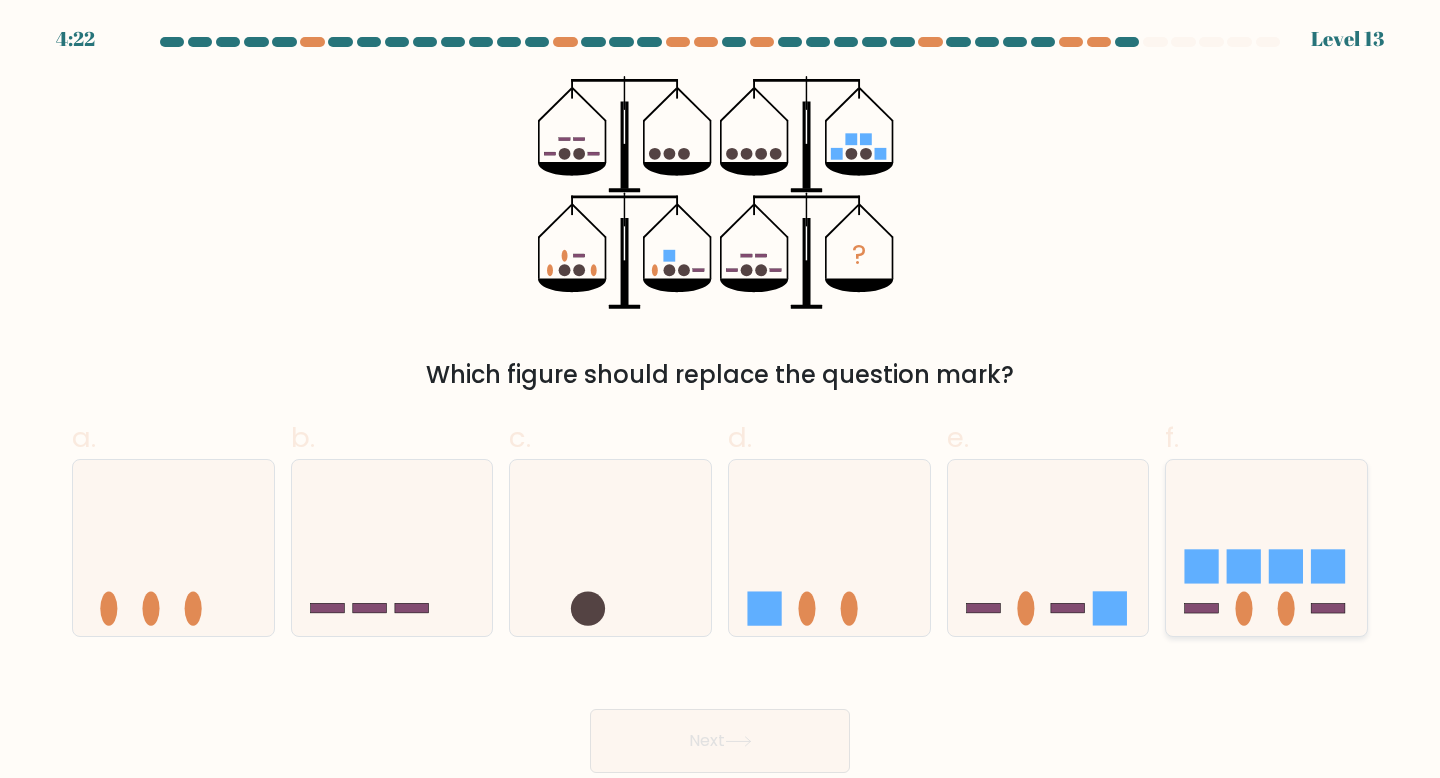 click at bounding box center [1202, 609] 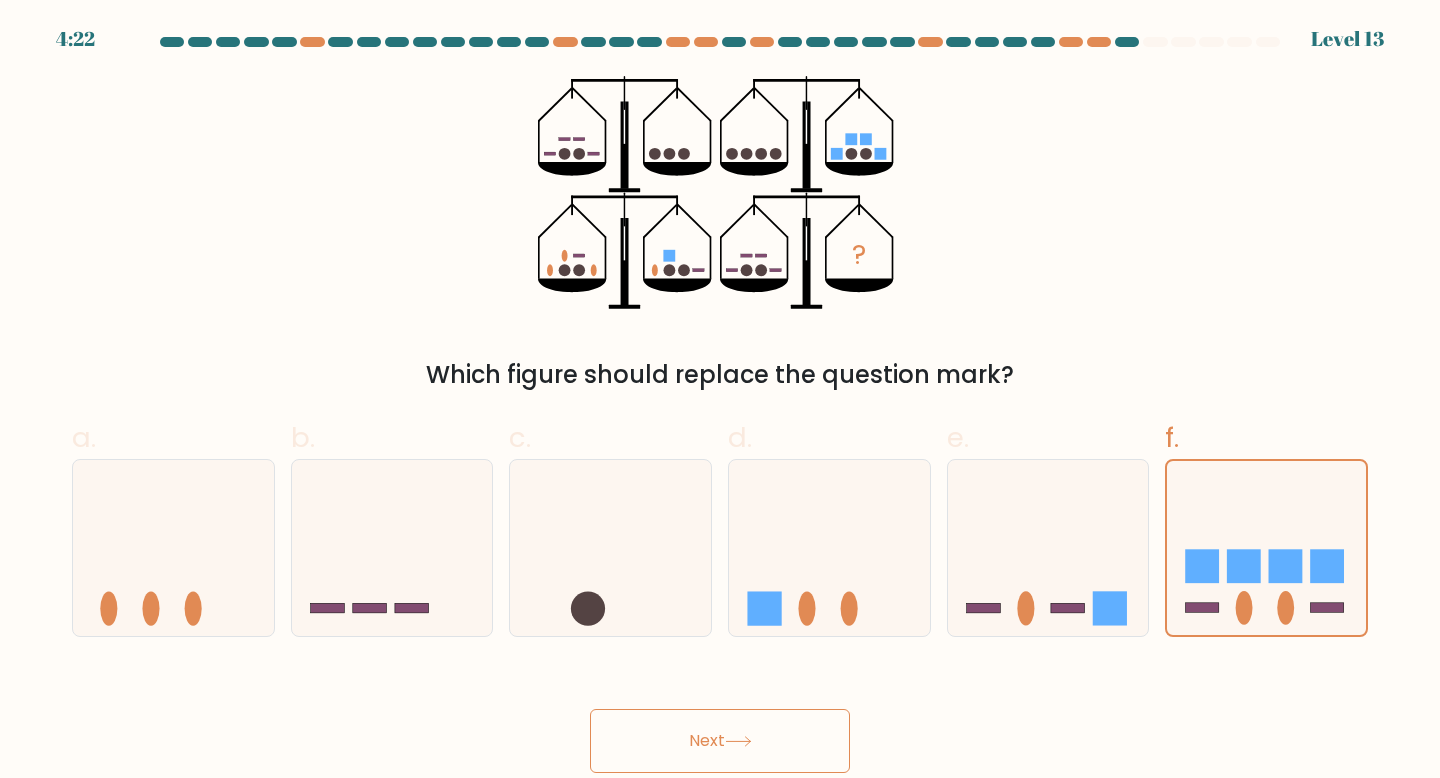 click on "Next" at bounding box center [720, 741] 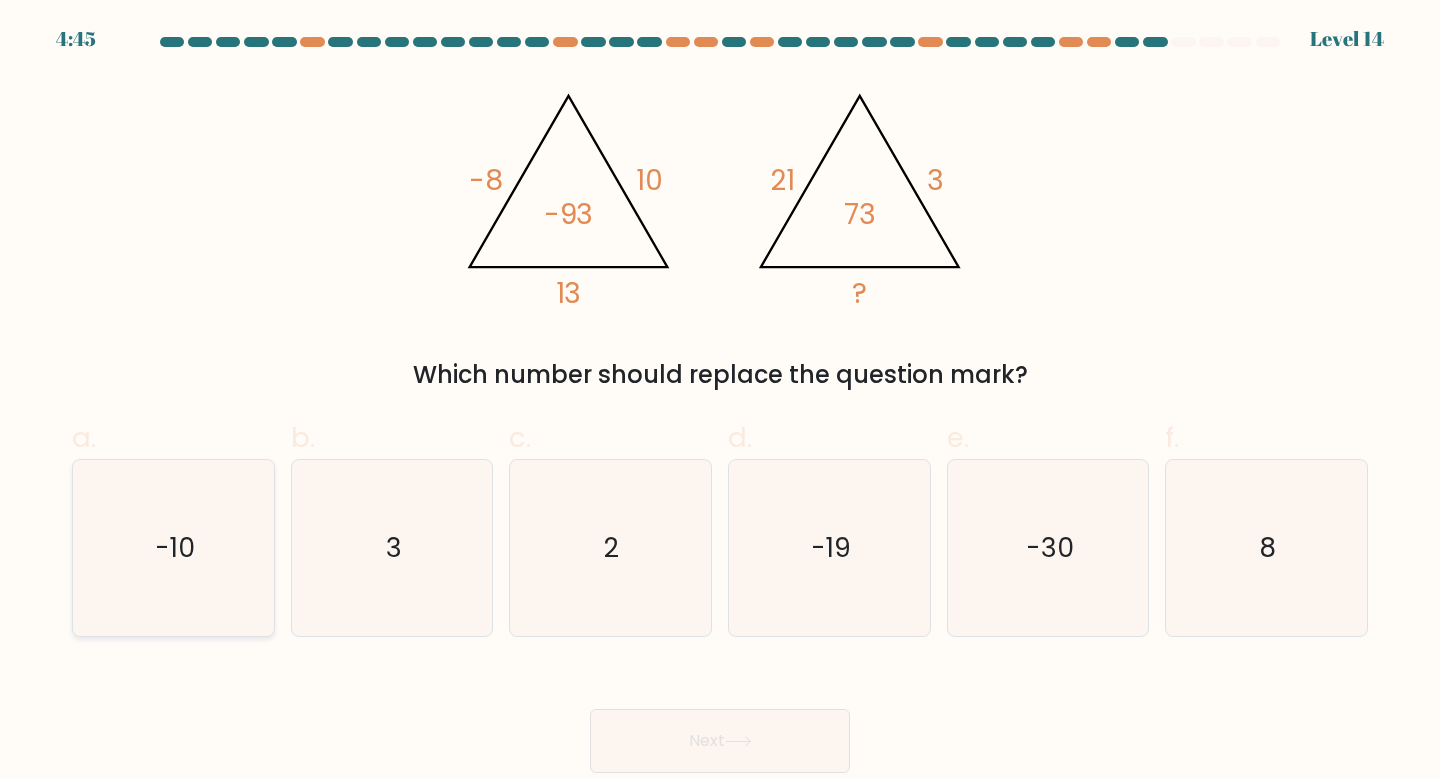click on "-10" at bounding box center (173, 548) 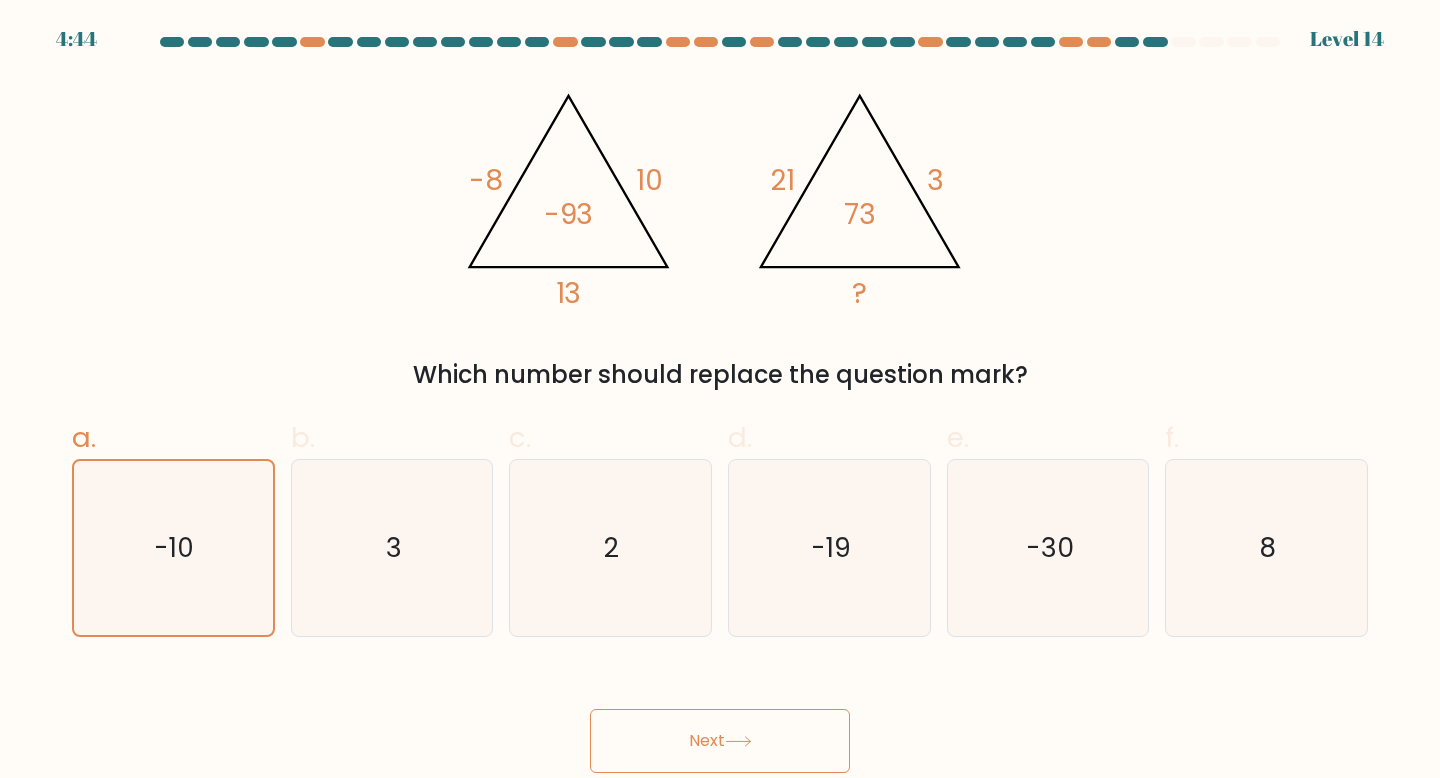 click on "Next" at bounding box center [720, 741] 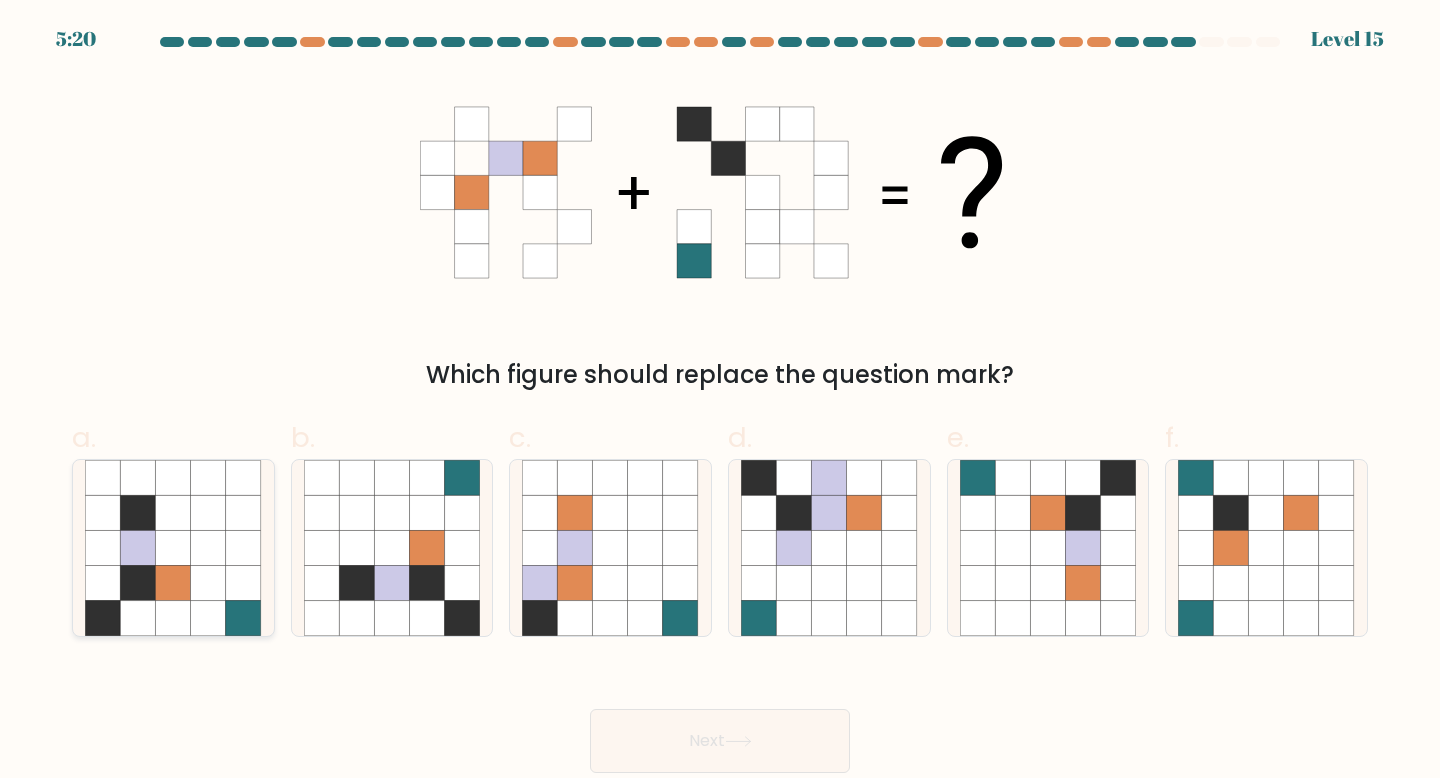 click at bounding box center (208, 583) 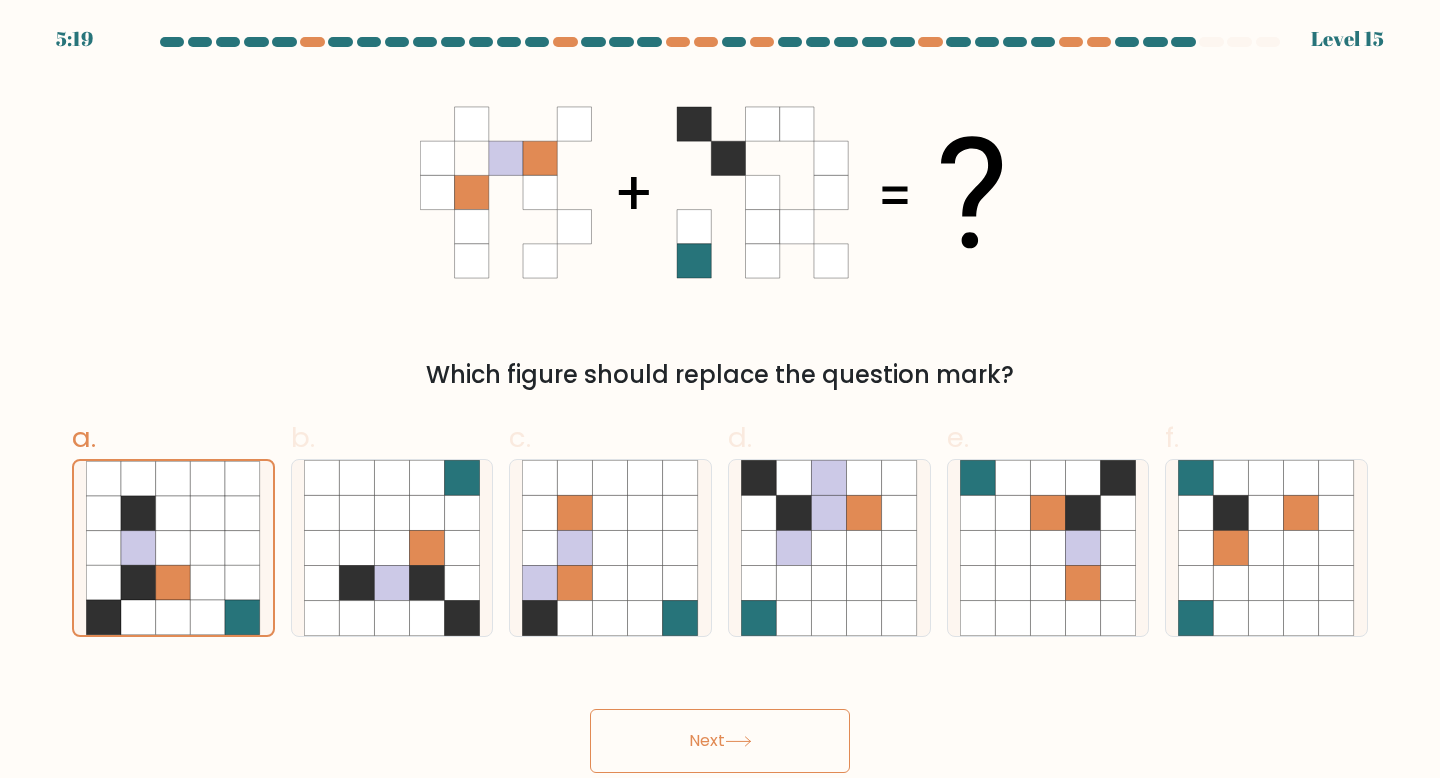 click on "Next" at bounding box center (720, 741) 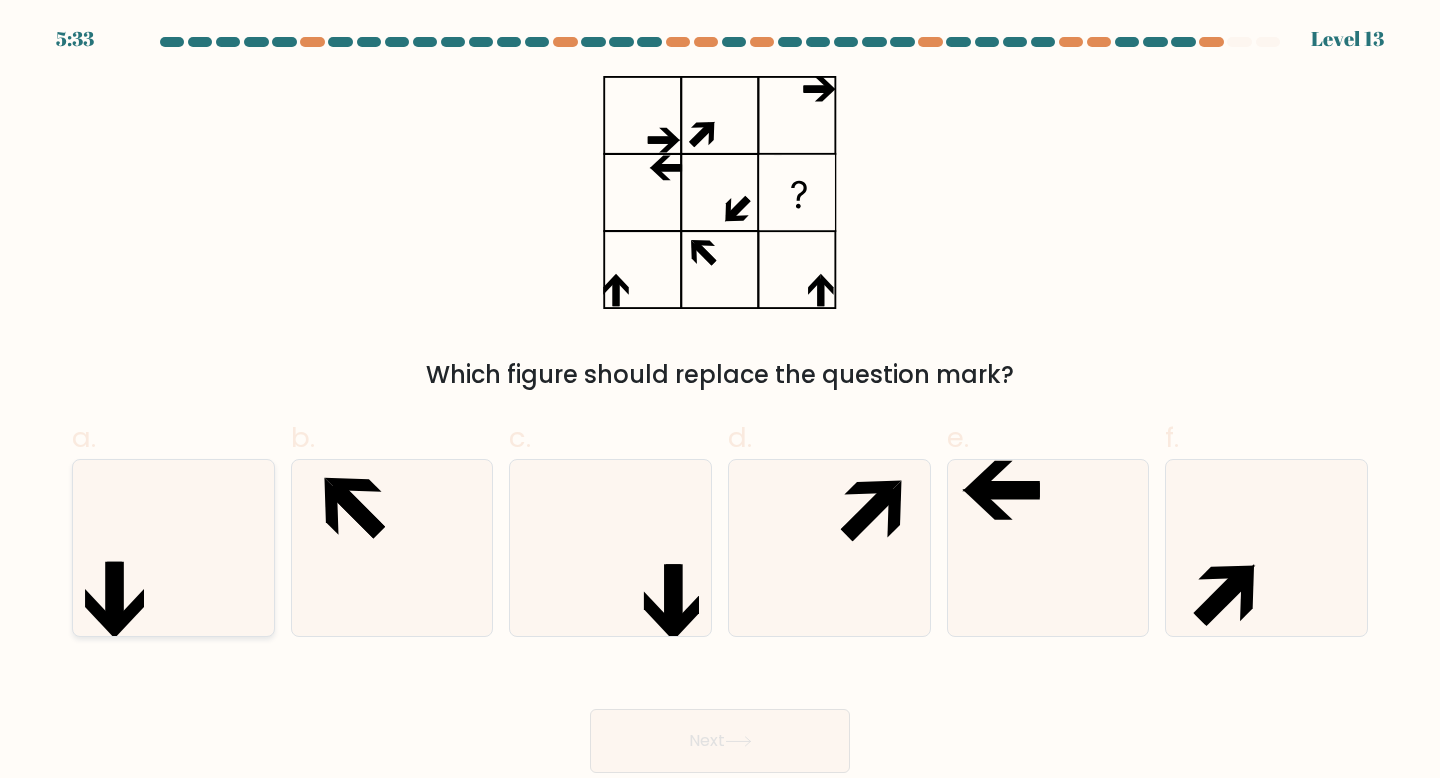 click at bounding box center (173, 548) 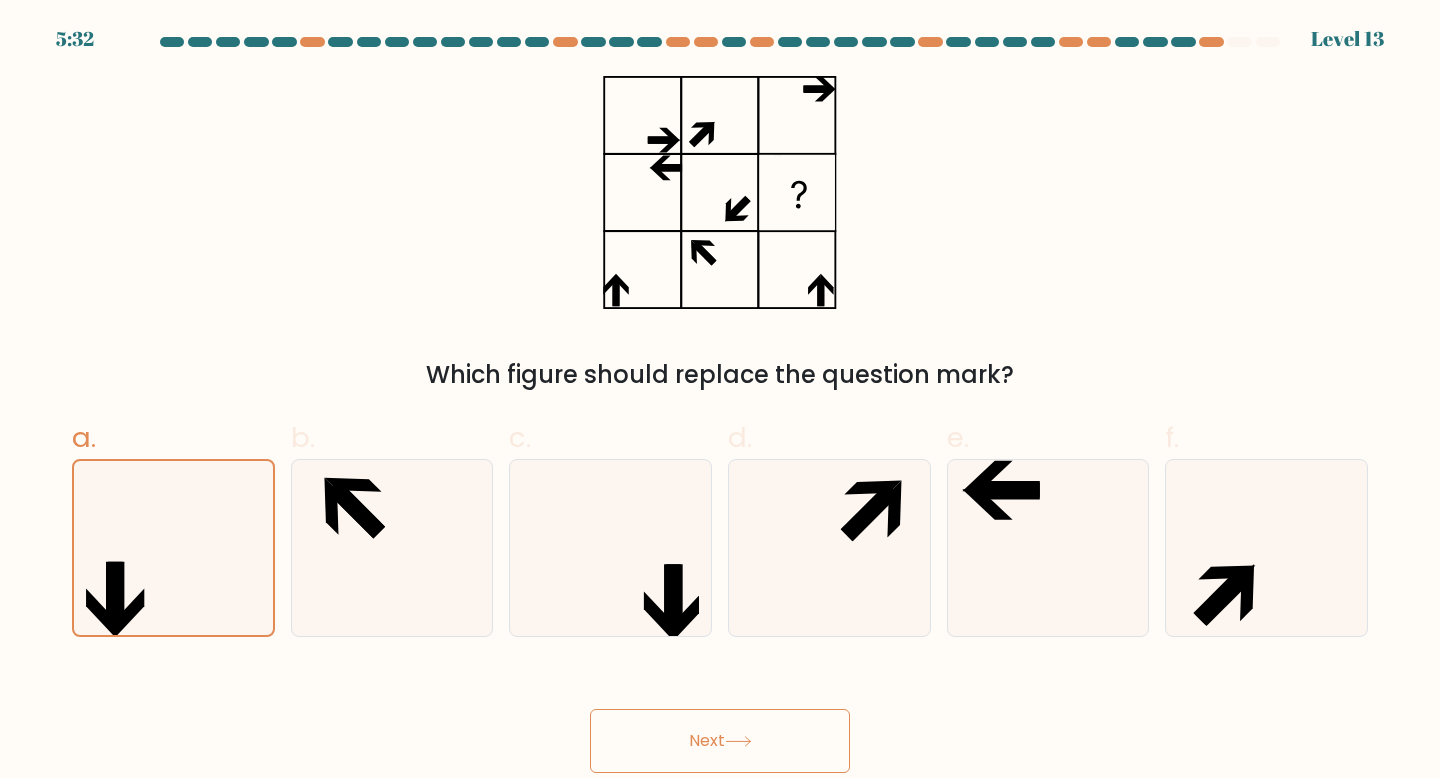click on "Next" at bounding box center [720, 741] 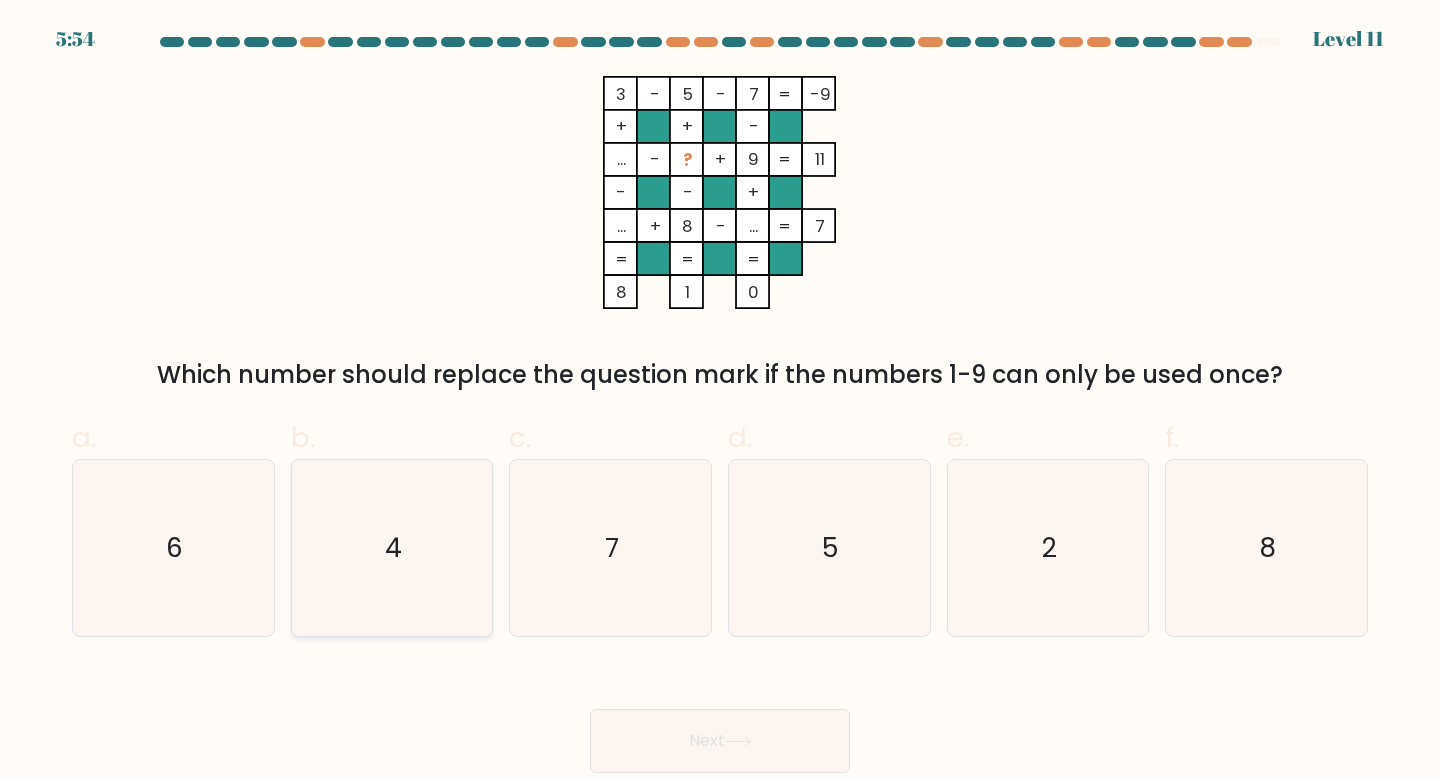 click on "4" at bounding box center [392, 548] 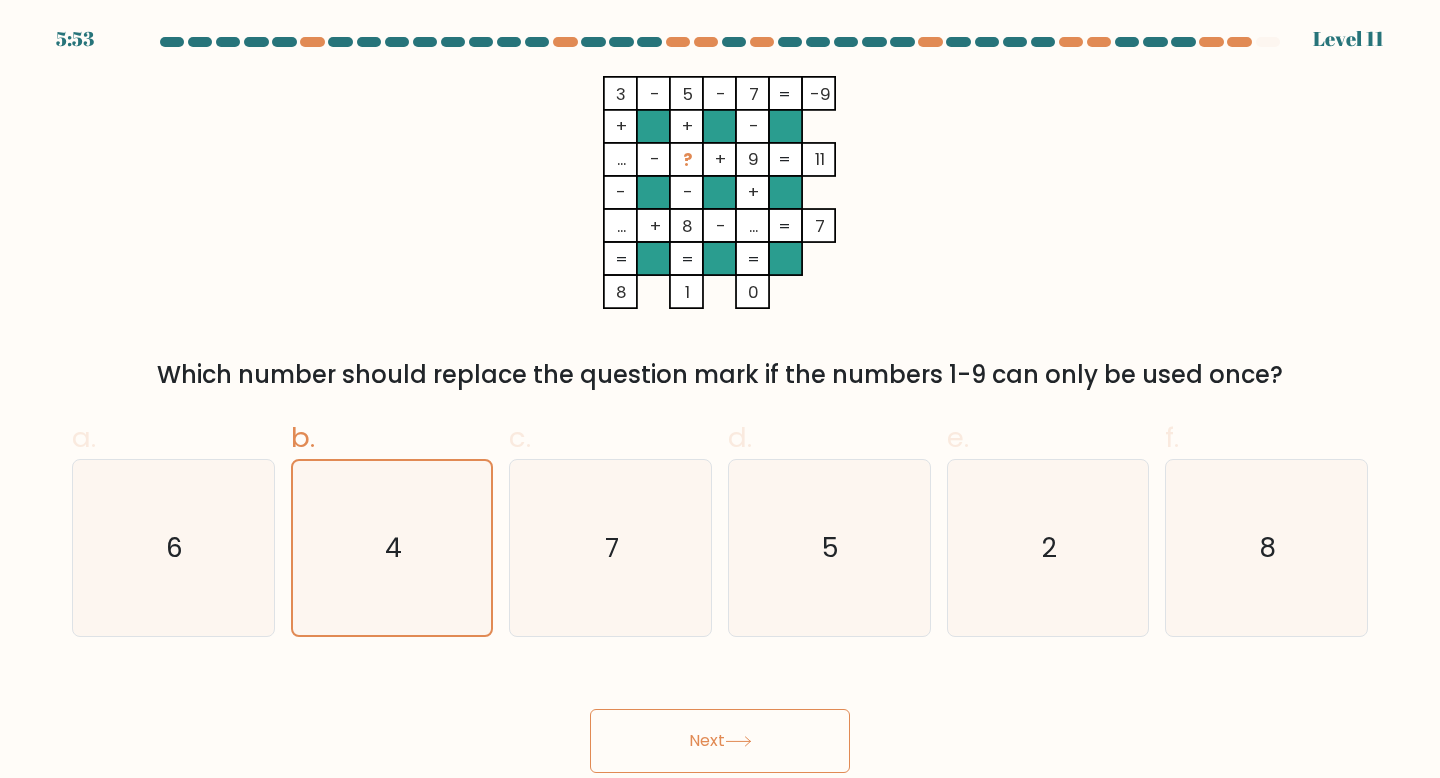 click on "Next" at bounding box center [720, 741] 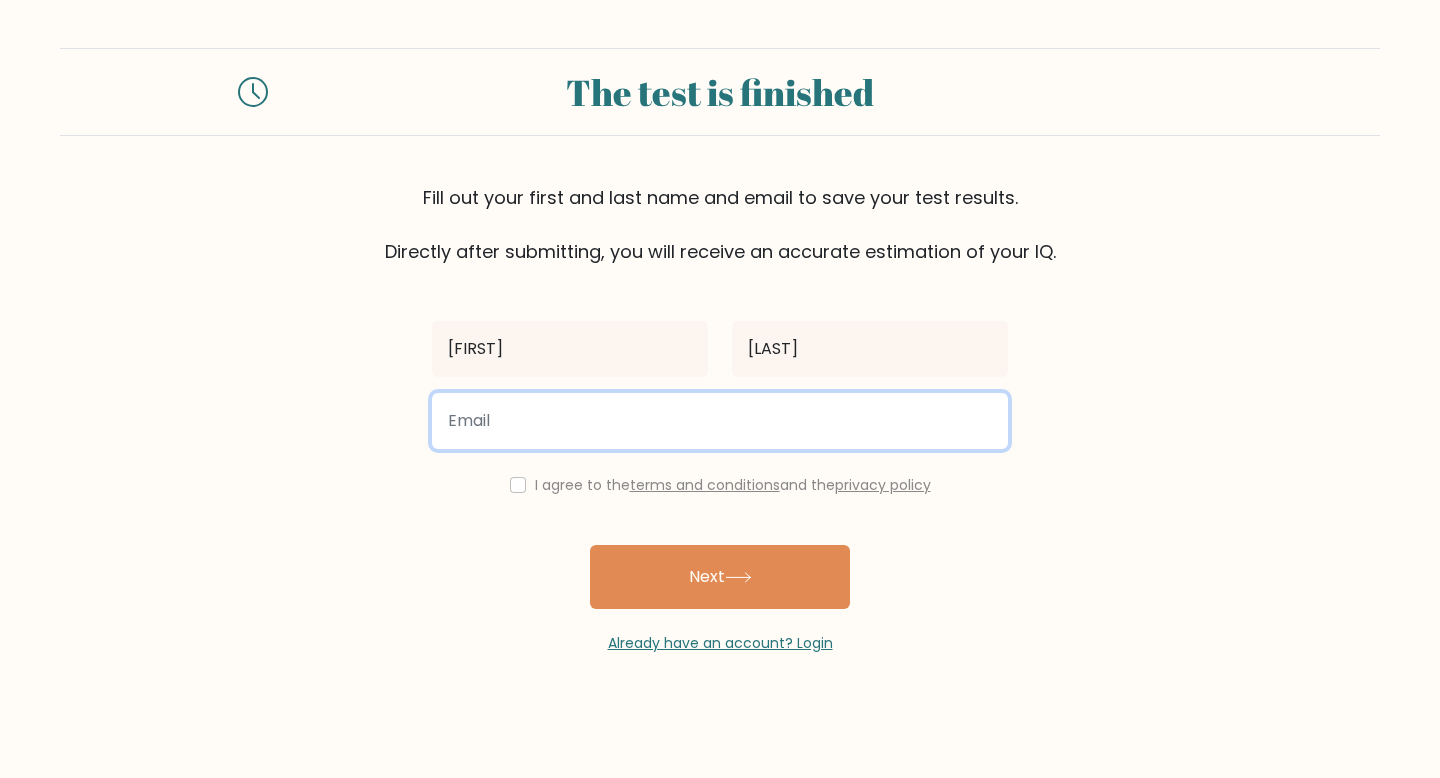 type on "jenniferandresen21@gmail.com" 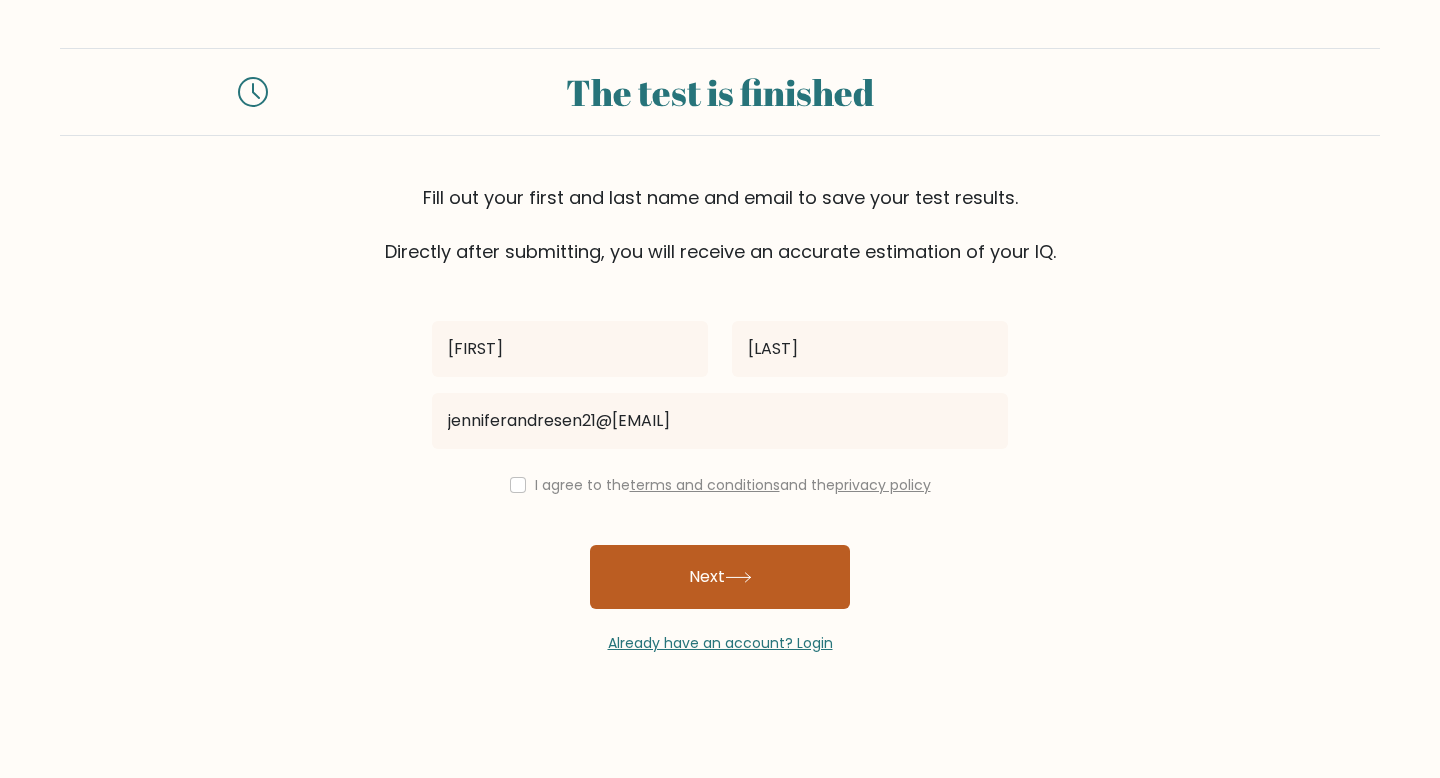 click on "Next" at bounding box center (720, 577) 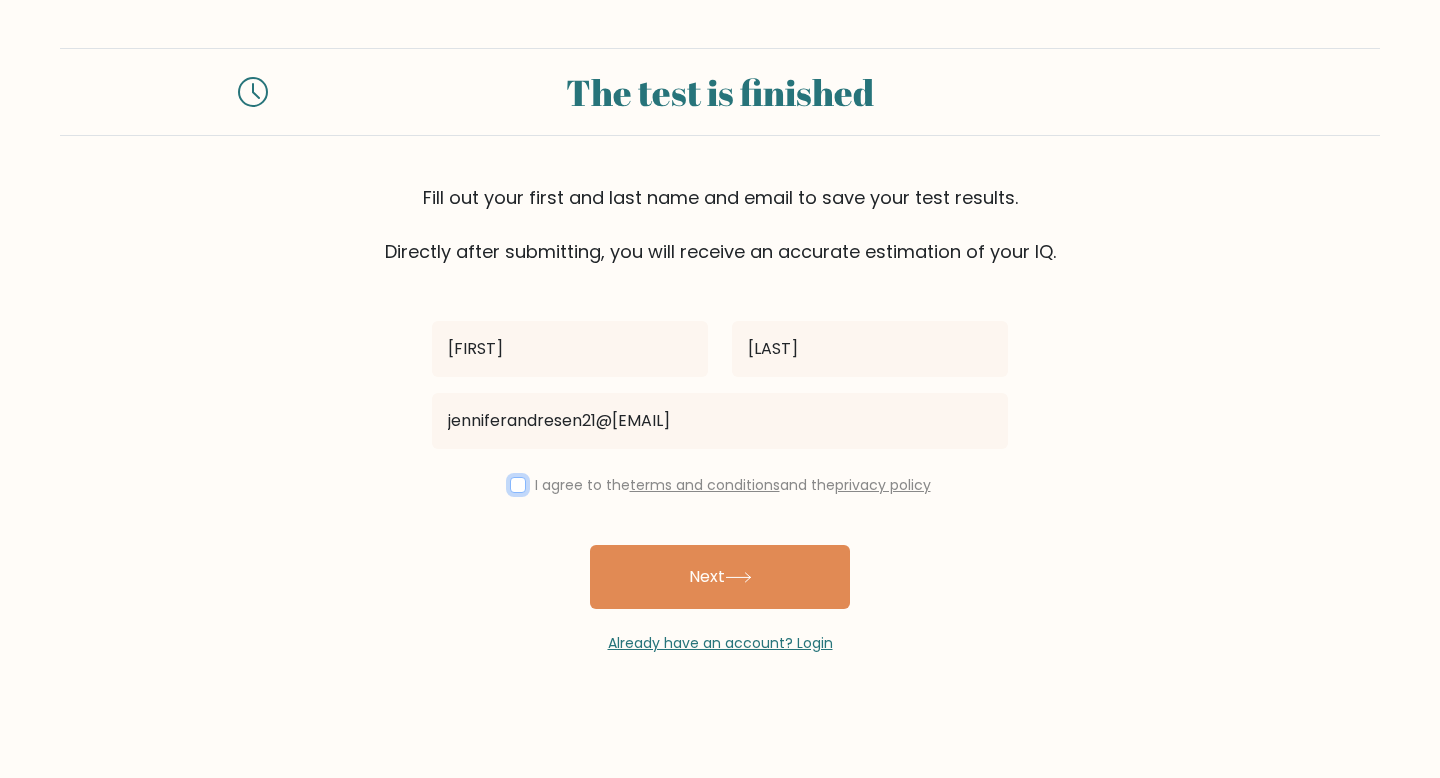 click at bounding box center (518, 485) 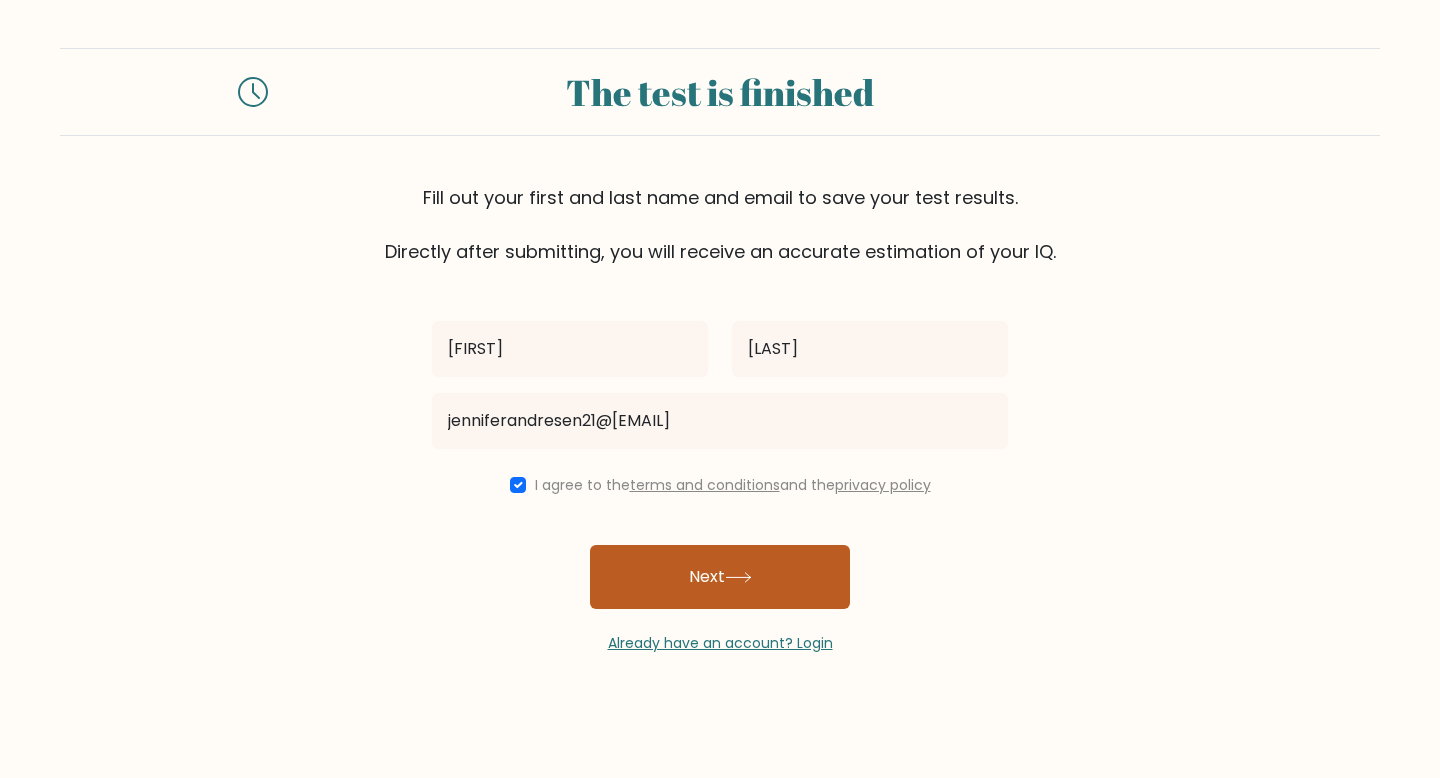 click on "Next" at bounding box center [720, 577] 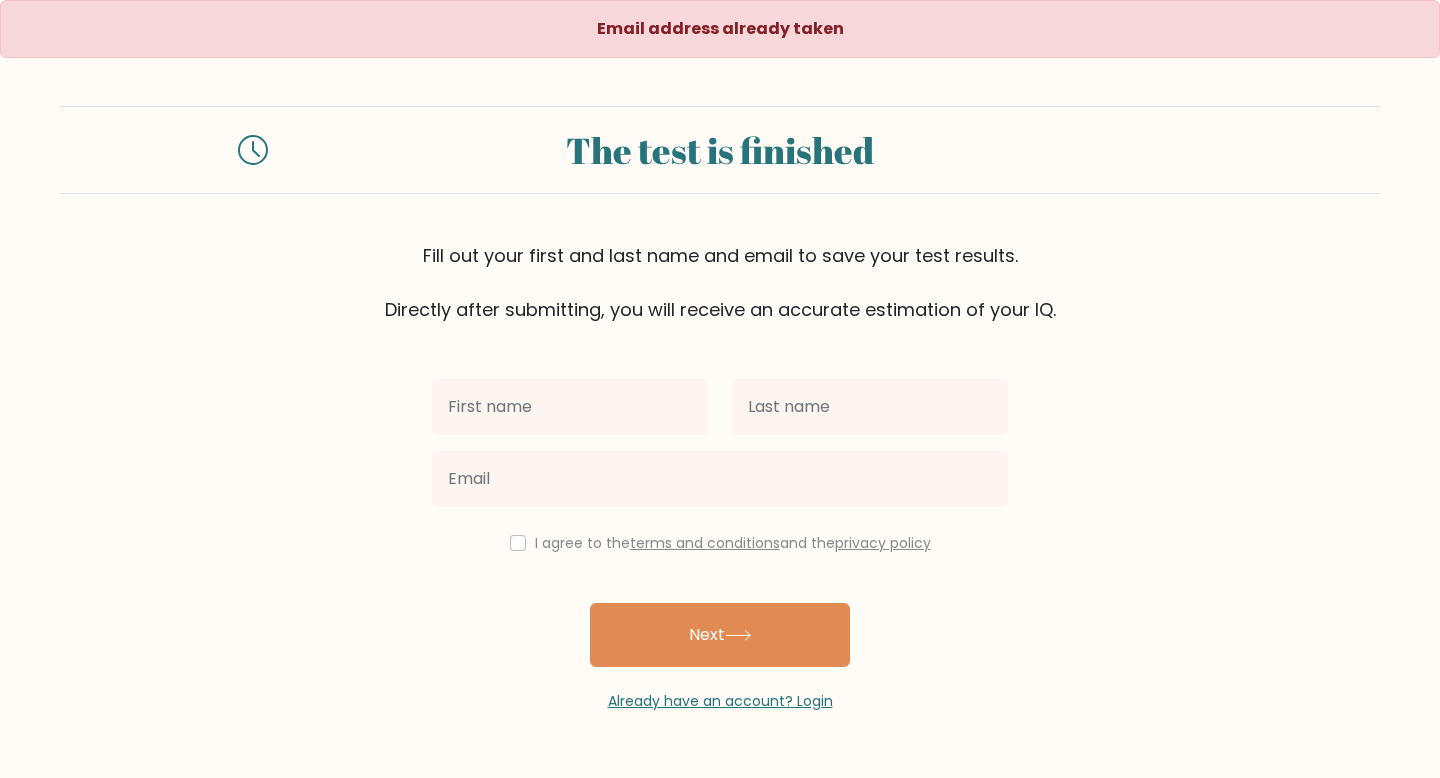 scroll, scrollTop: 0, scrollLeft: 0, axis: both 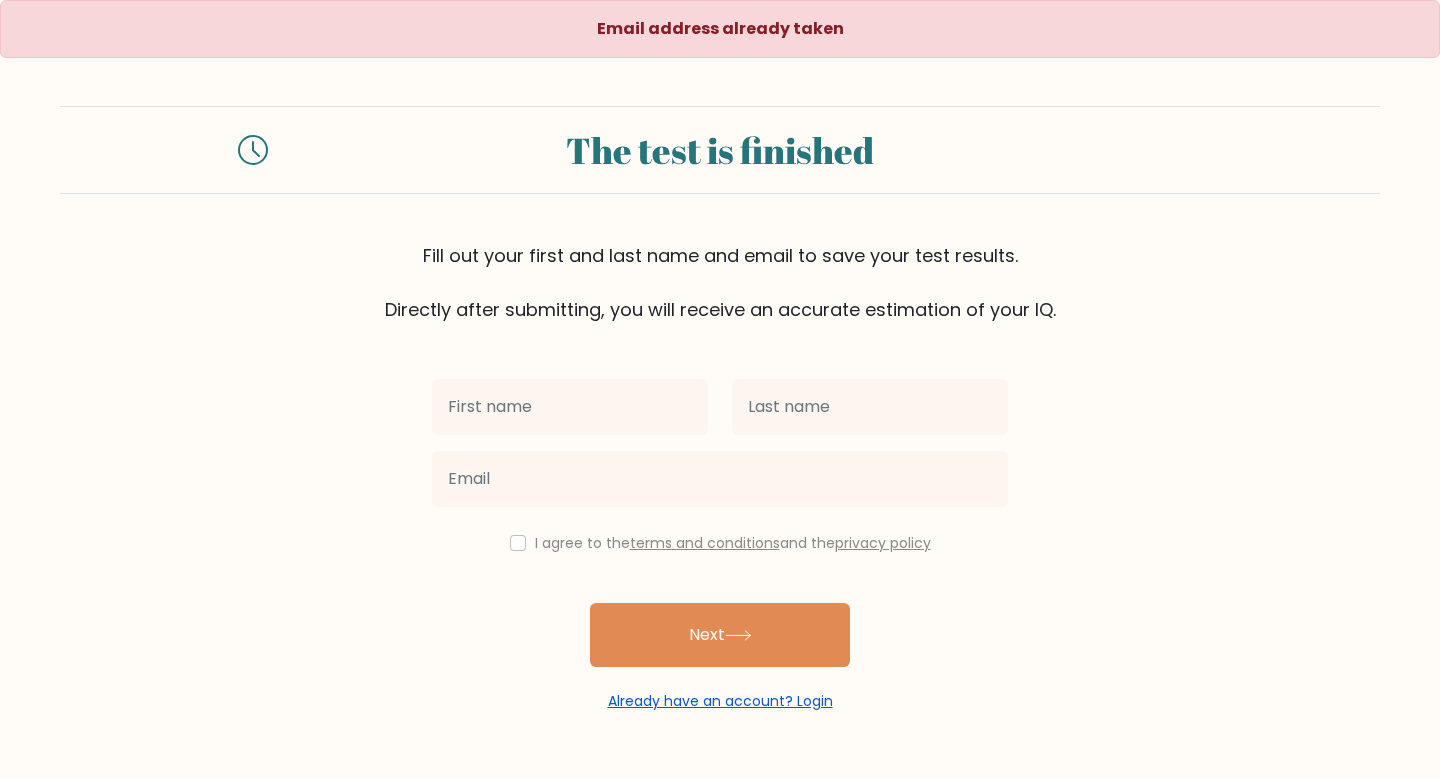 click on "Already have an account? Login" at bounding box center (720, 701) 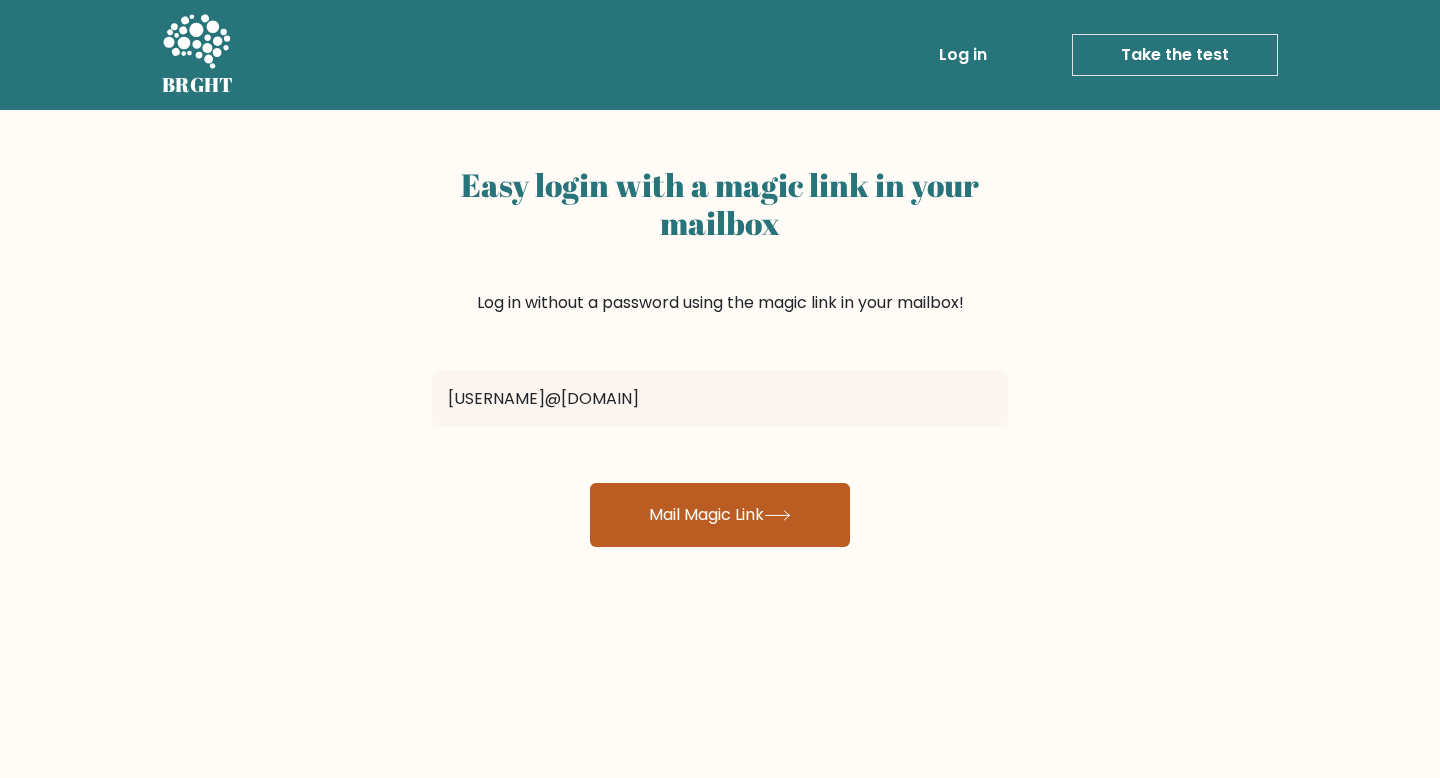 click on "Mail Magic Link" at bounding box center (720, 515) 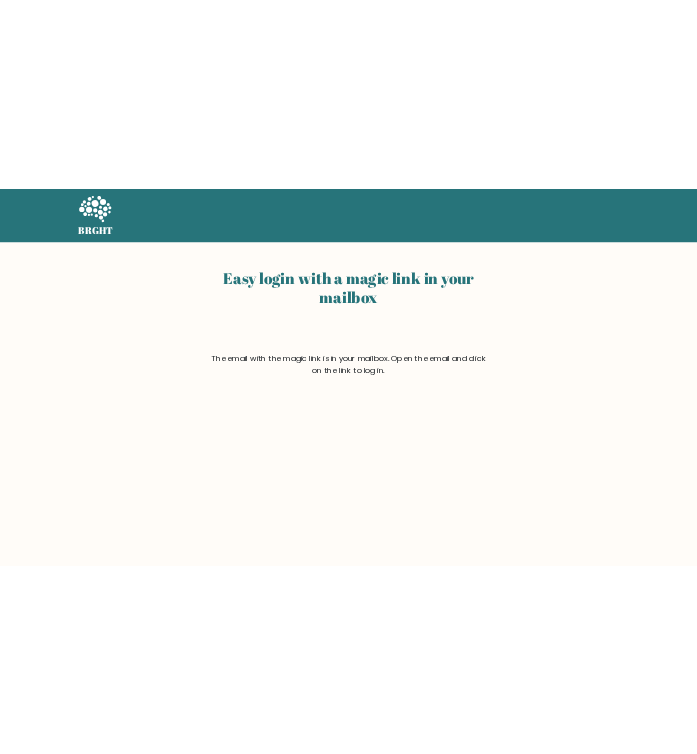 scroll, scrollTop: 0, scrollLeft: 0, axis: both 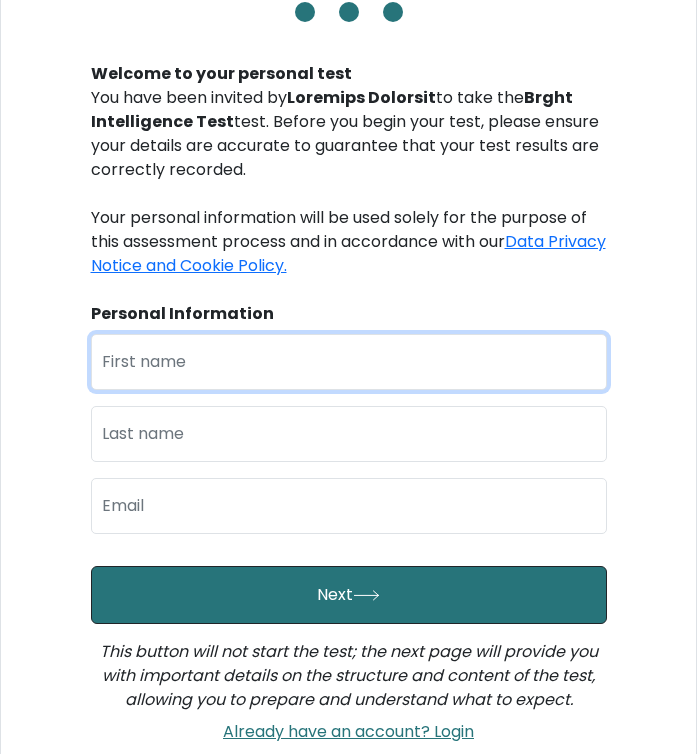 type on "Loremips" 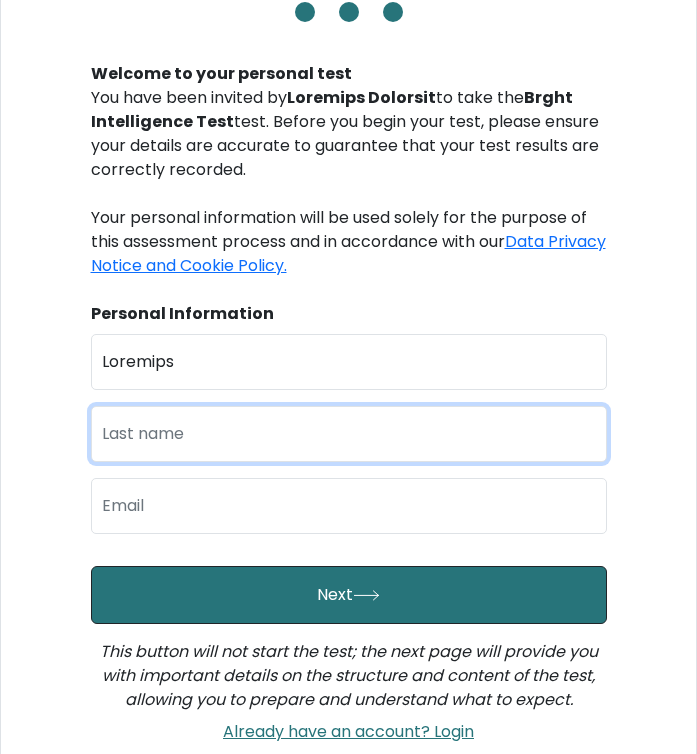 click at bounding box center (349, 434) 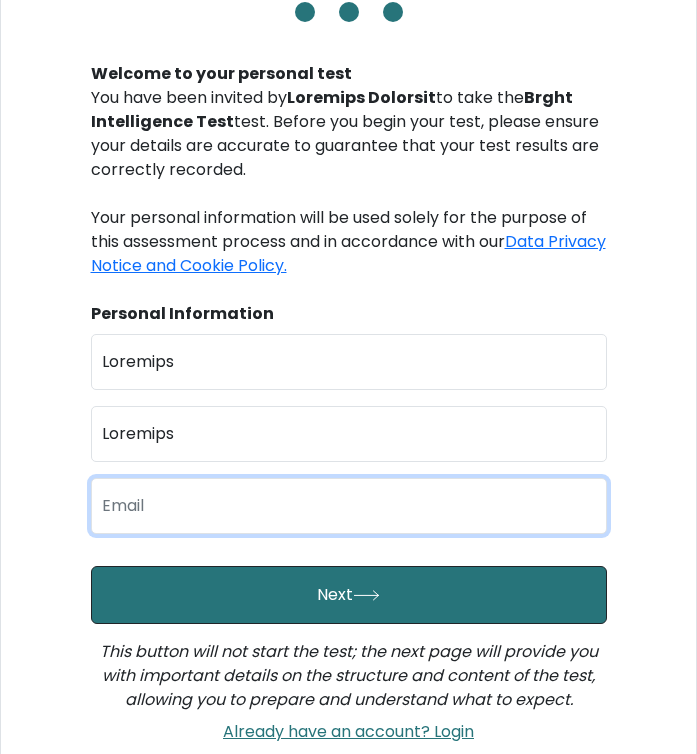click at bounding box center (349, 506) 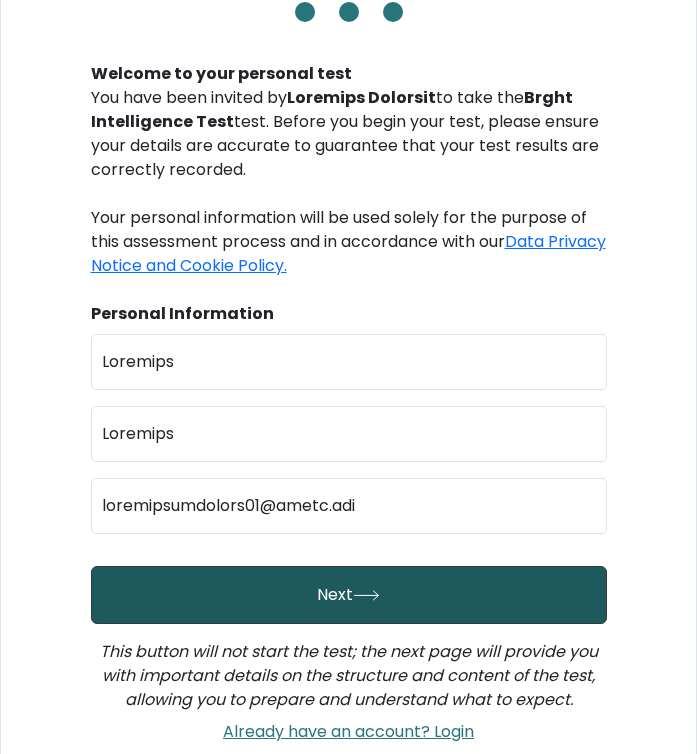 click on "Next" at bounding box center (349, 595) 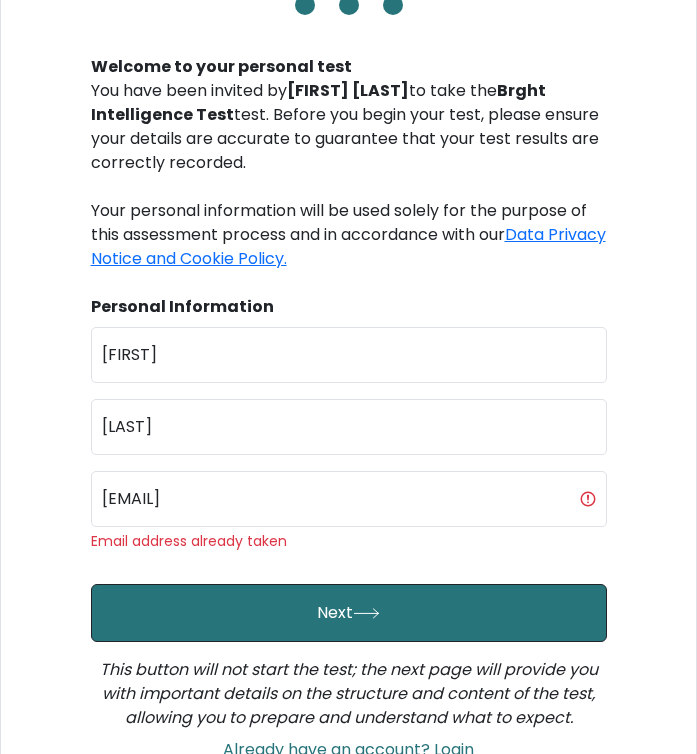 scroll, scrollTop: 380, scrollLeft: 0, axis: vertical 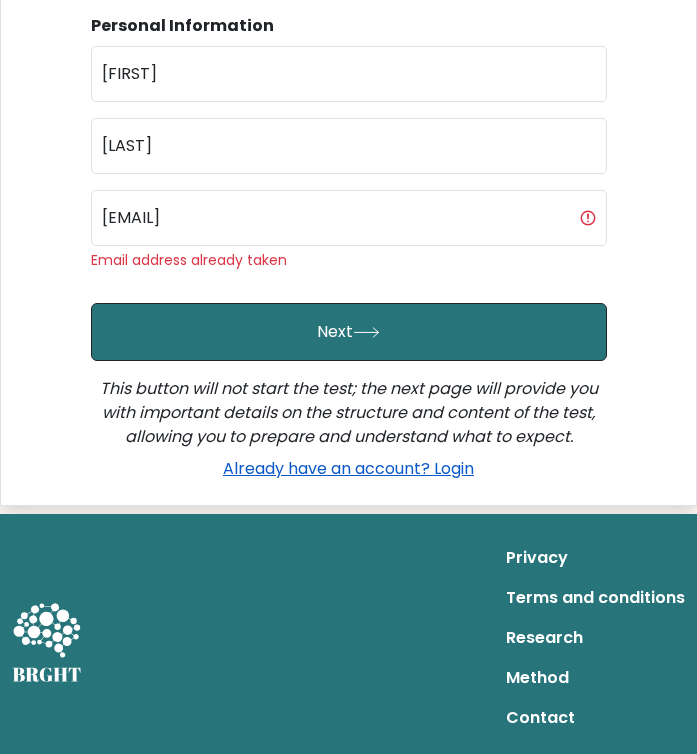 click on "Already have an account? Login" at bounding box center (348, 468) 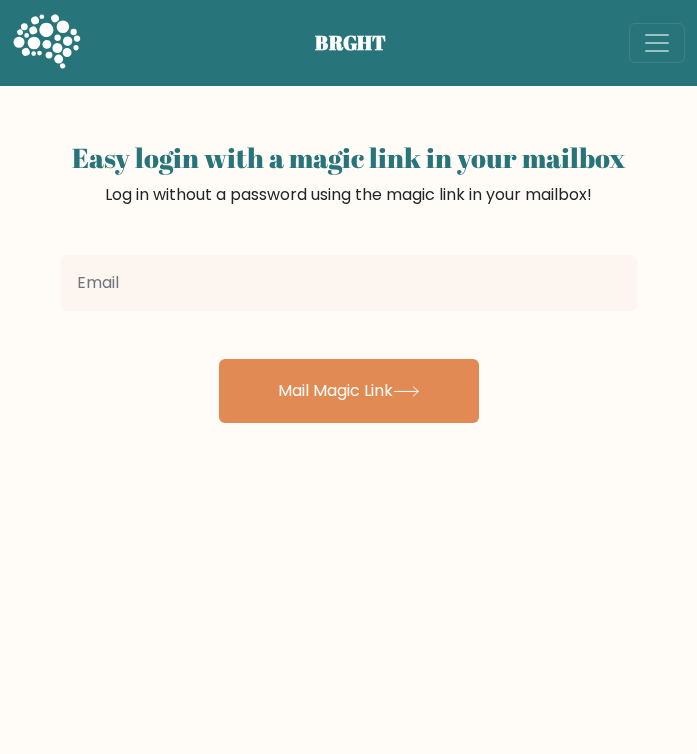 scroll, scrollTop: 0, scrollLeft: 0, axis: both 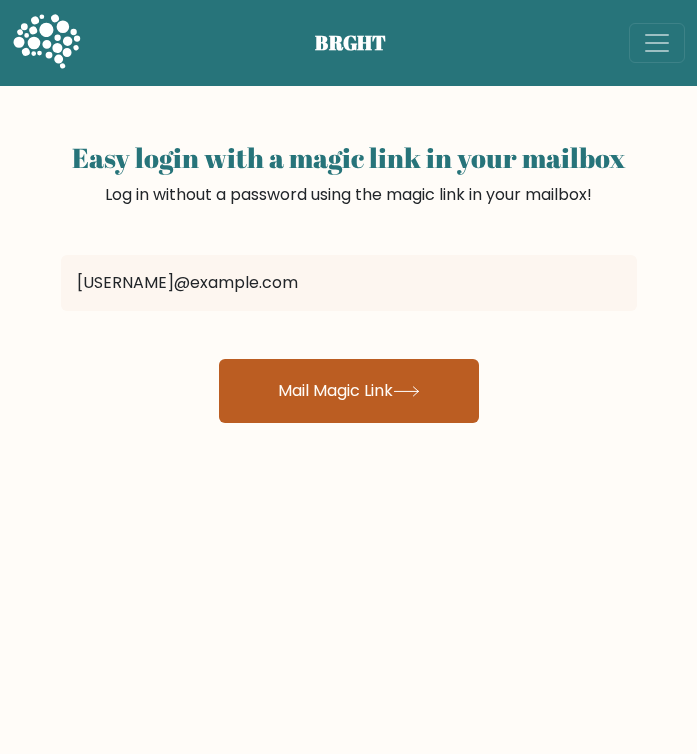 click on "Mail Magic Link" at bounding box center [349, 391] 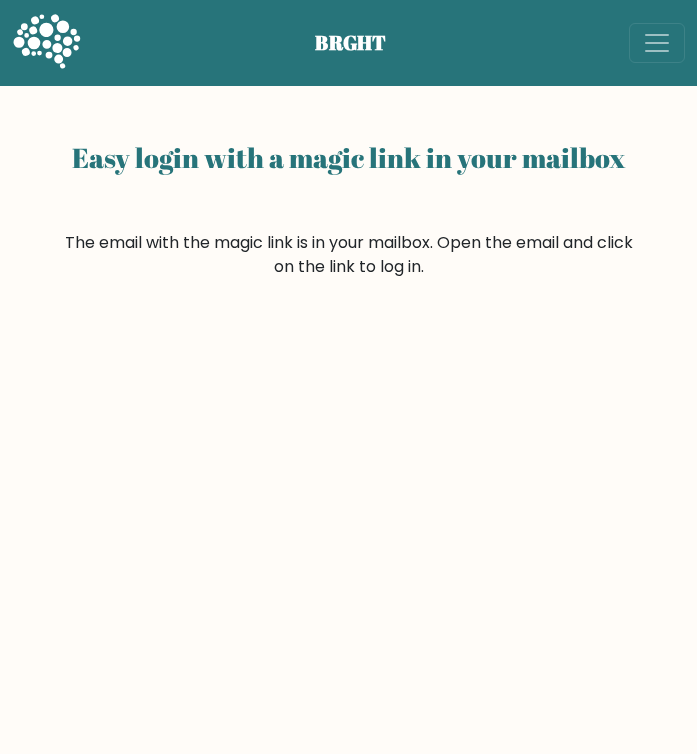 scroll, scrollTop: 0, scrollLeft: 0, axis: both 